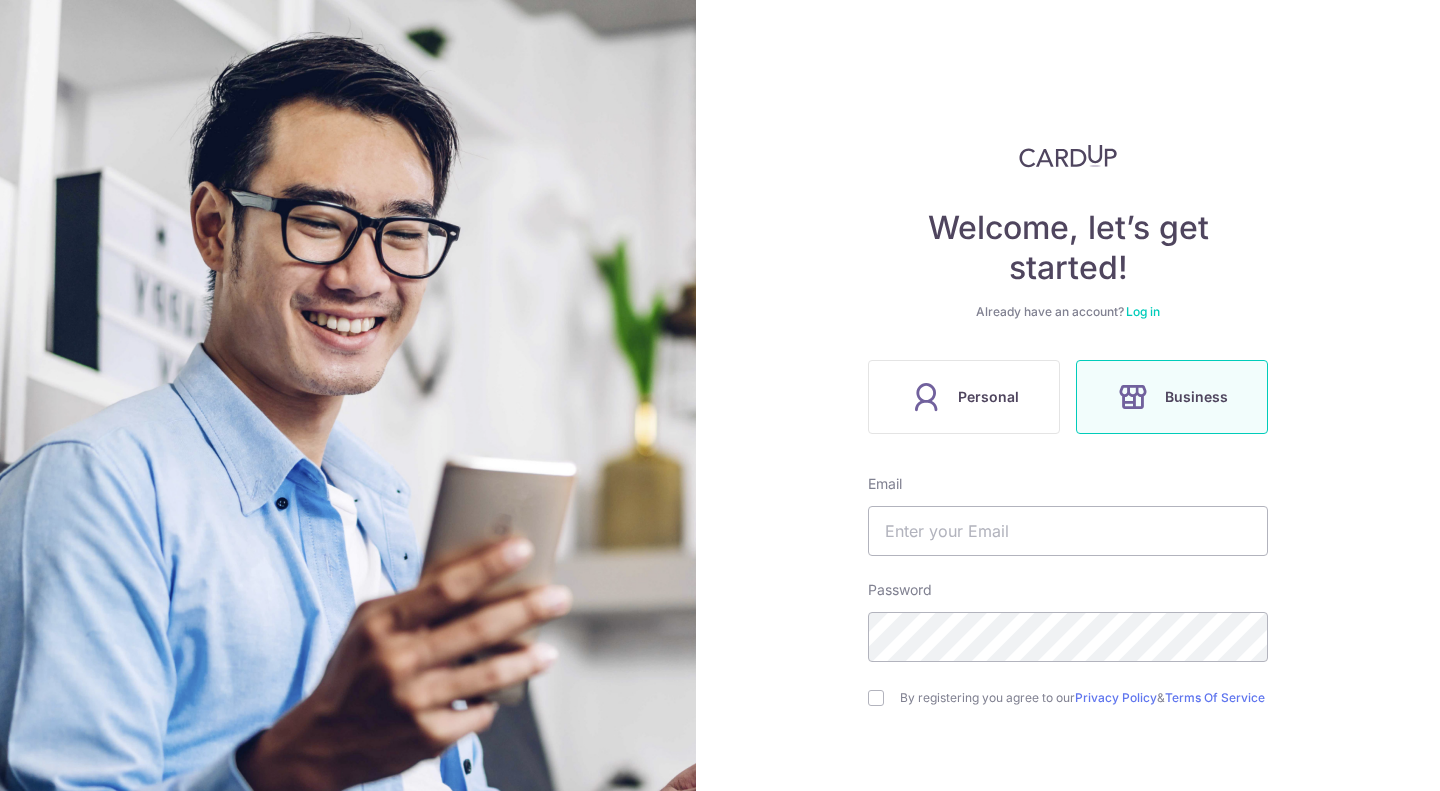 scroll, scrollTop: 0, scrollLeft: 0, axis: both 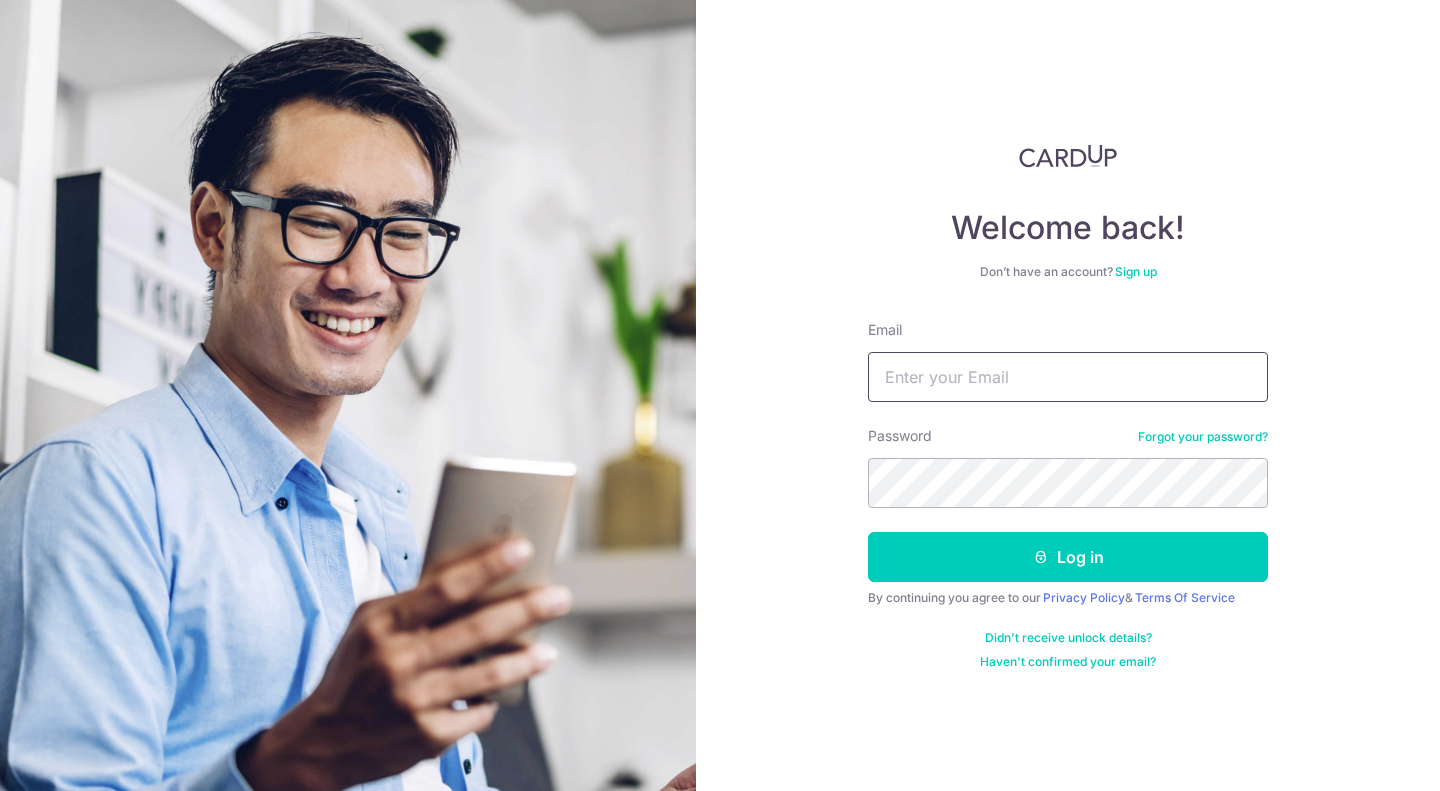 click on "Email" at bounding box center [1068, 377] 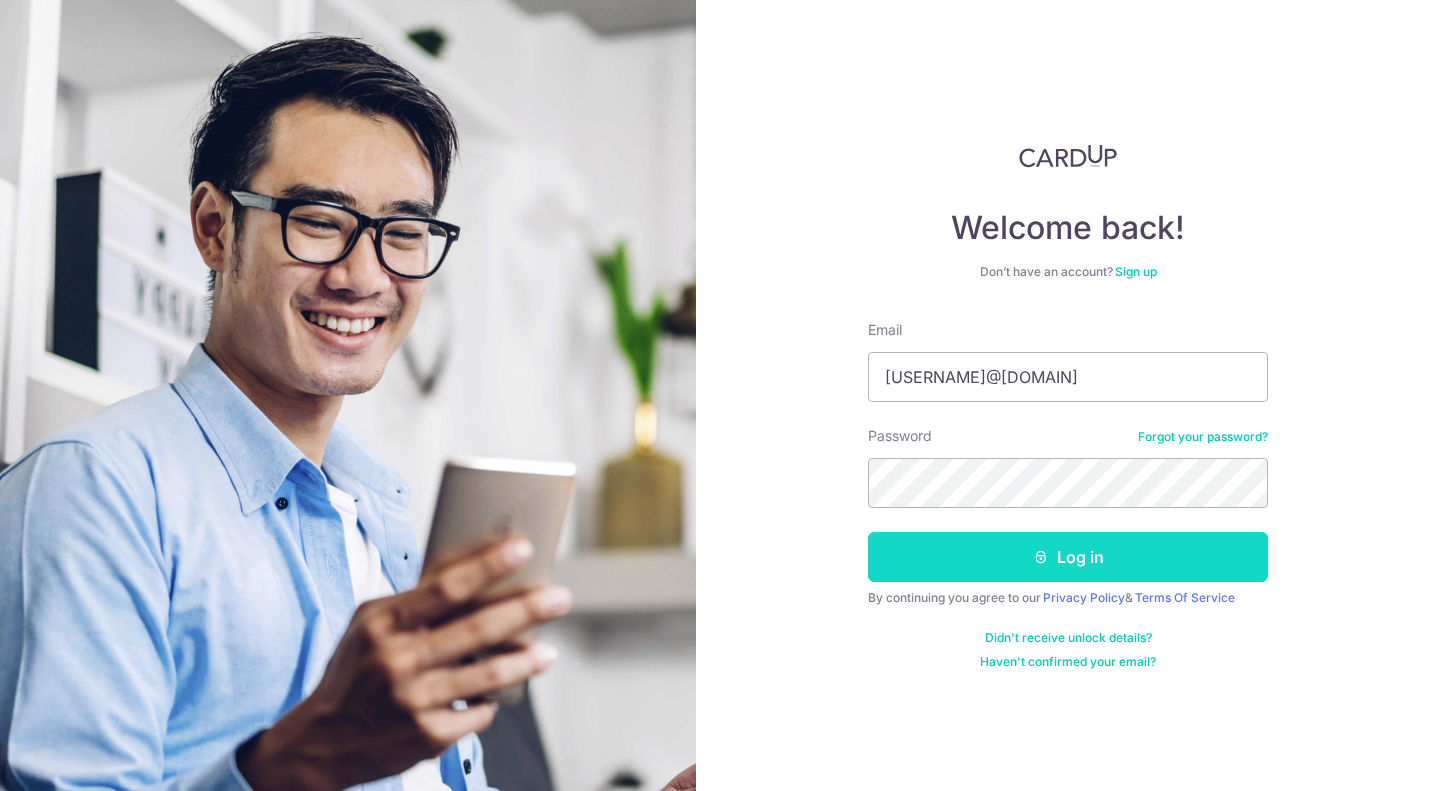 click on "Log in" at bounding box center [1068, 557] 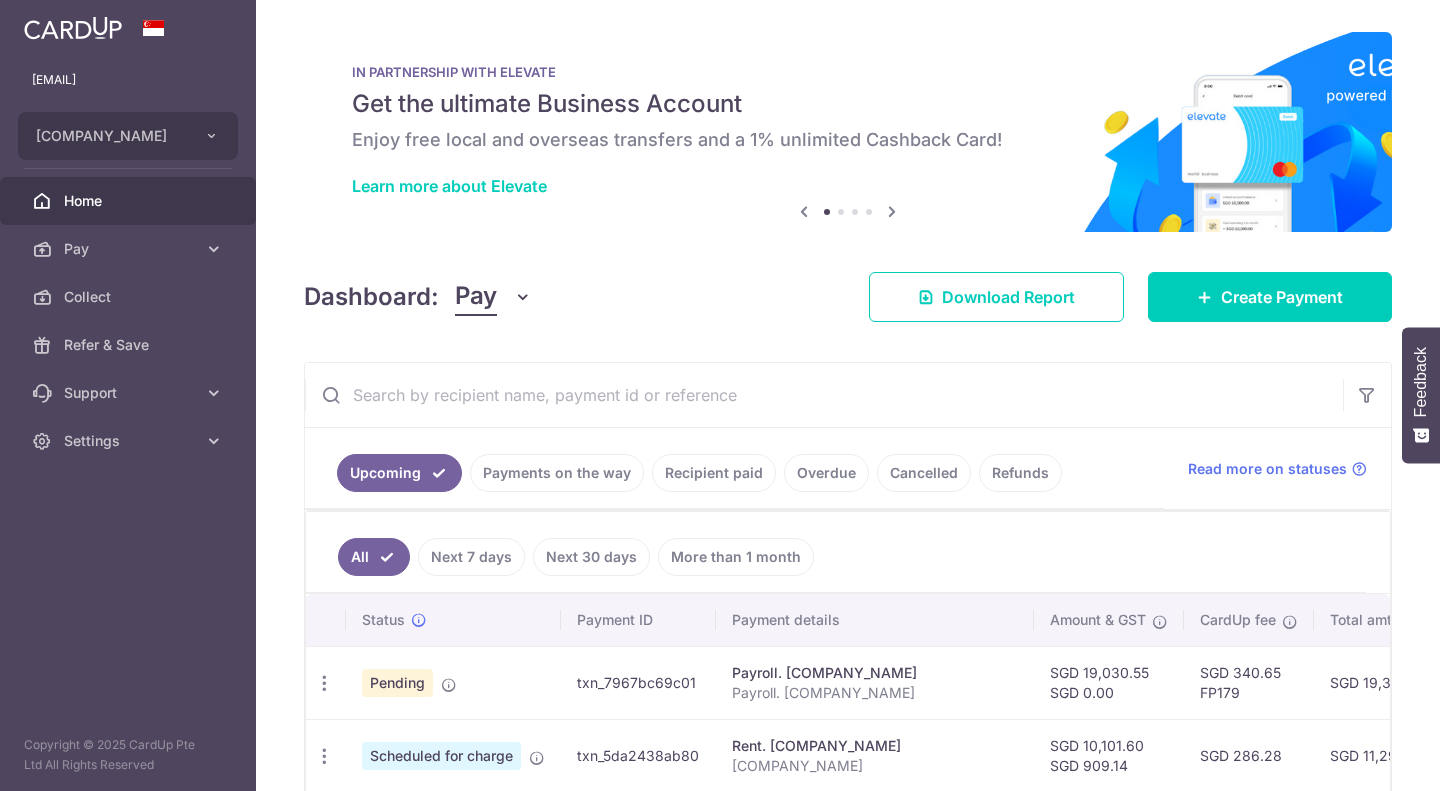 scroll, scrollTop: 0, scrollLeft: 0, axis: both 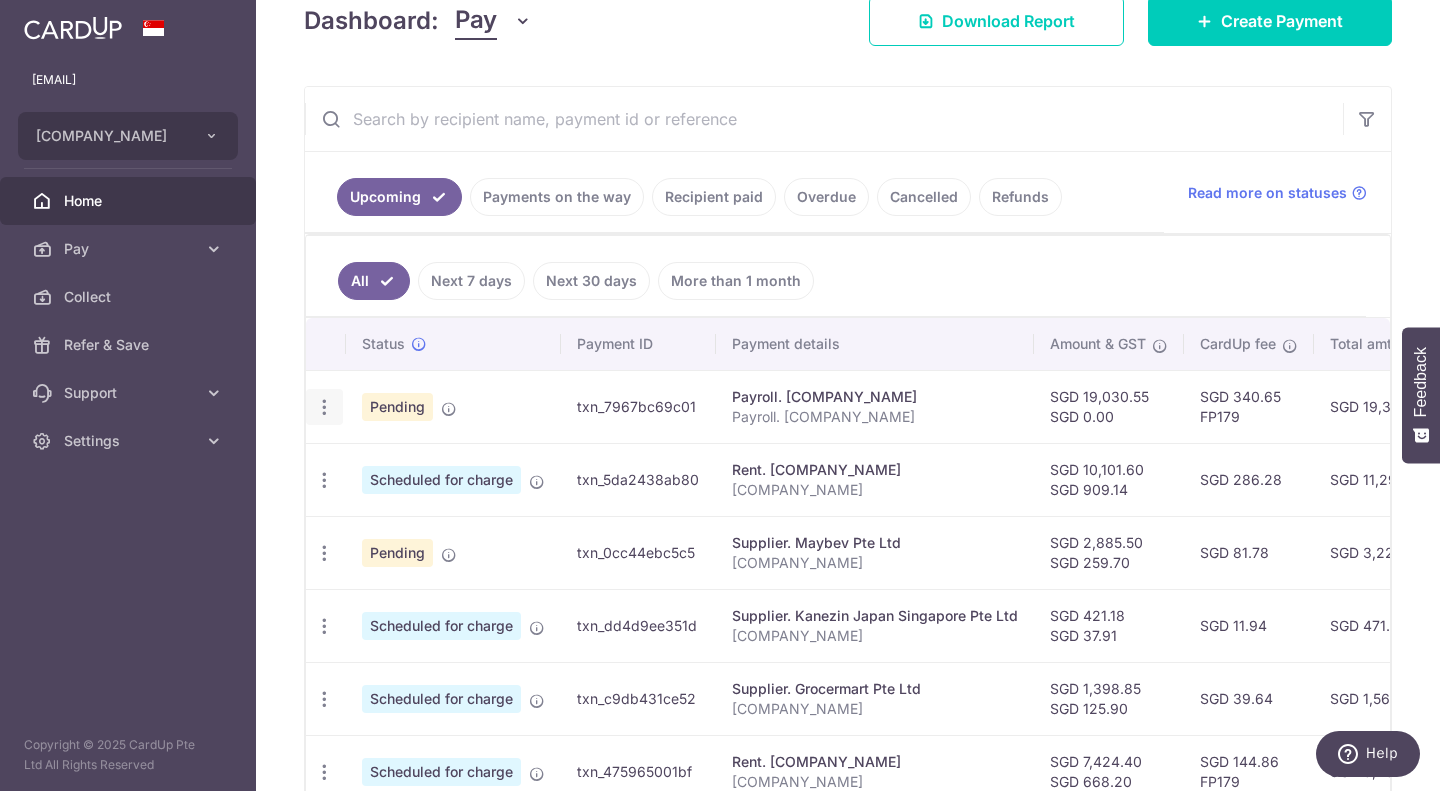 click at bounding box center [324, 407] 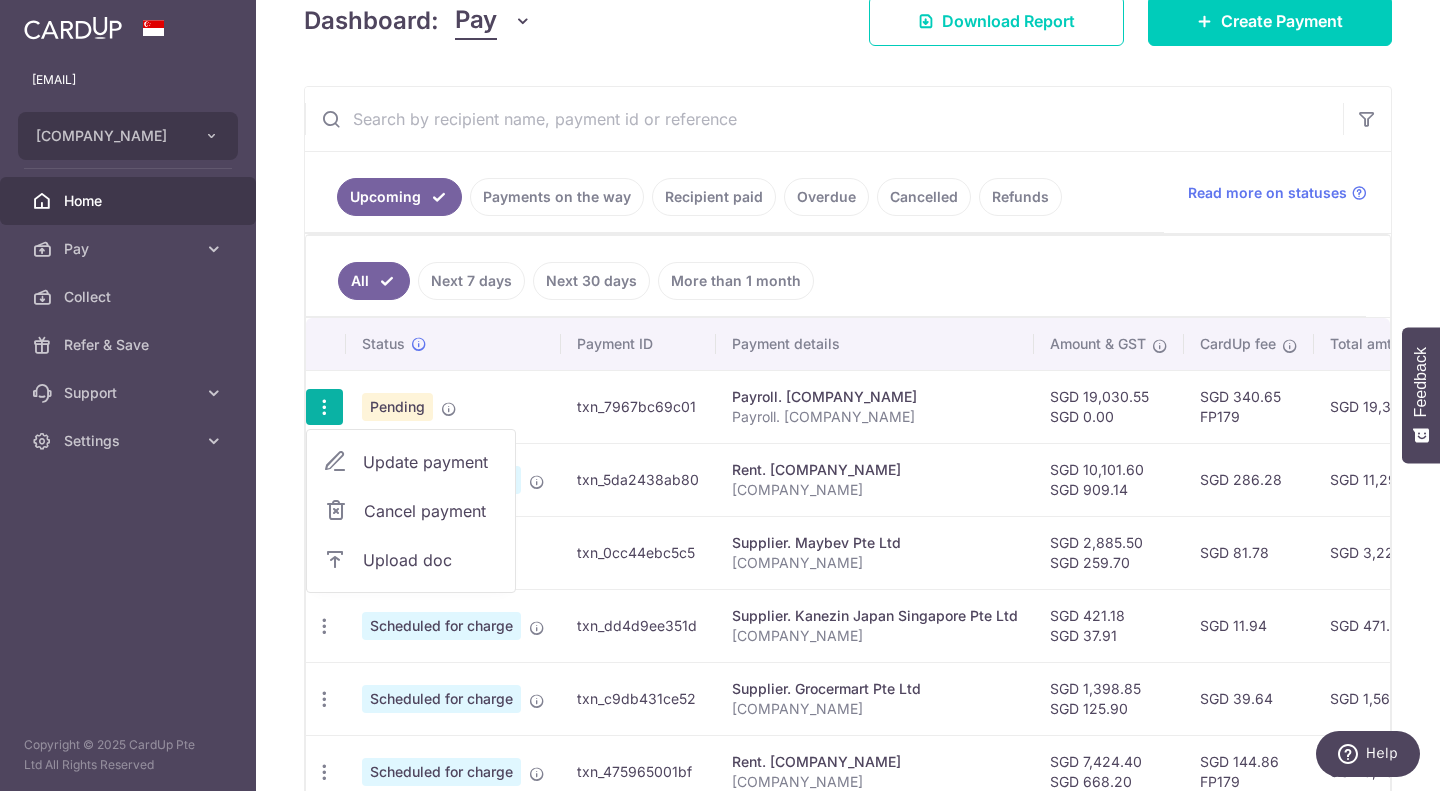 click at bounding box center (335, 462) 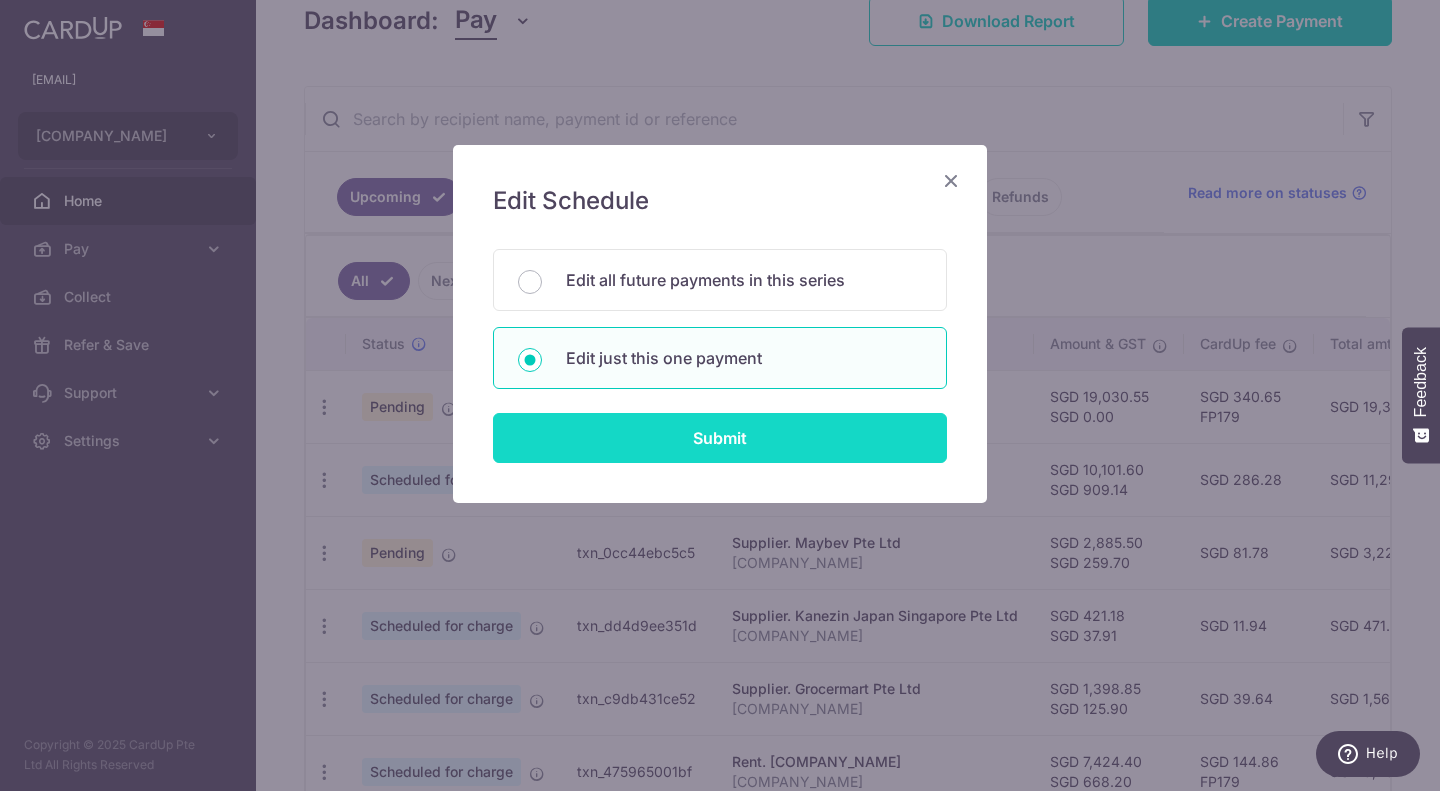 click on "Submit" at bounding box center [720, 438] 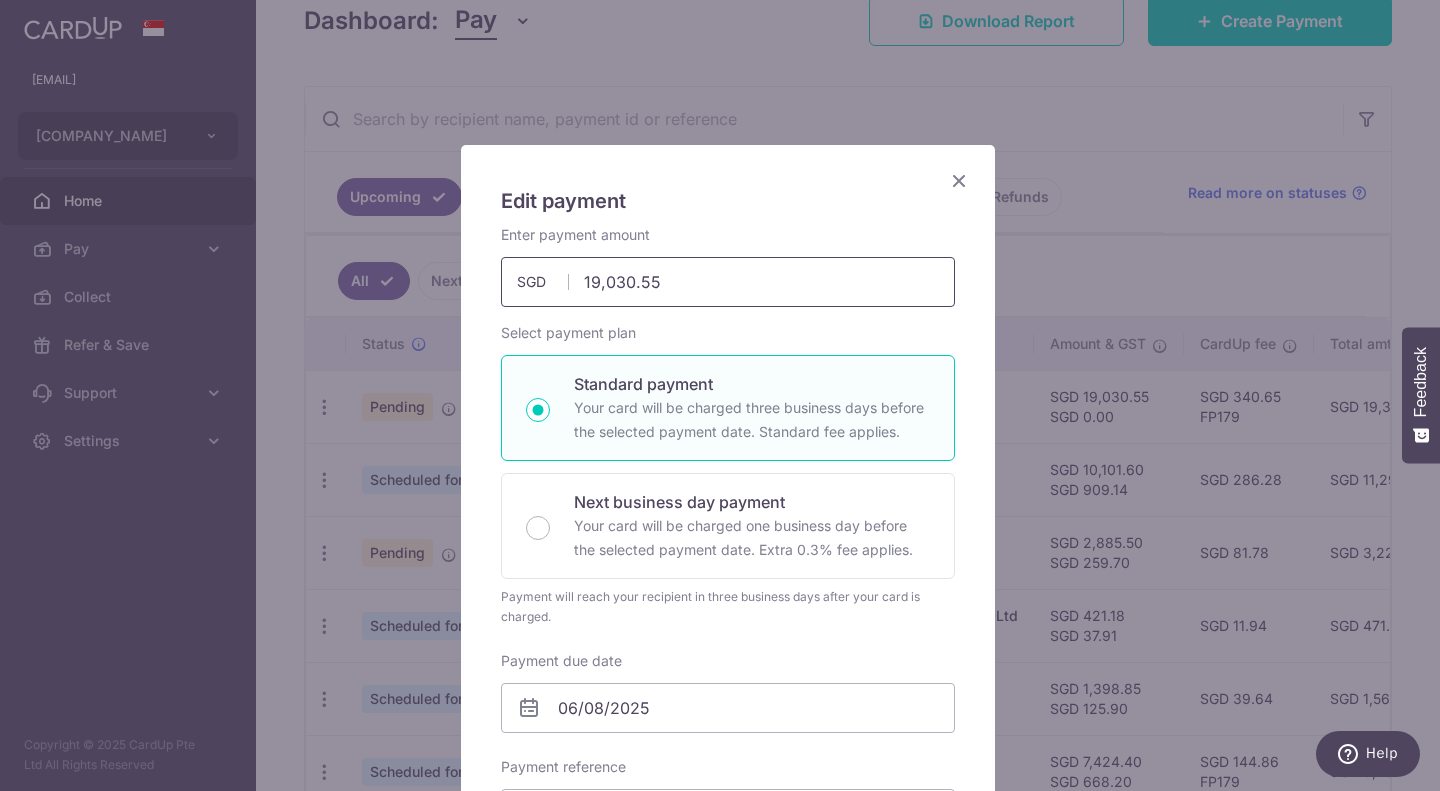 drag, startPoint x: 660, startPoint y: 282, endPoint x: 527, endPoint y: 280, distance: 133.01503 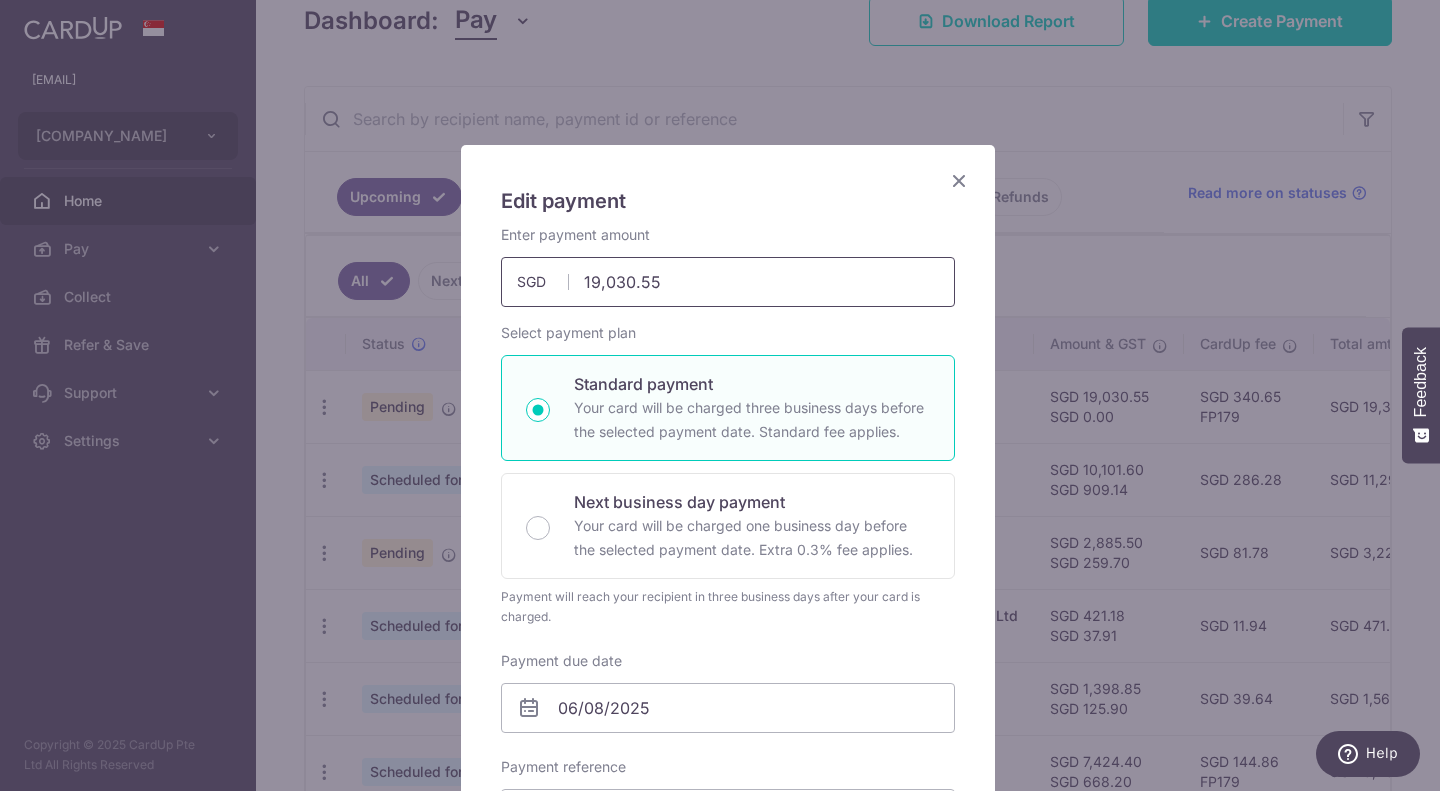 drag, startPoint x: 664, startPoint y: 275, endPoint x: 565, endPoint y: 282, distance: 99.24717 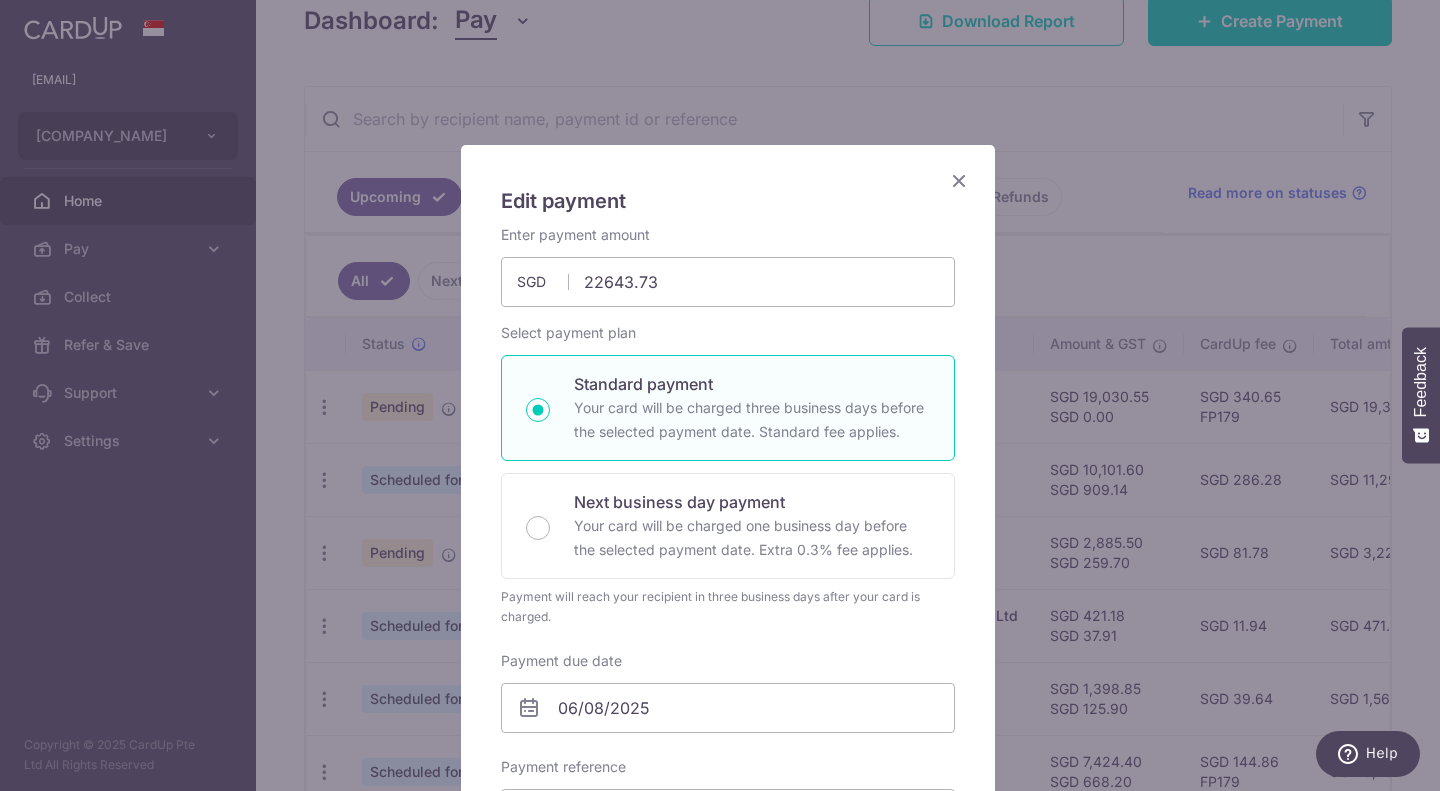 type on "22,643.73" 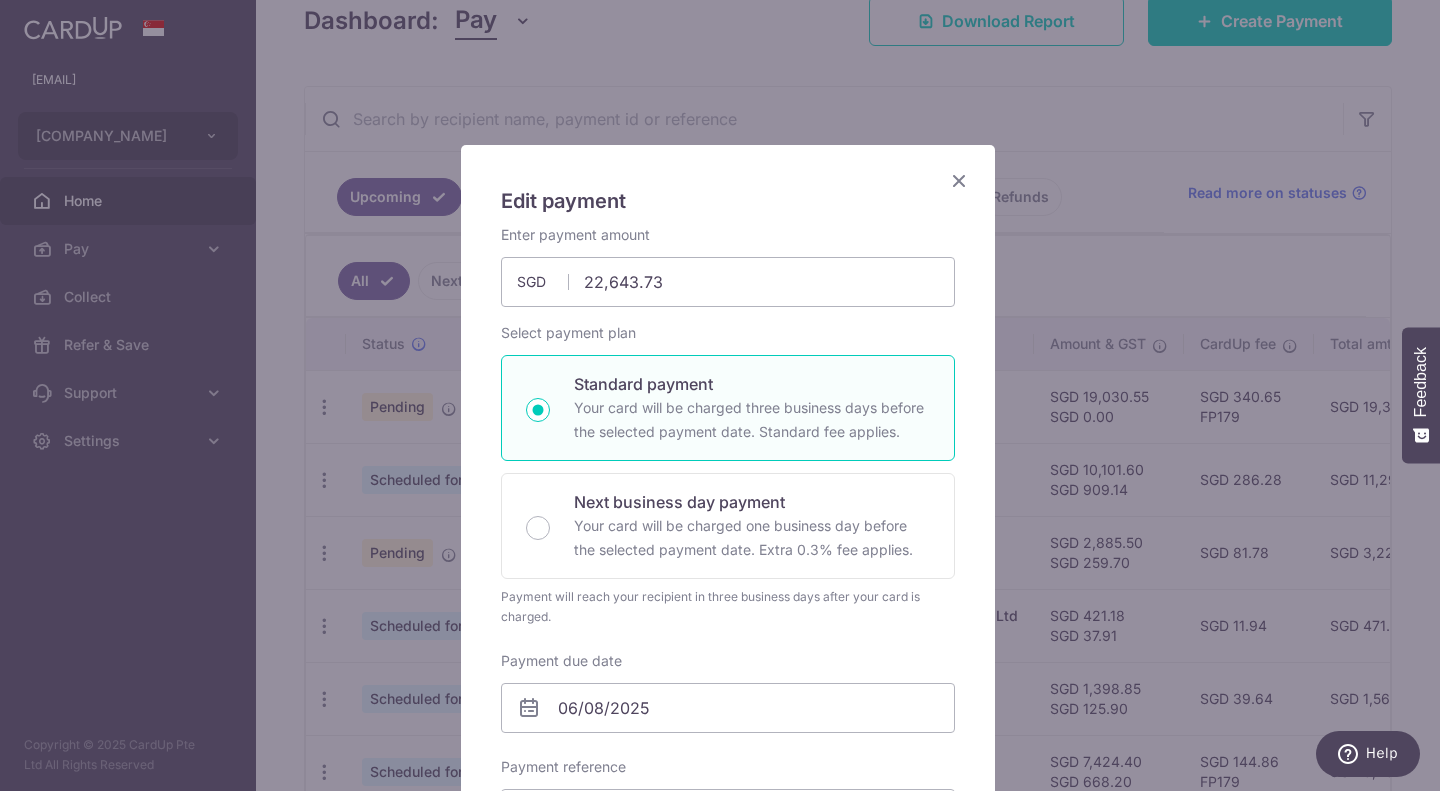 click on "Enter payment amount
22,643.73
22643.73
SGD
To change the payment amount, please cancel this payment and create a new payment with updated supporting documents." at bounding box center (728, 266) 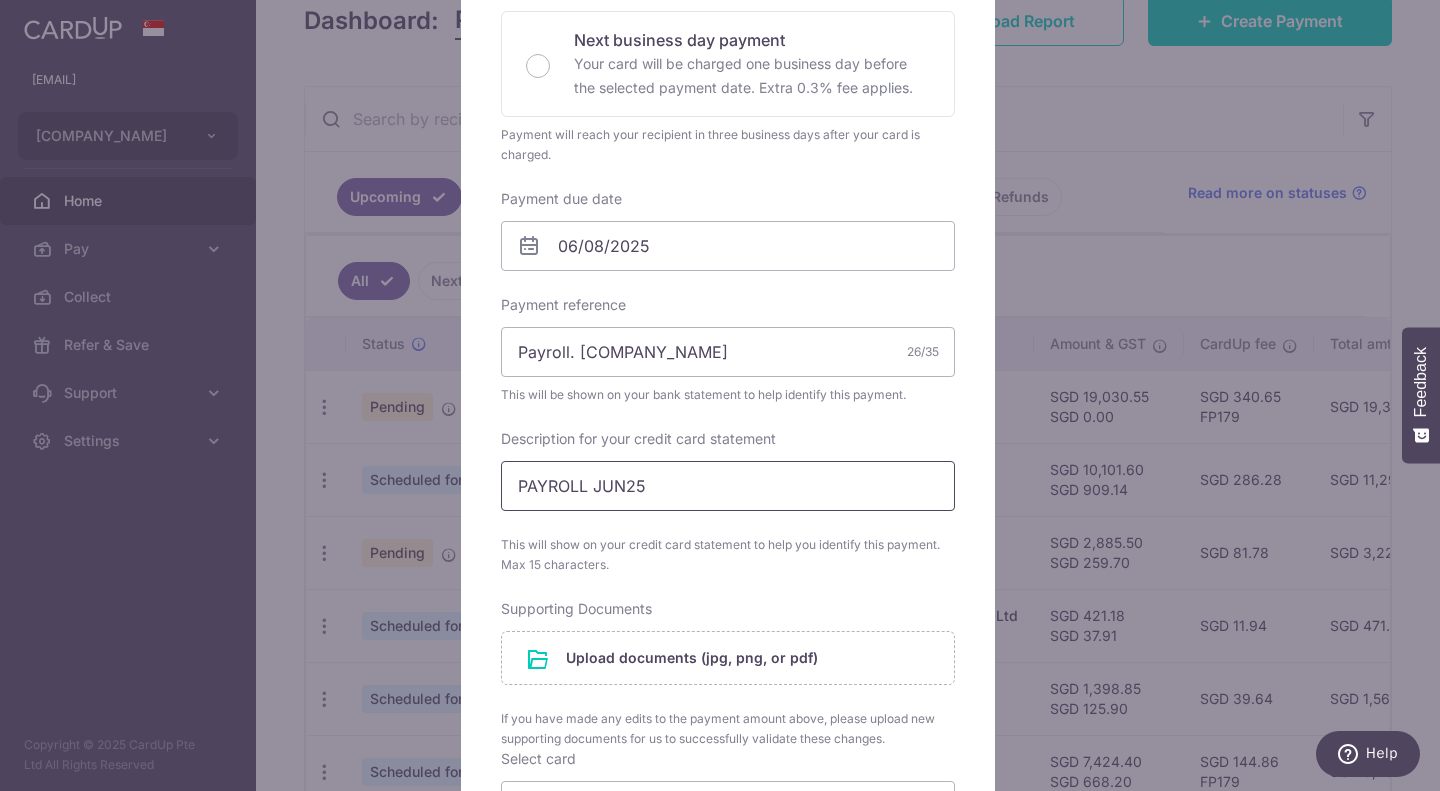 scroll, scrollTop: 500, scrollLeft: 0, axis: vertical 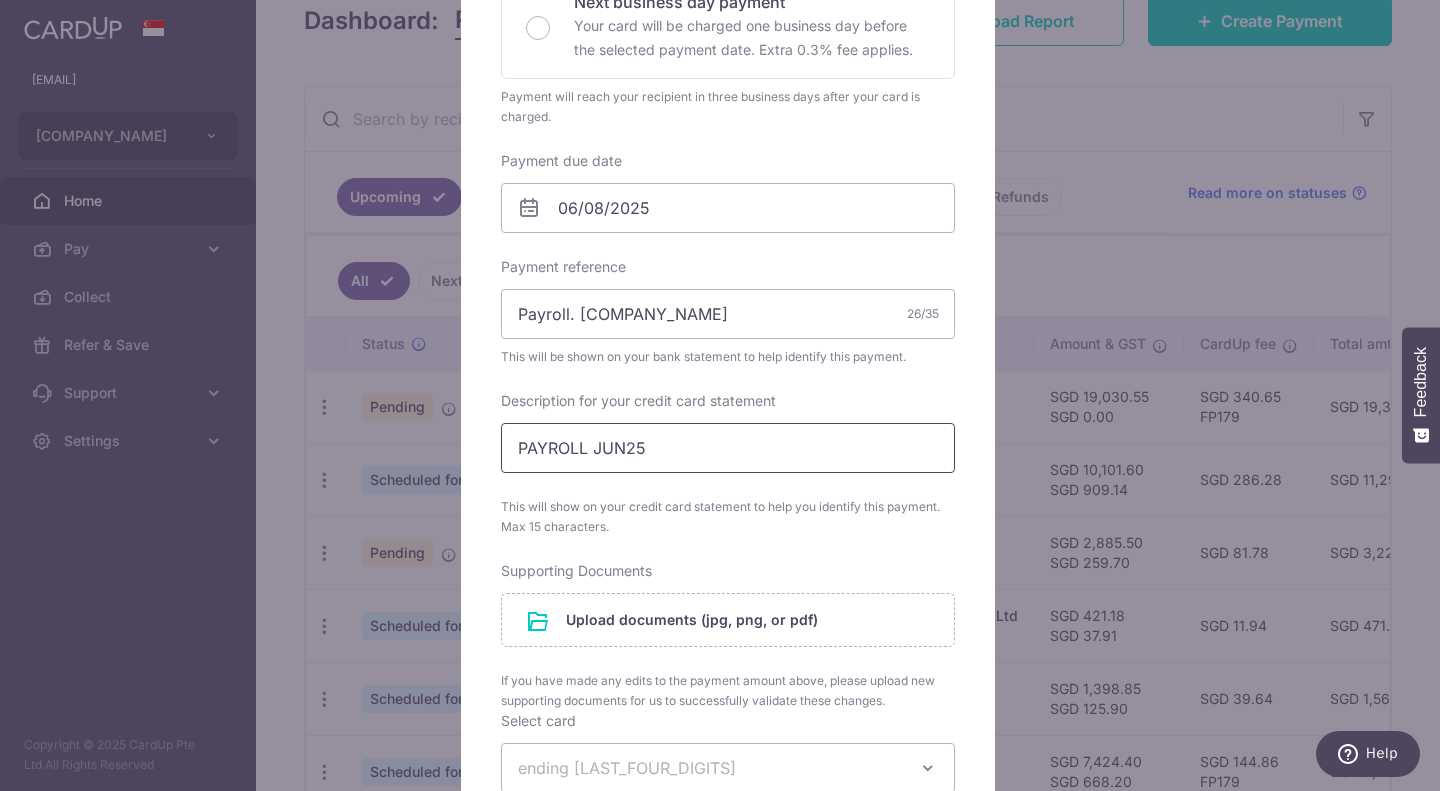 drag, startPoint x: 680, startPoint y: 464, endPoint x: 581, endPoint y: 450, distance: 99.985 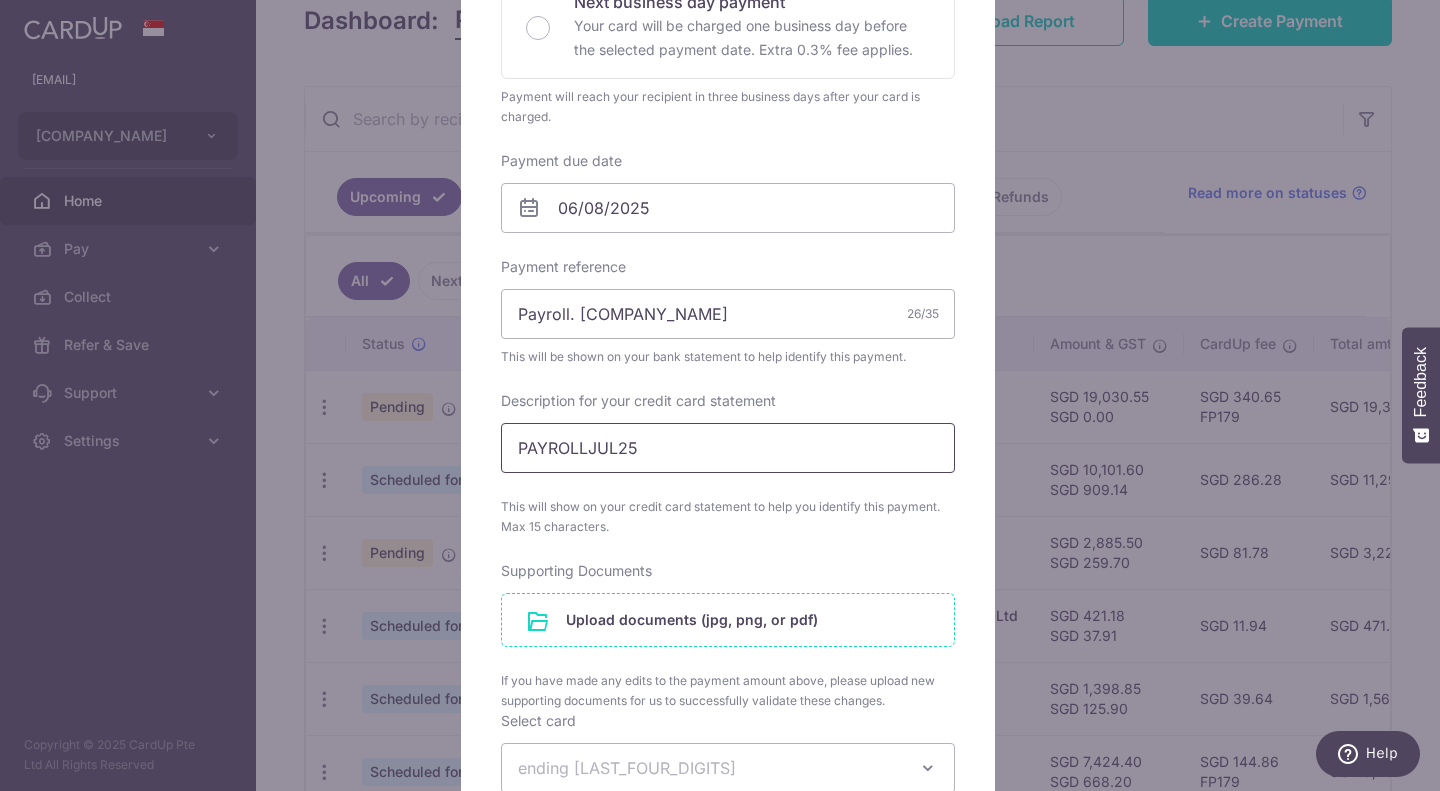type on "PAYROLLJUL25" 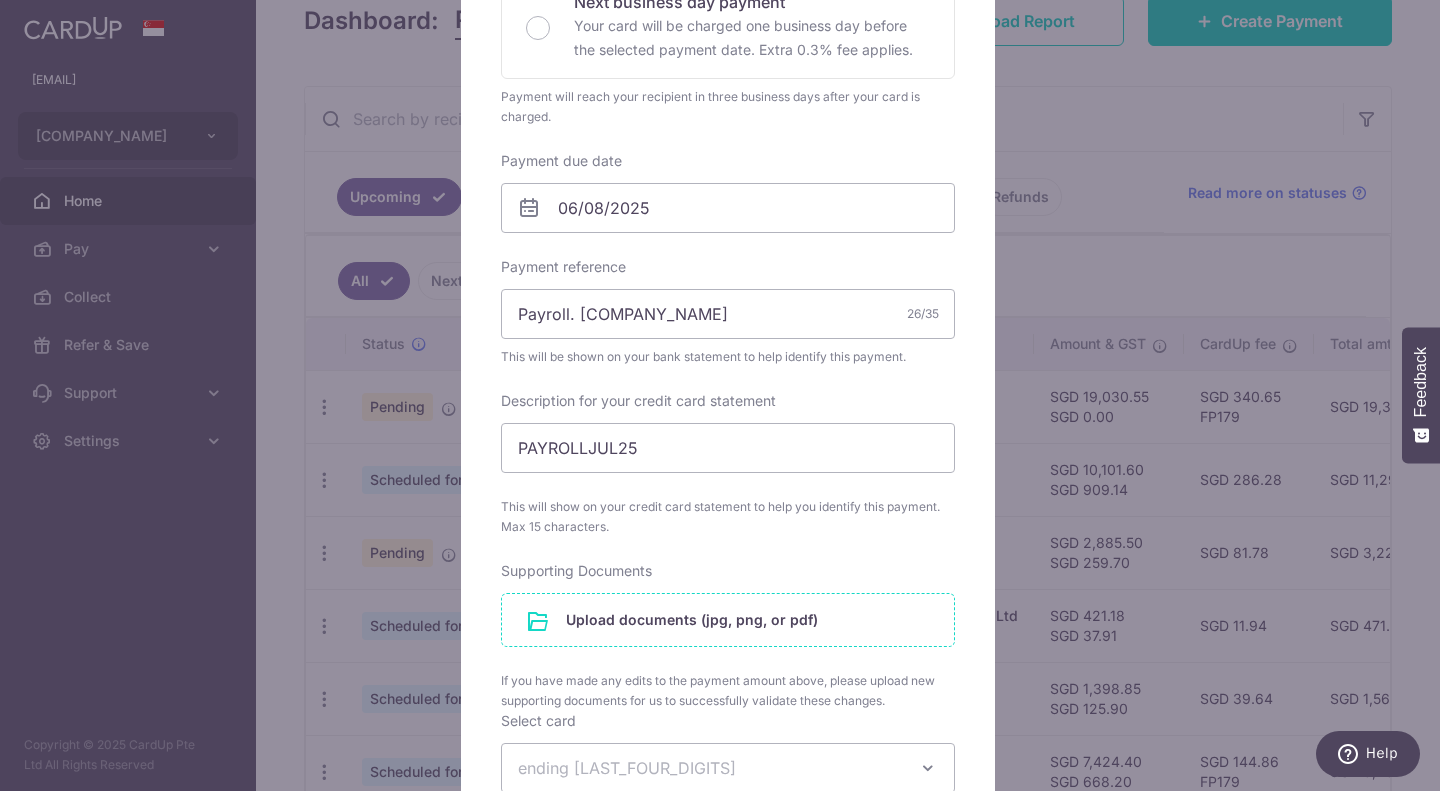 click at bounding box center [728, 620] 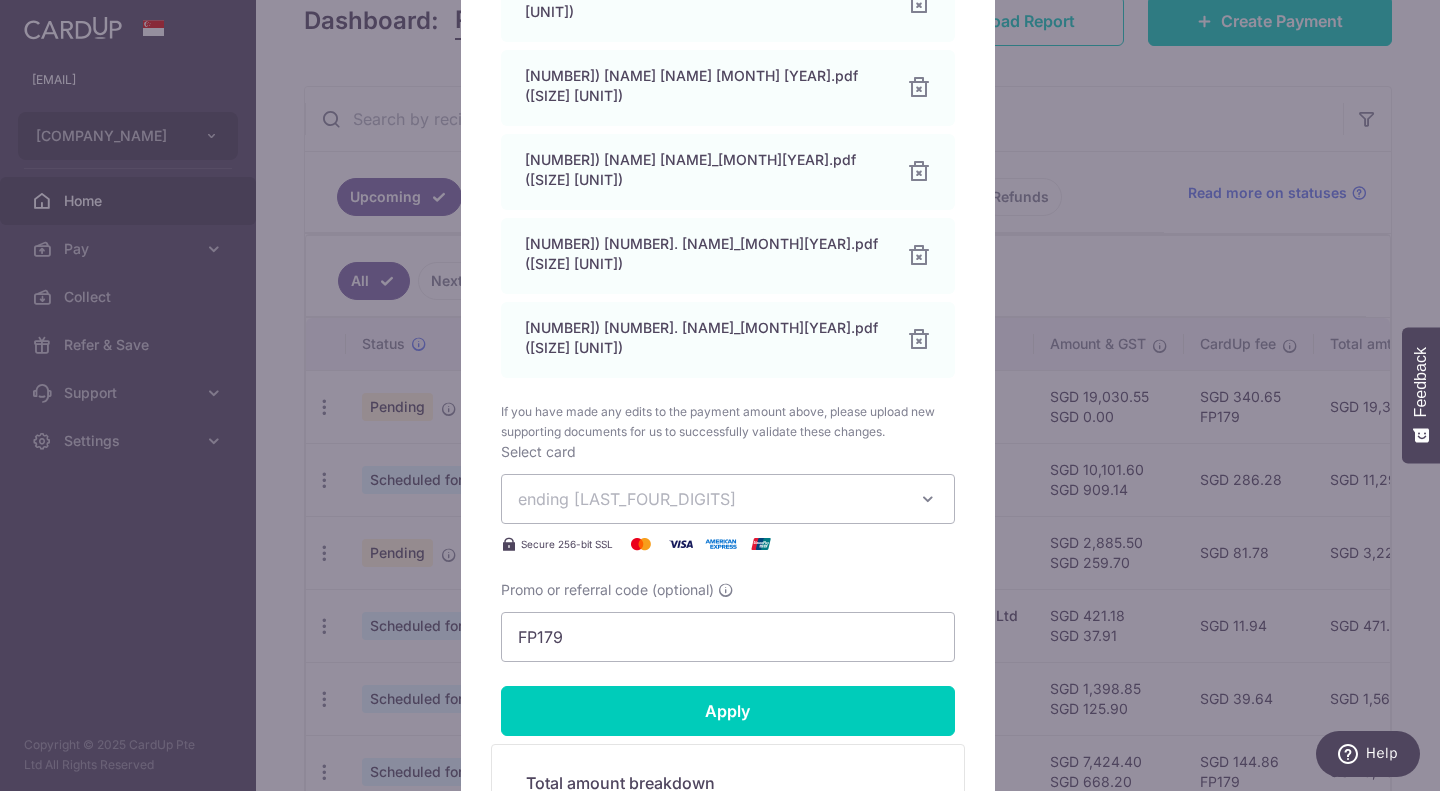 scroll, scrollTop: 1600, scrollLeft: 0, axis: vertical 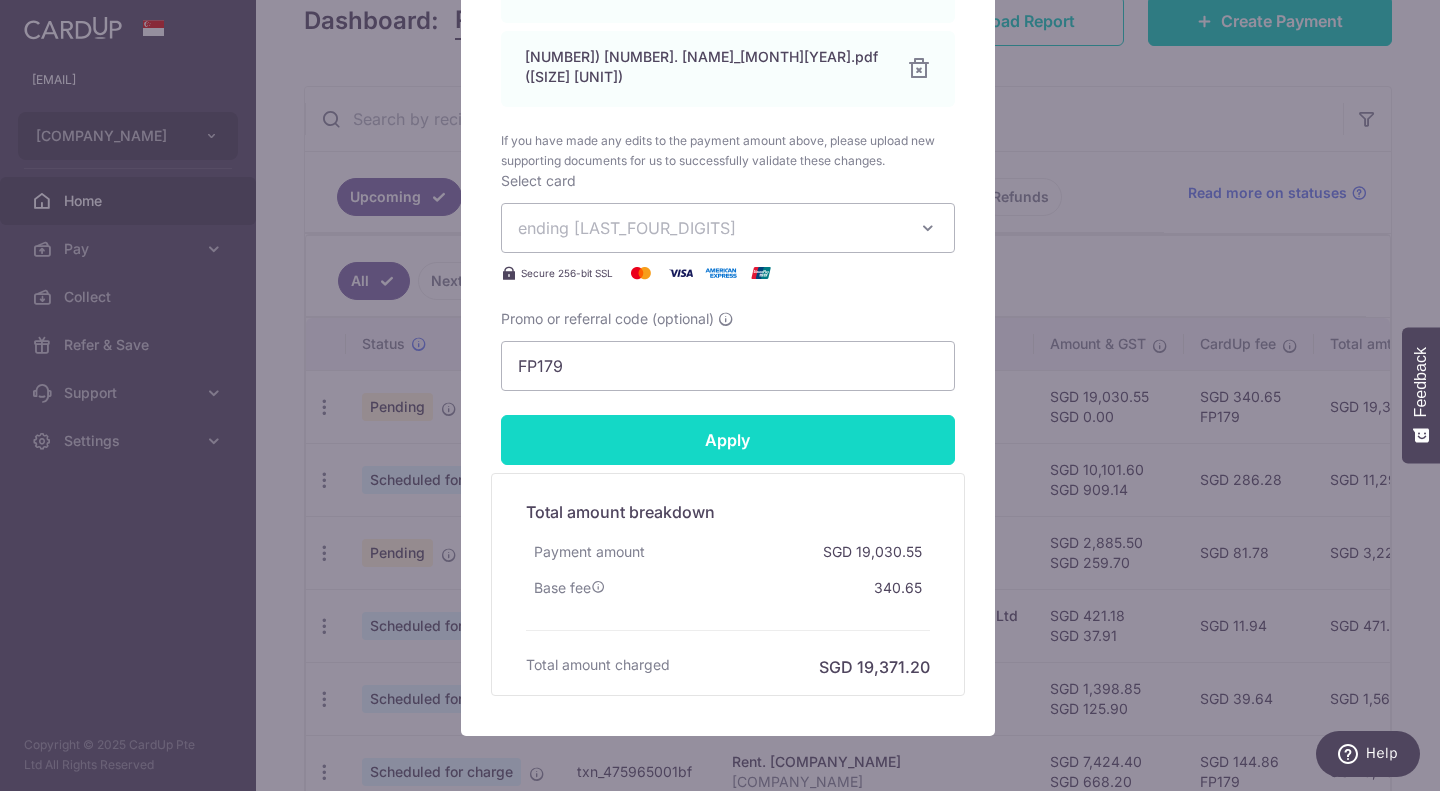 click on "Apply" at bounding box center (728, 440) 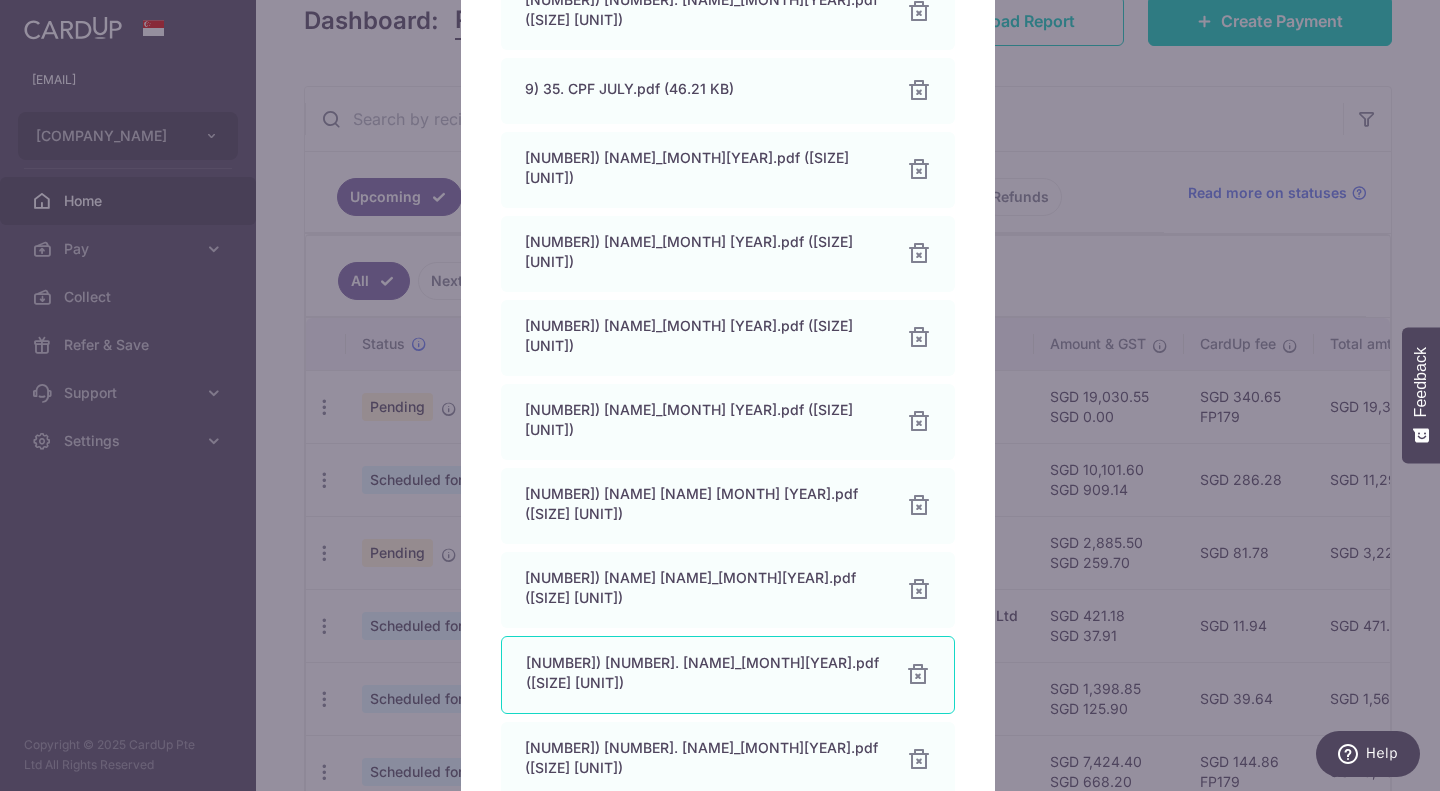 scroll, scrollTop: 1500, scrollLeft: 0, axis: vertical 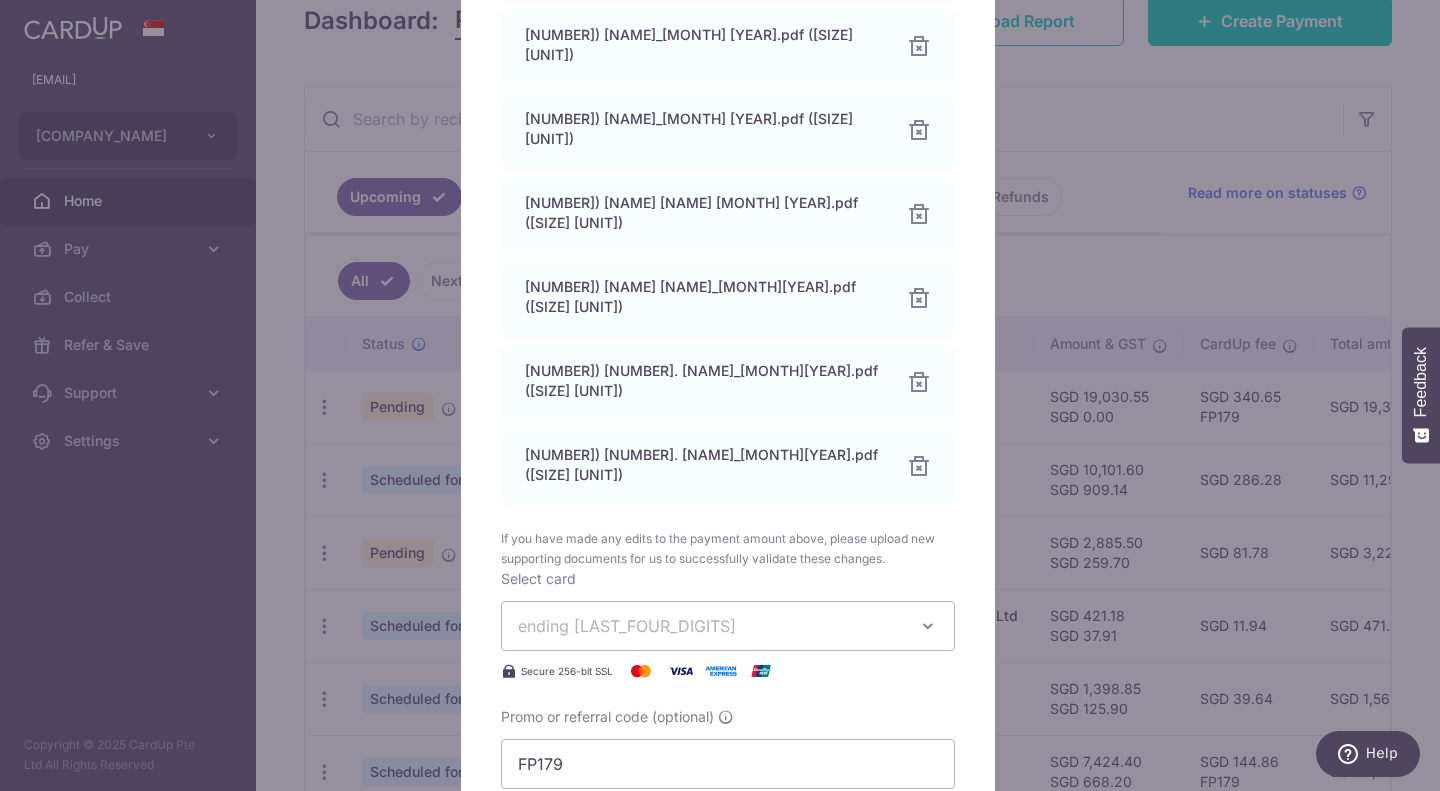 click on "Apply" at bounding box center [728, 838] 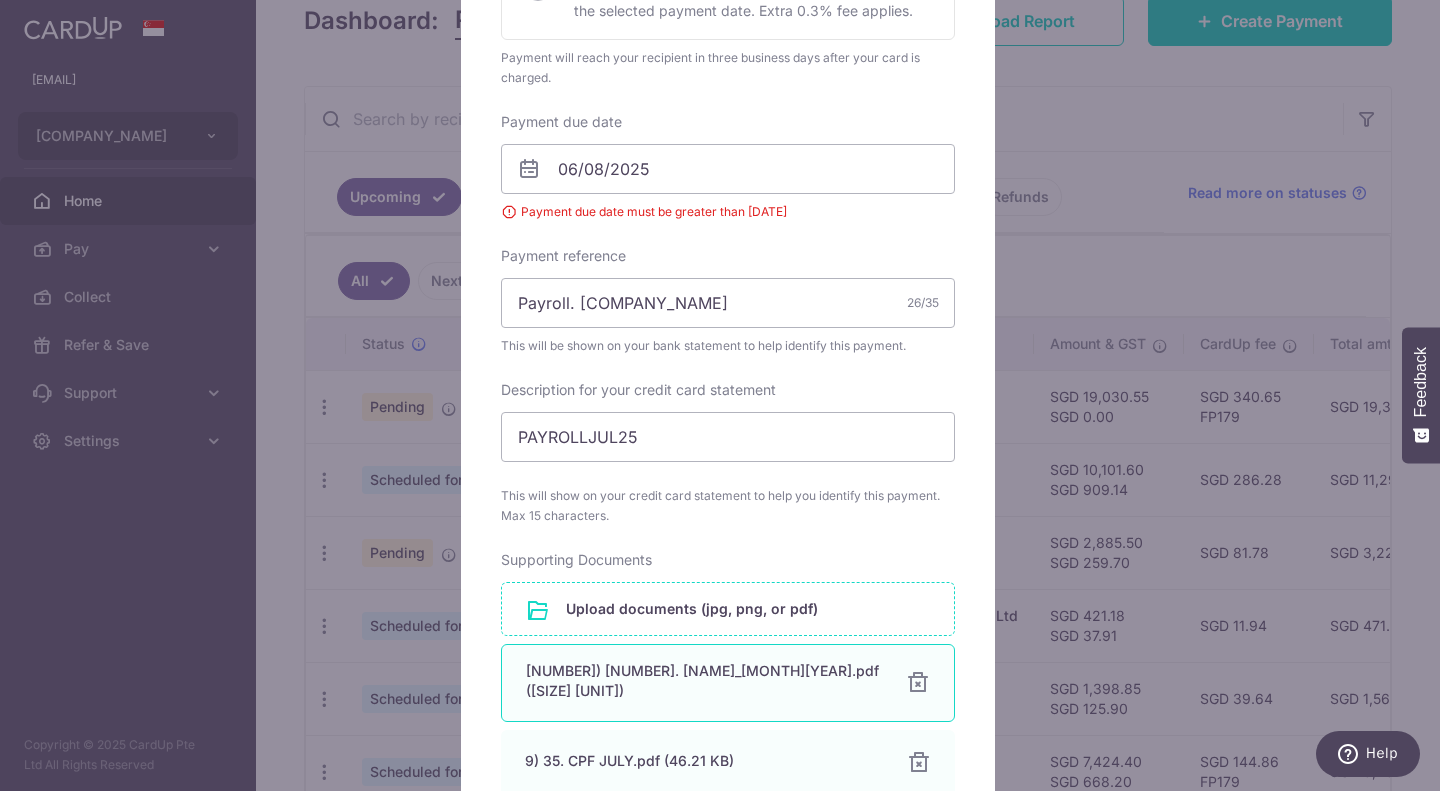 scroll, scrollTop: 500, scrollLeft: 0, axis: vertical 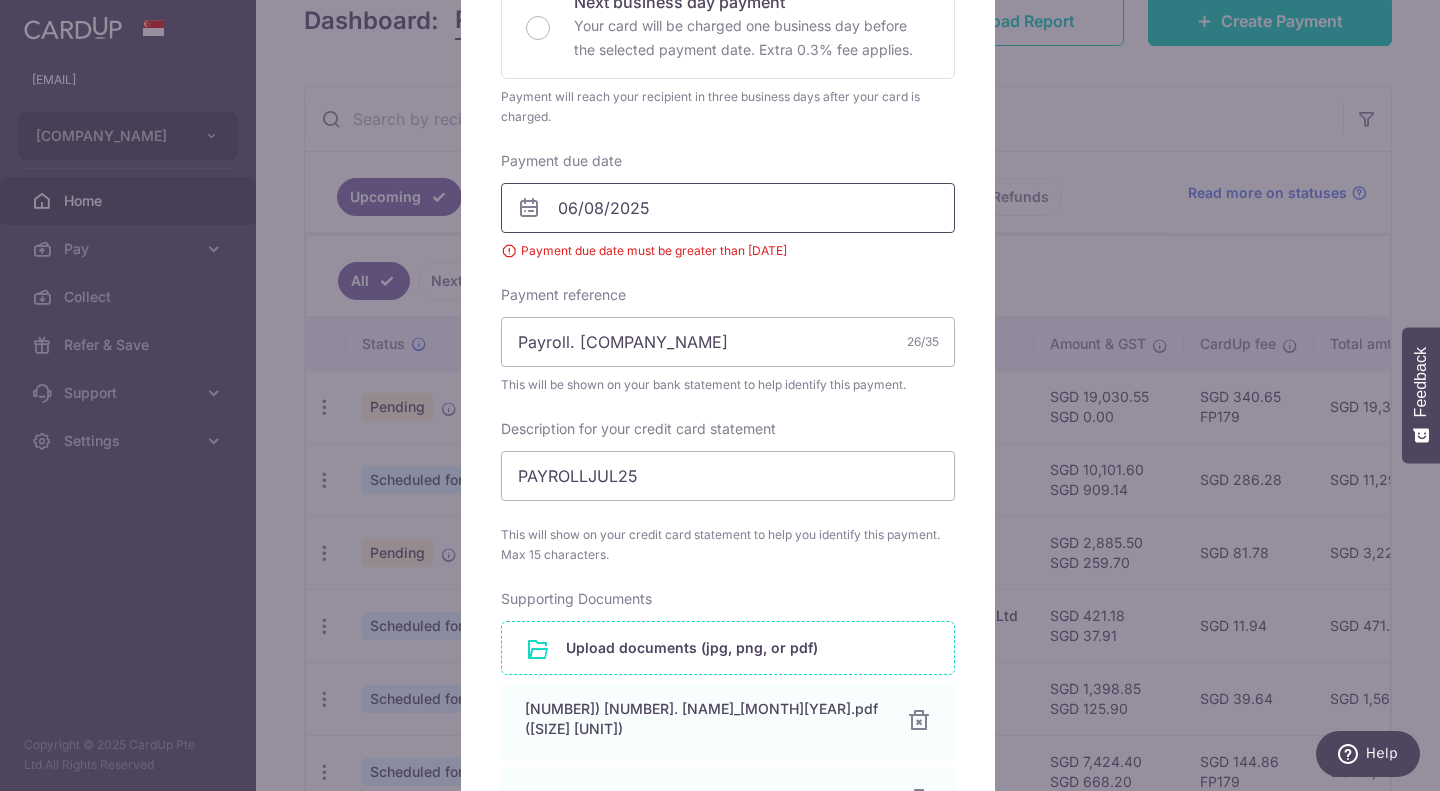 click on "06/08/2025" at bounding box center [728, 208] 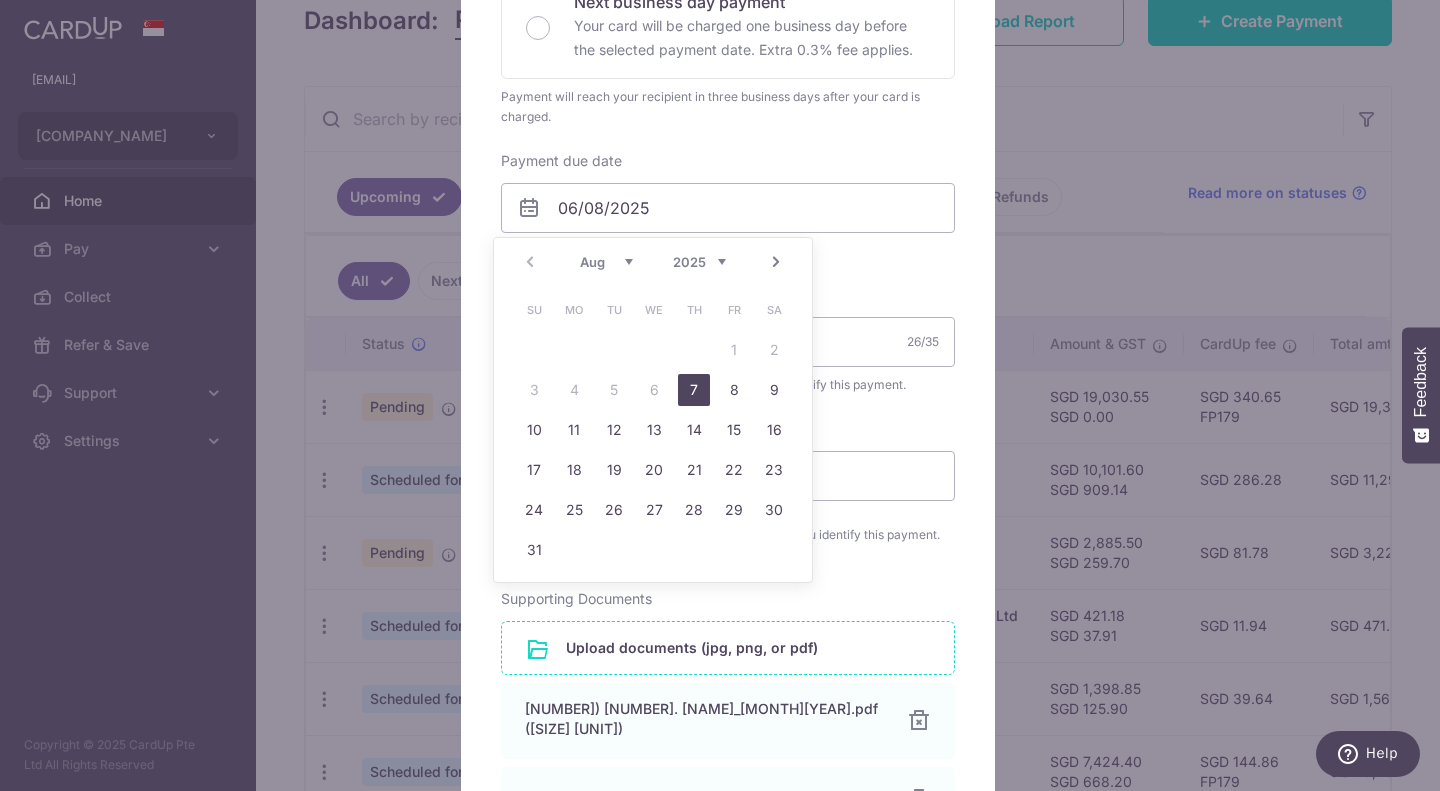 click on "7" at bounding box center [694, 390] 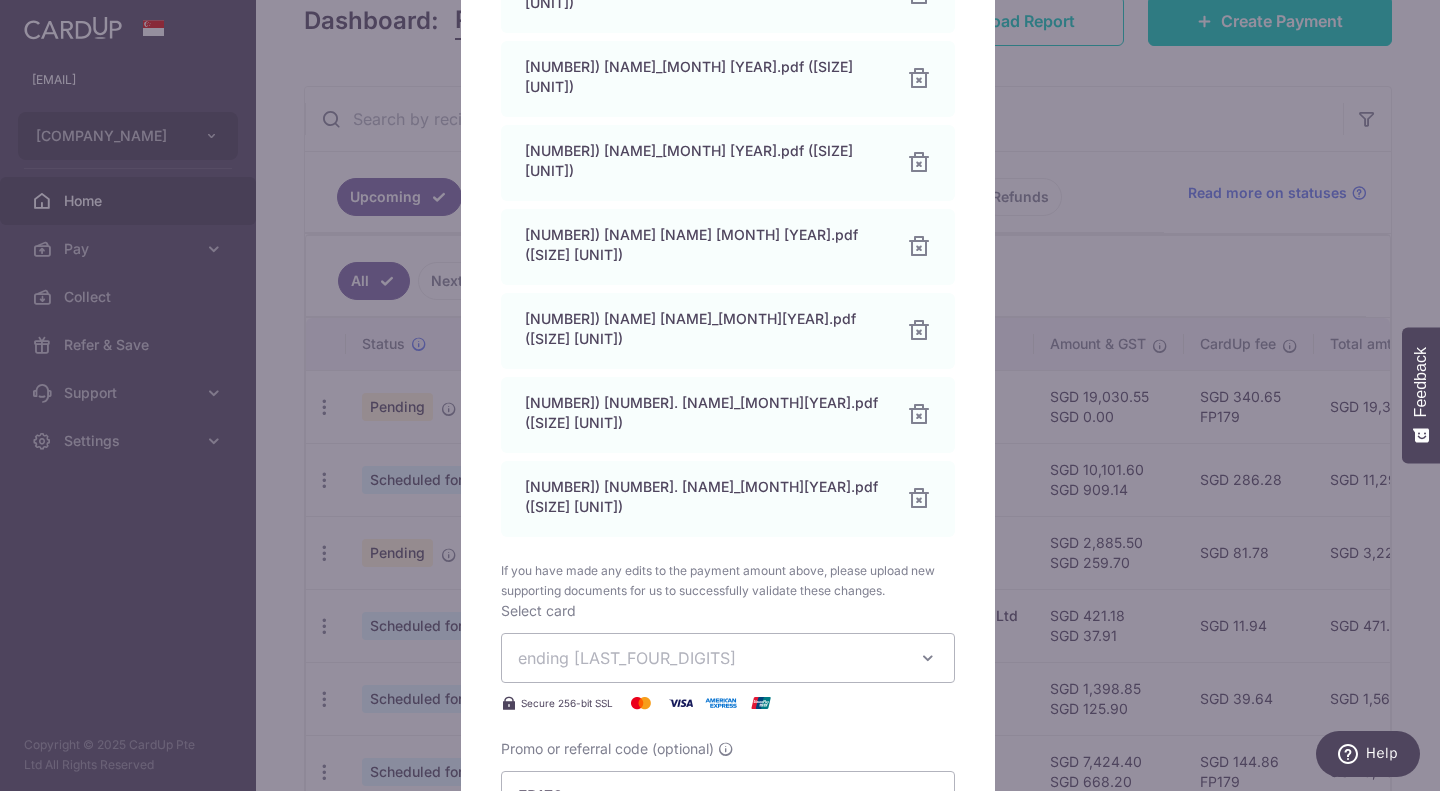 scroll, scrollTop: 1800, scrollLeft: 0, axis: vertical 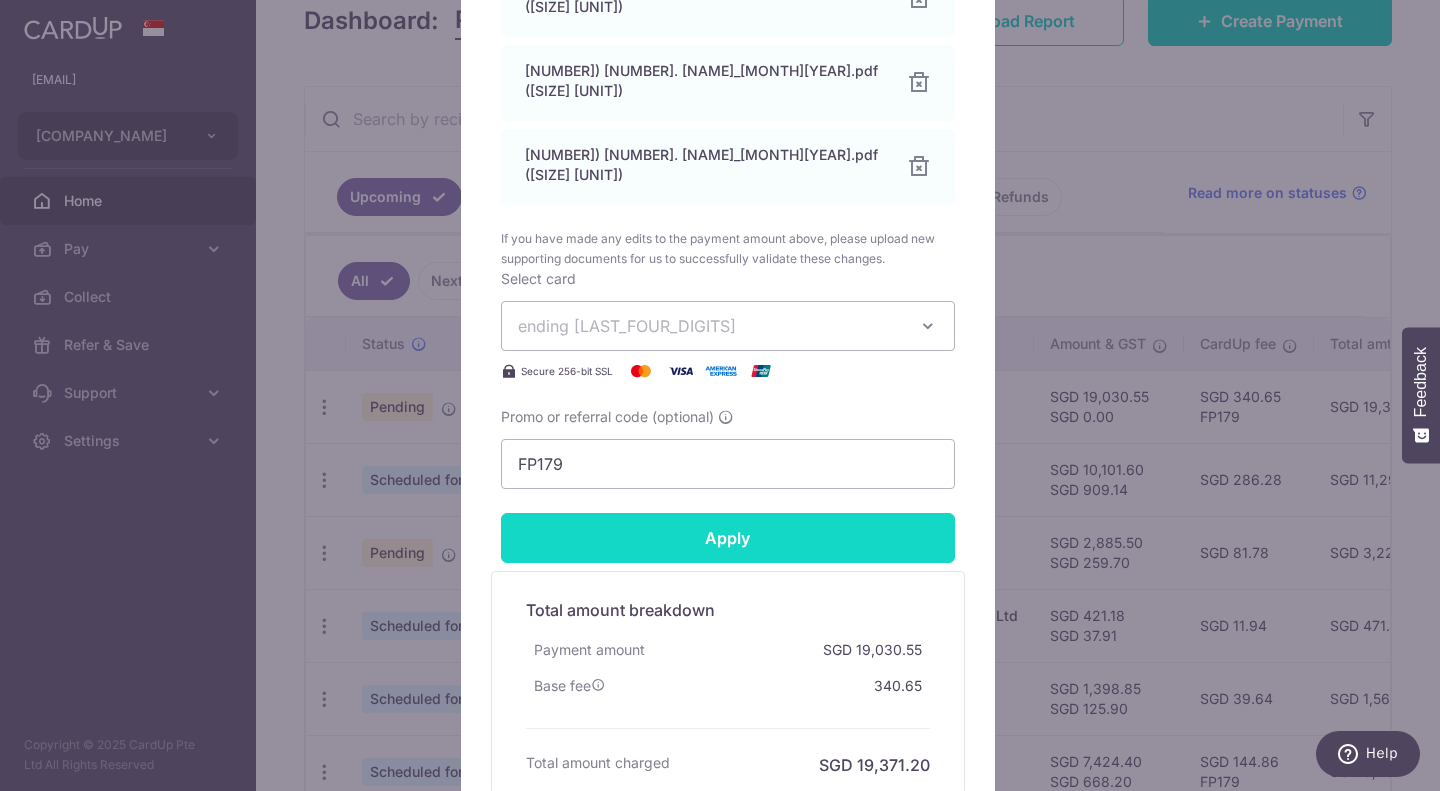 click on "Apply" at bounding box center (728, 538) 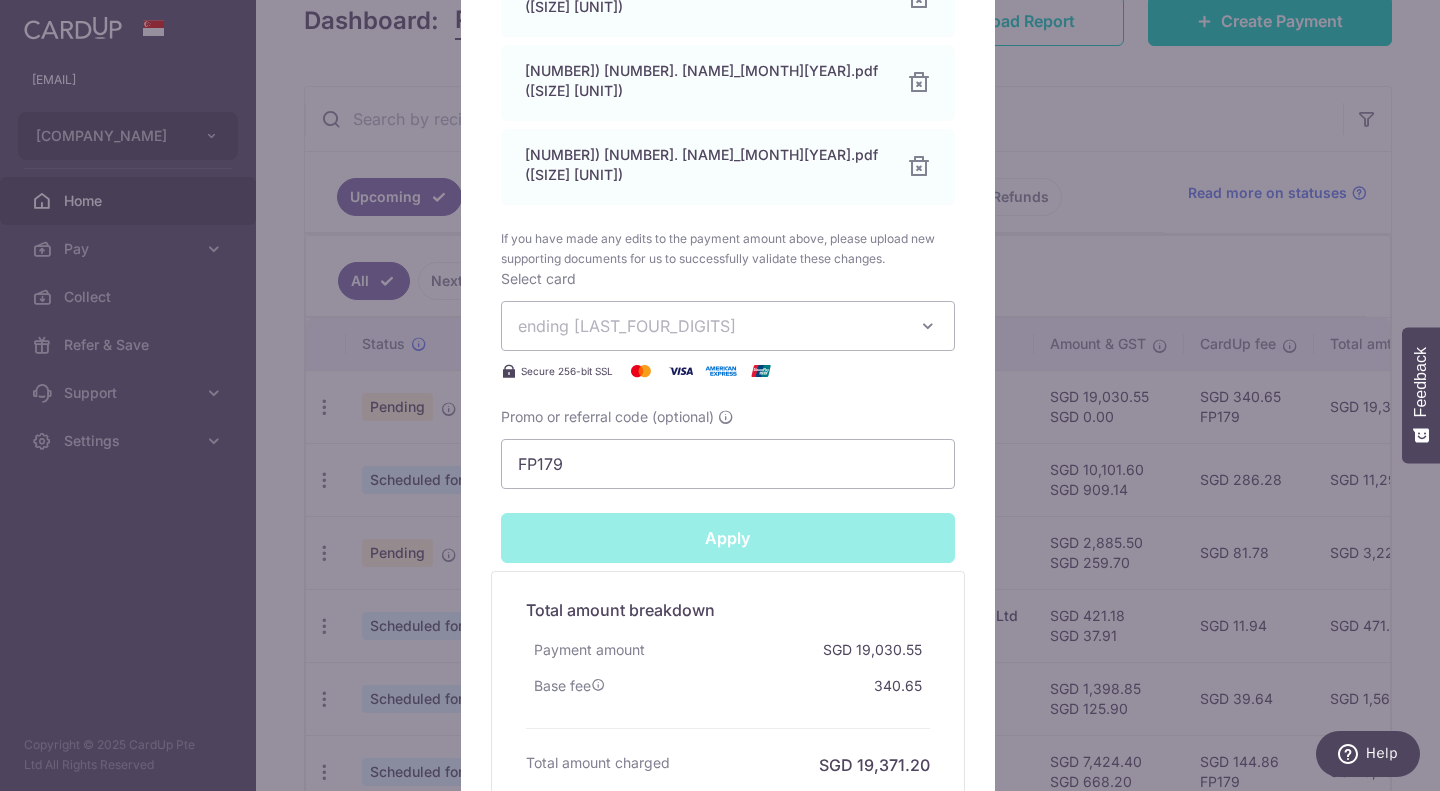 type on "Successfully Applied" 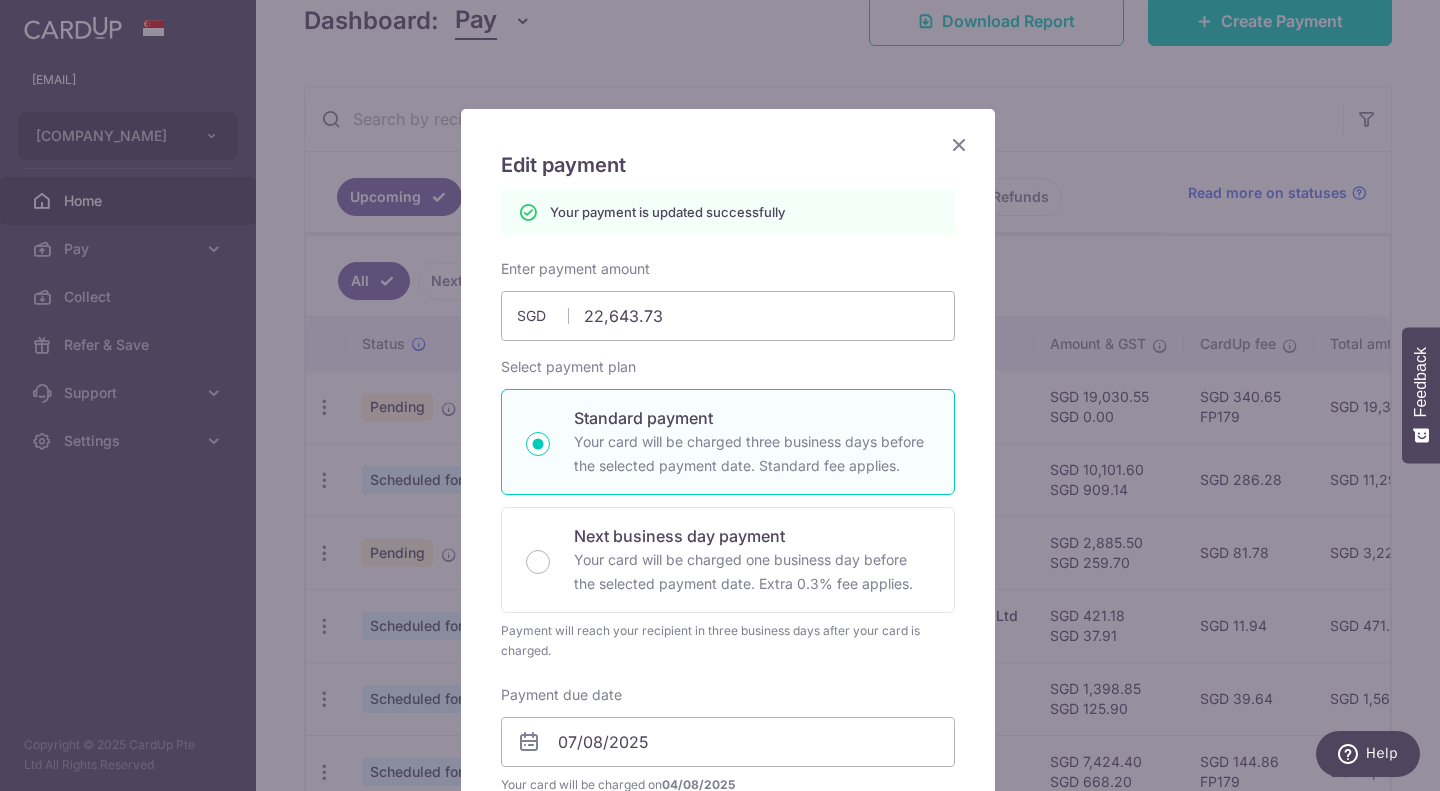 scroll, scrollTop: 0, scrollLeft: 0, axis: both 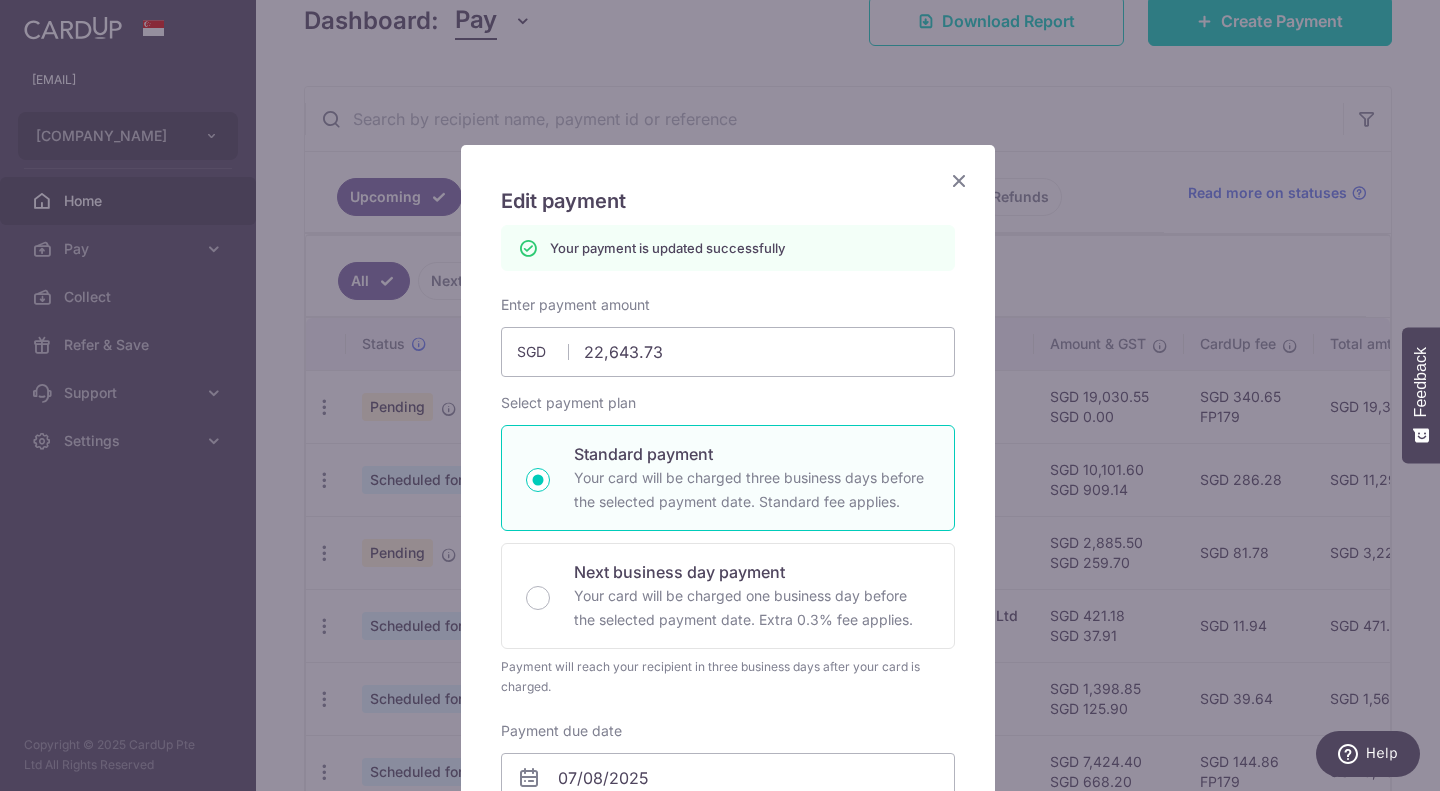click at bounding box center [959, 180] 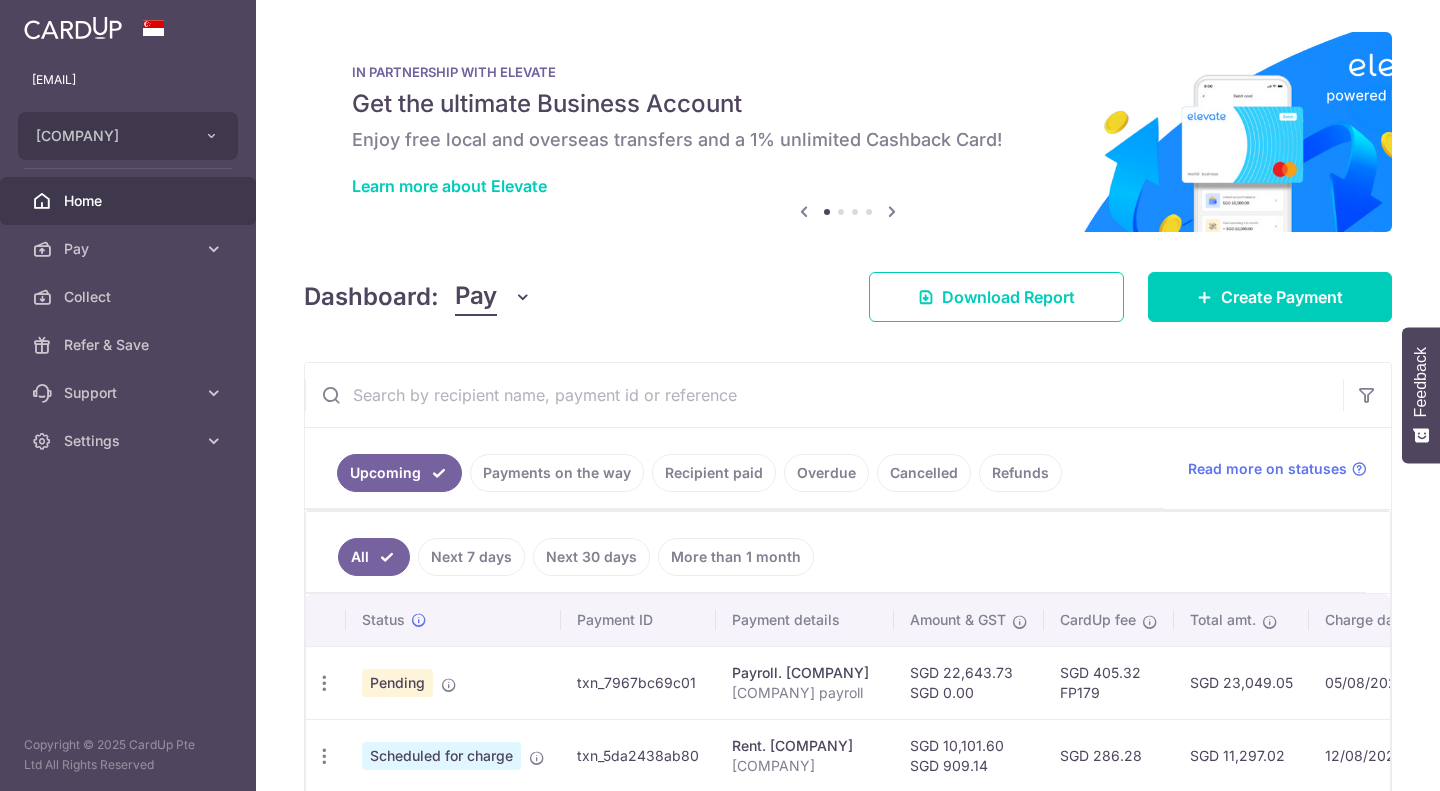 scroll, scrollTop: 0, scrollLeft: 0, axis: both 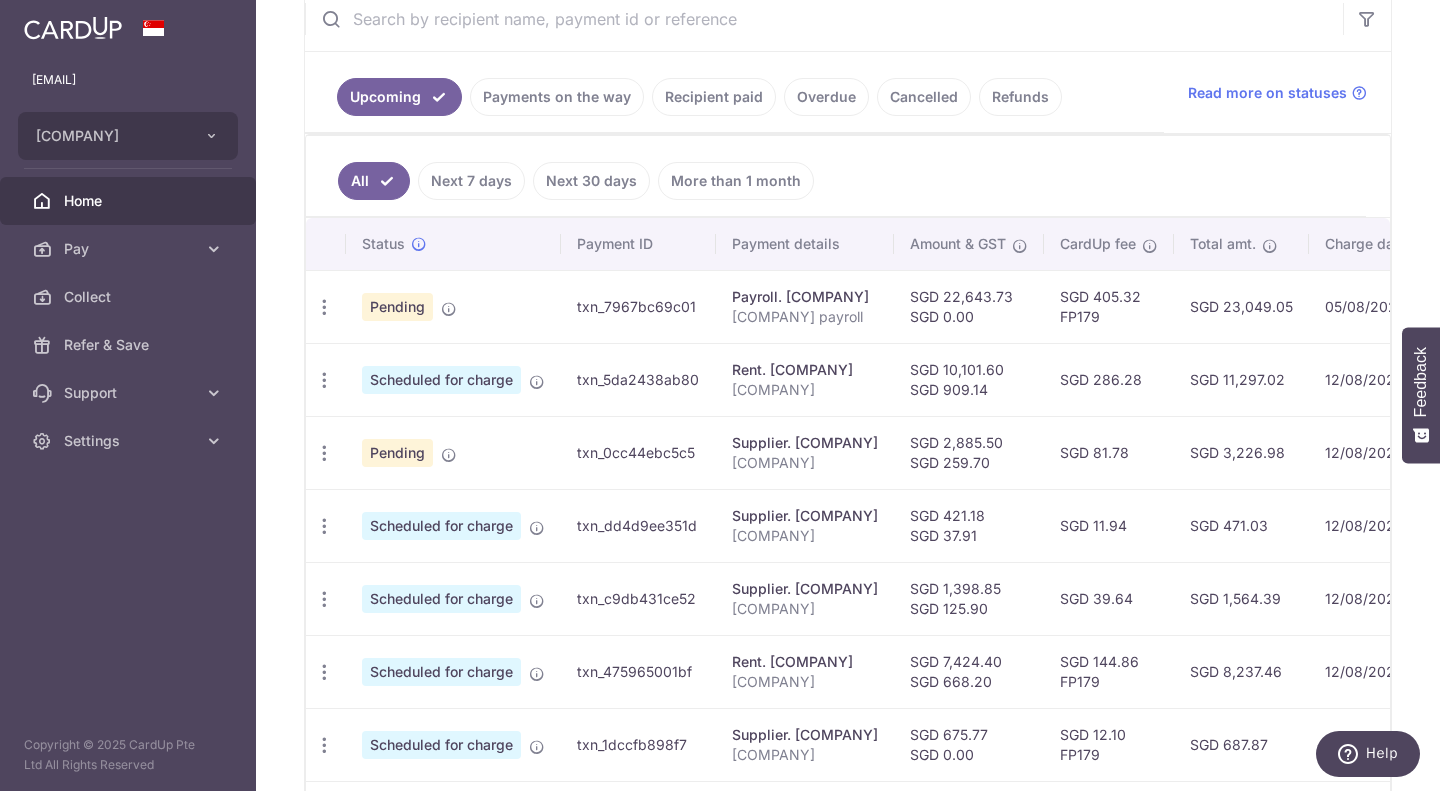 drag, startPoint x: 578, startPoint y: 305, endPoint x: 705, endPoint y: 305, distance: 127 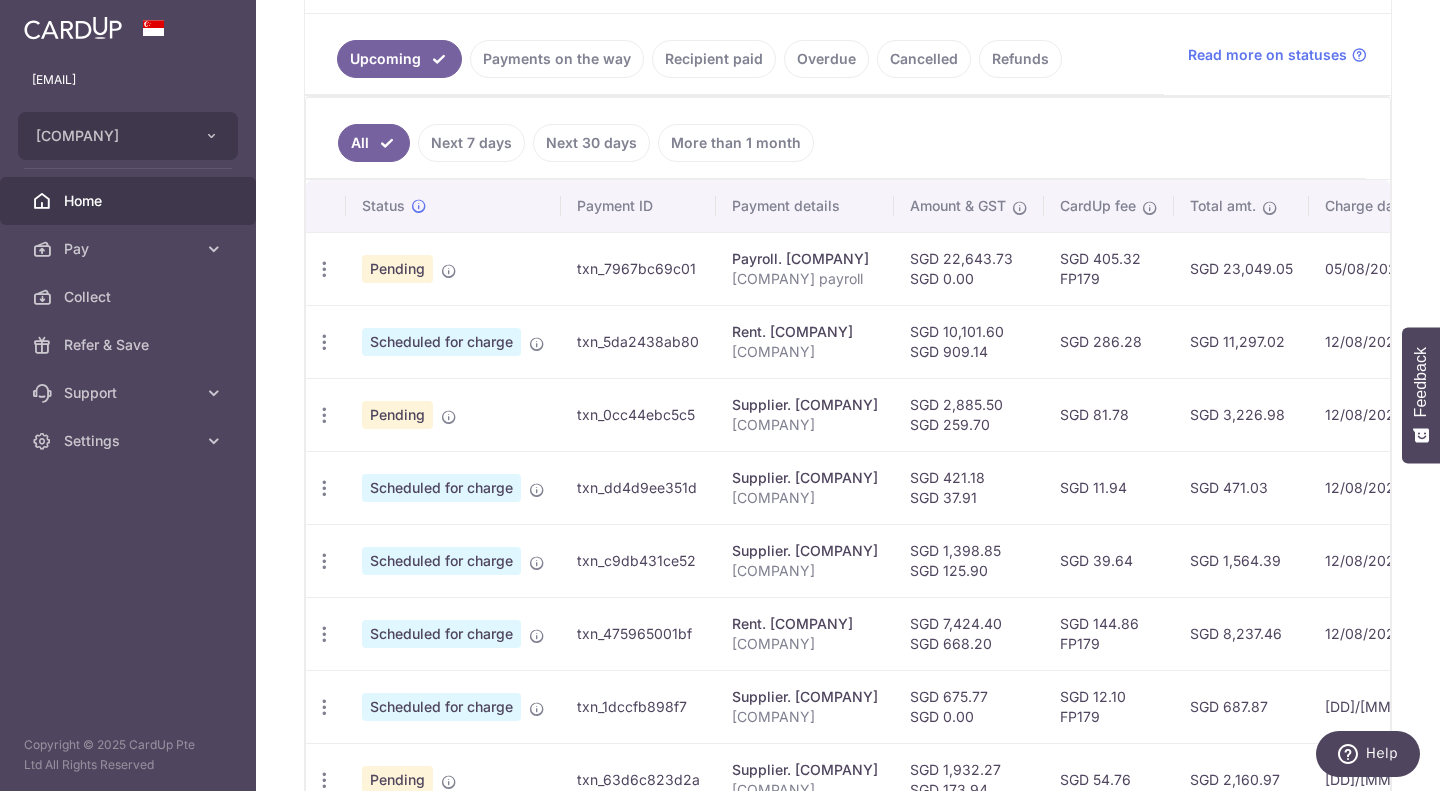 scroll, scrollTop: 265, scrollLeft: 0, axis: vertical 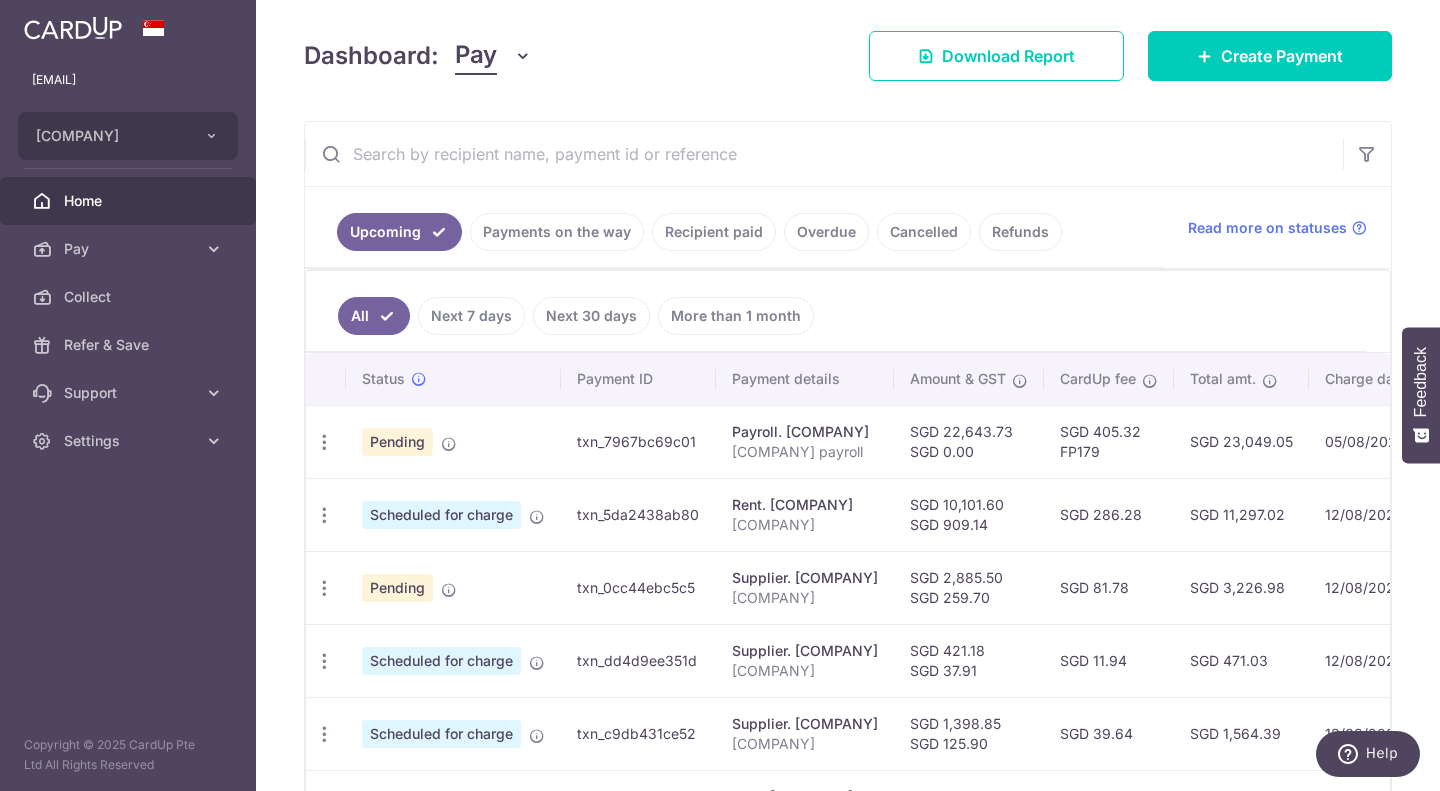click on "Payments on the way" at bounding box center (557, 232) 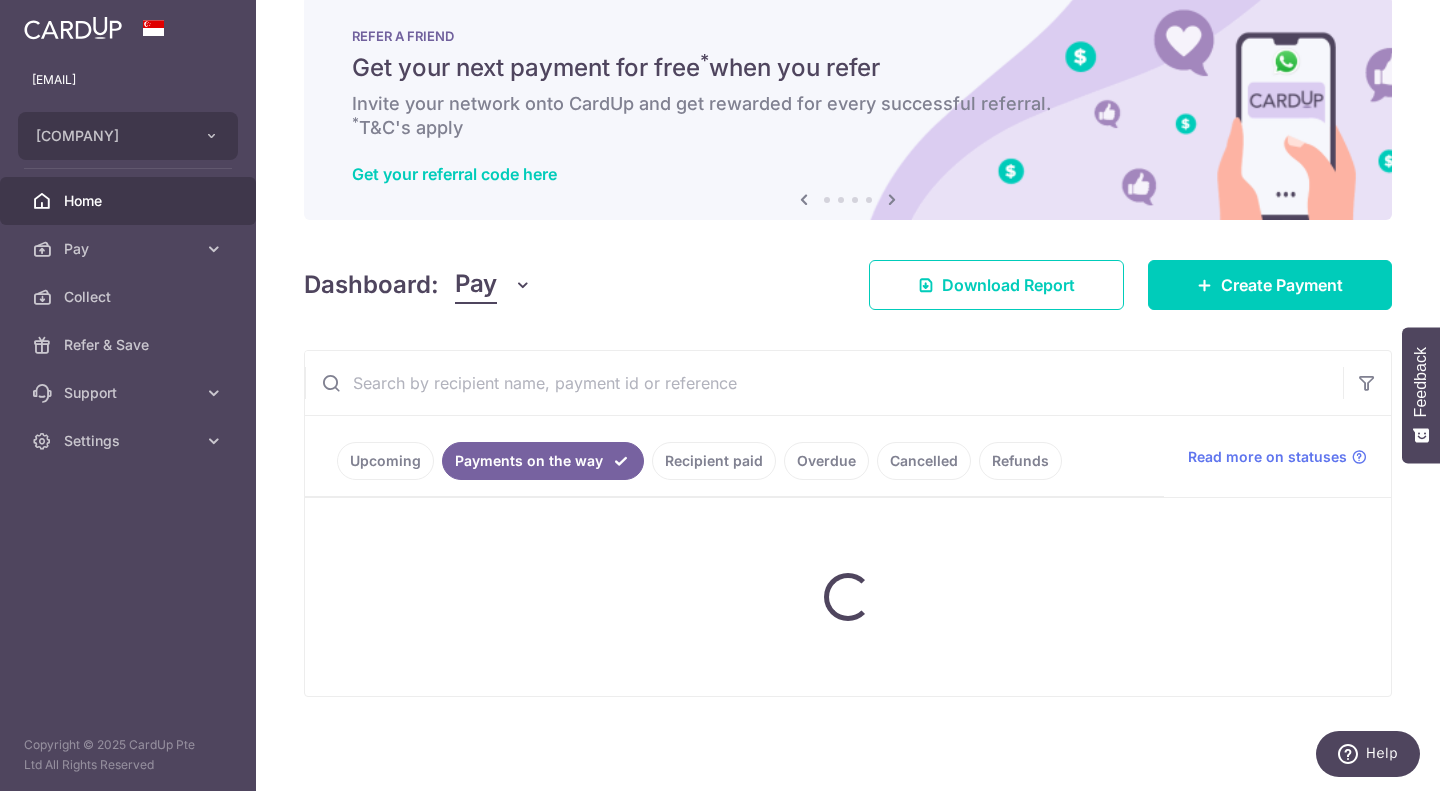 scroll, scrollTop: 194, scrollLeft: 0, axis: vertical 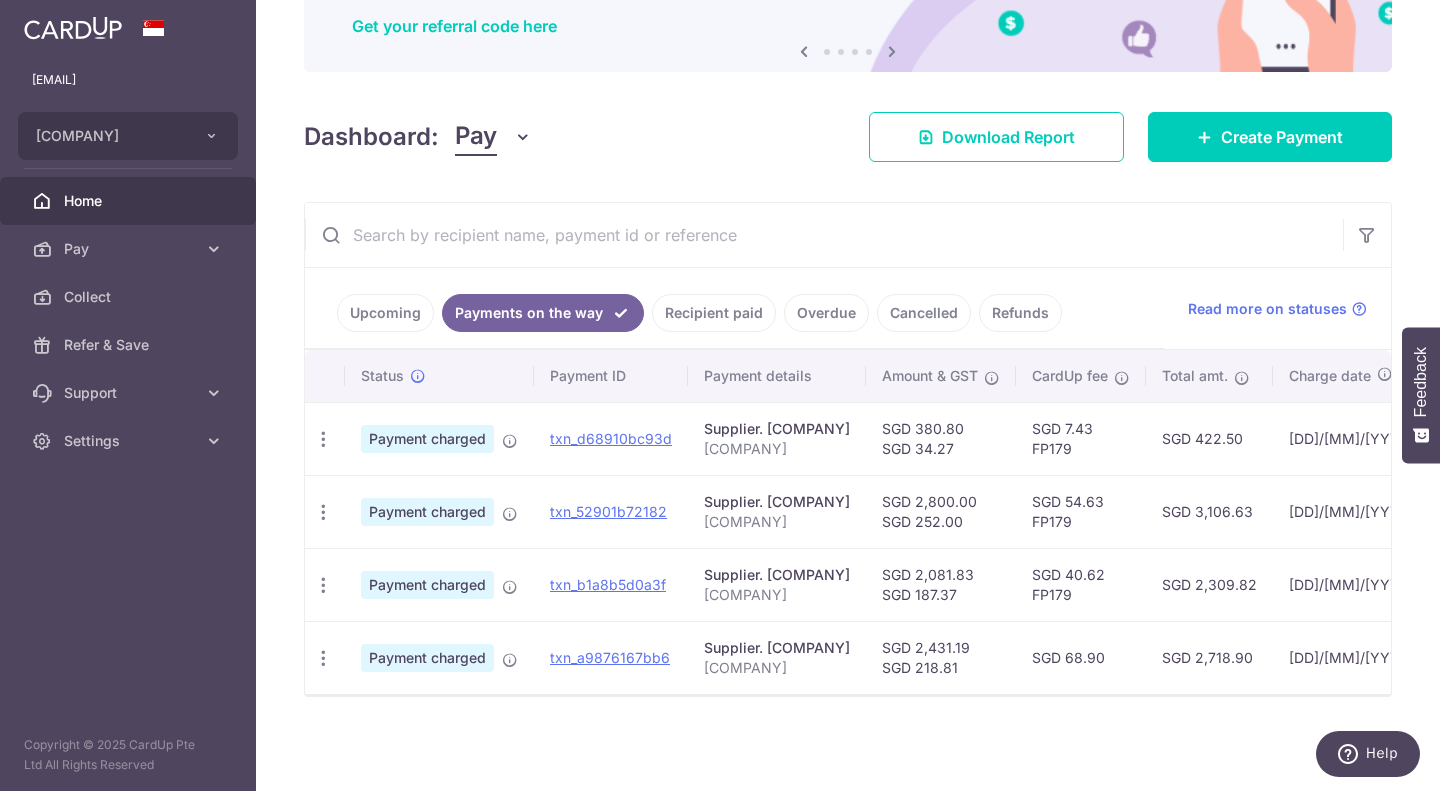click on "Recipient paid" at bounding box center (714, 313) 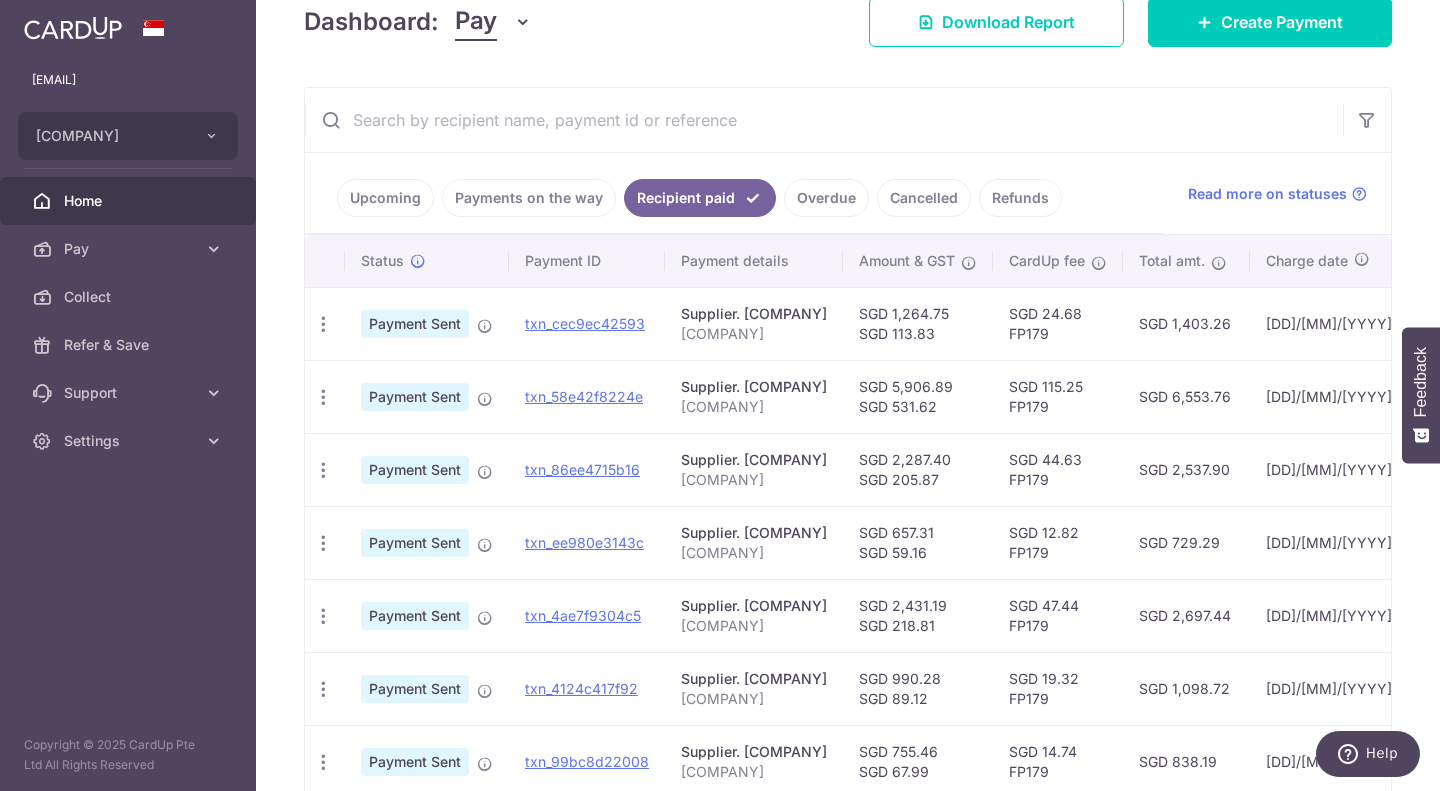 scroll, scrollTop: 265, scrollLeft: 0, axis: vertical 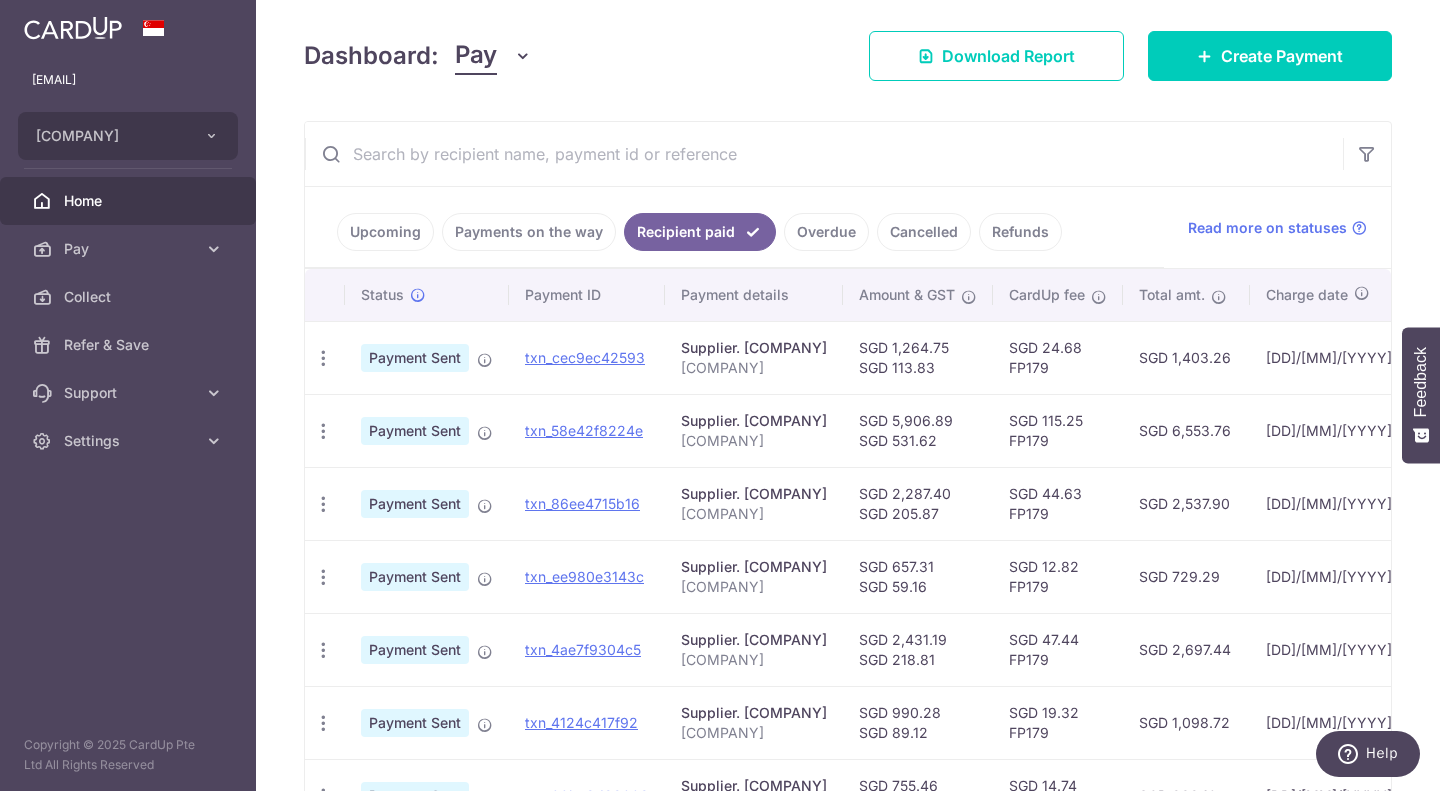 click on "Overdue" at bounding box center [826, 232] 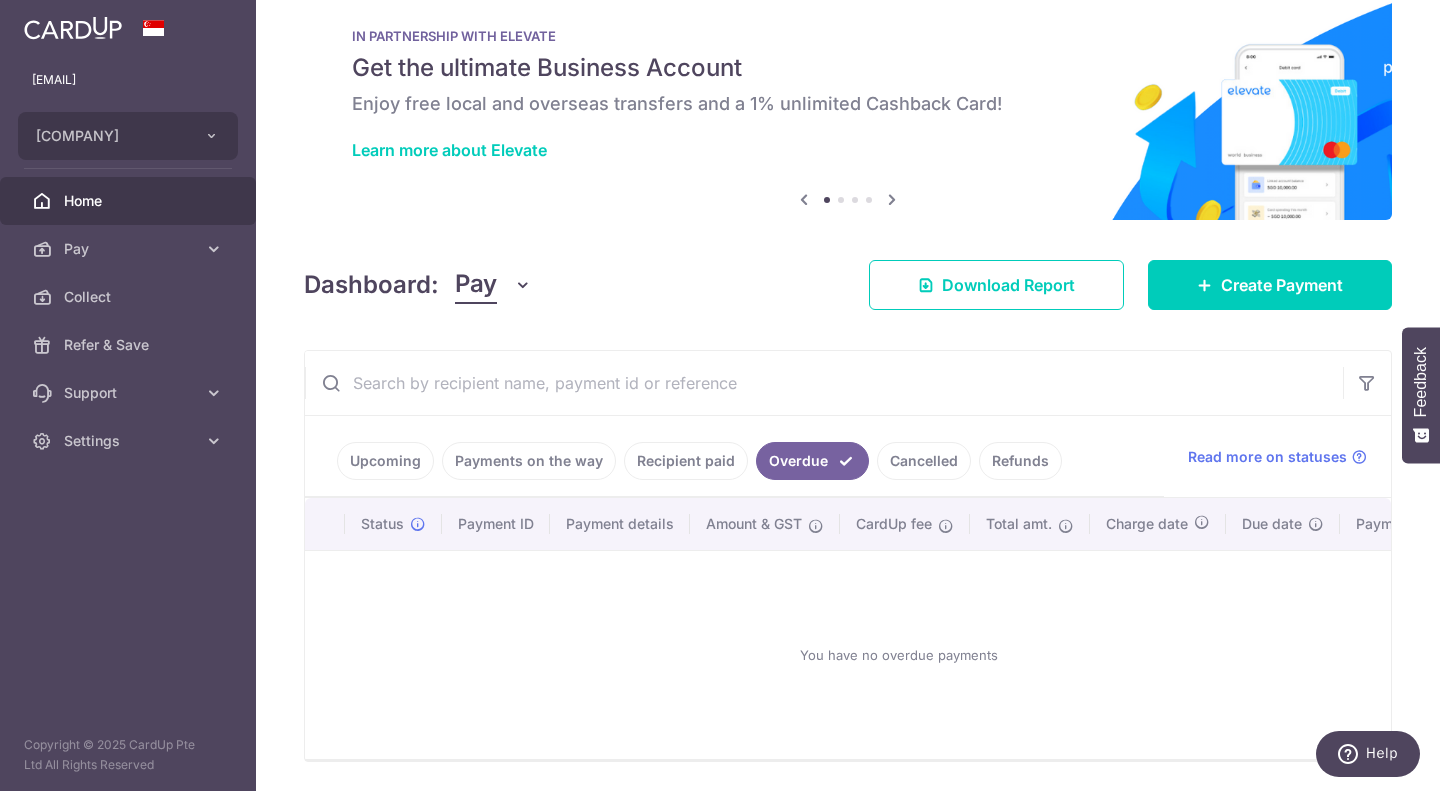 scroll, scrollTop: 111, scrollLeft: 0, axis: vertical 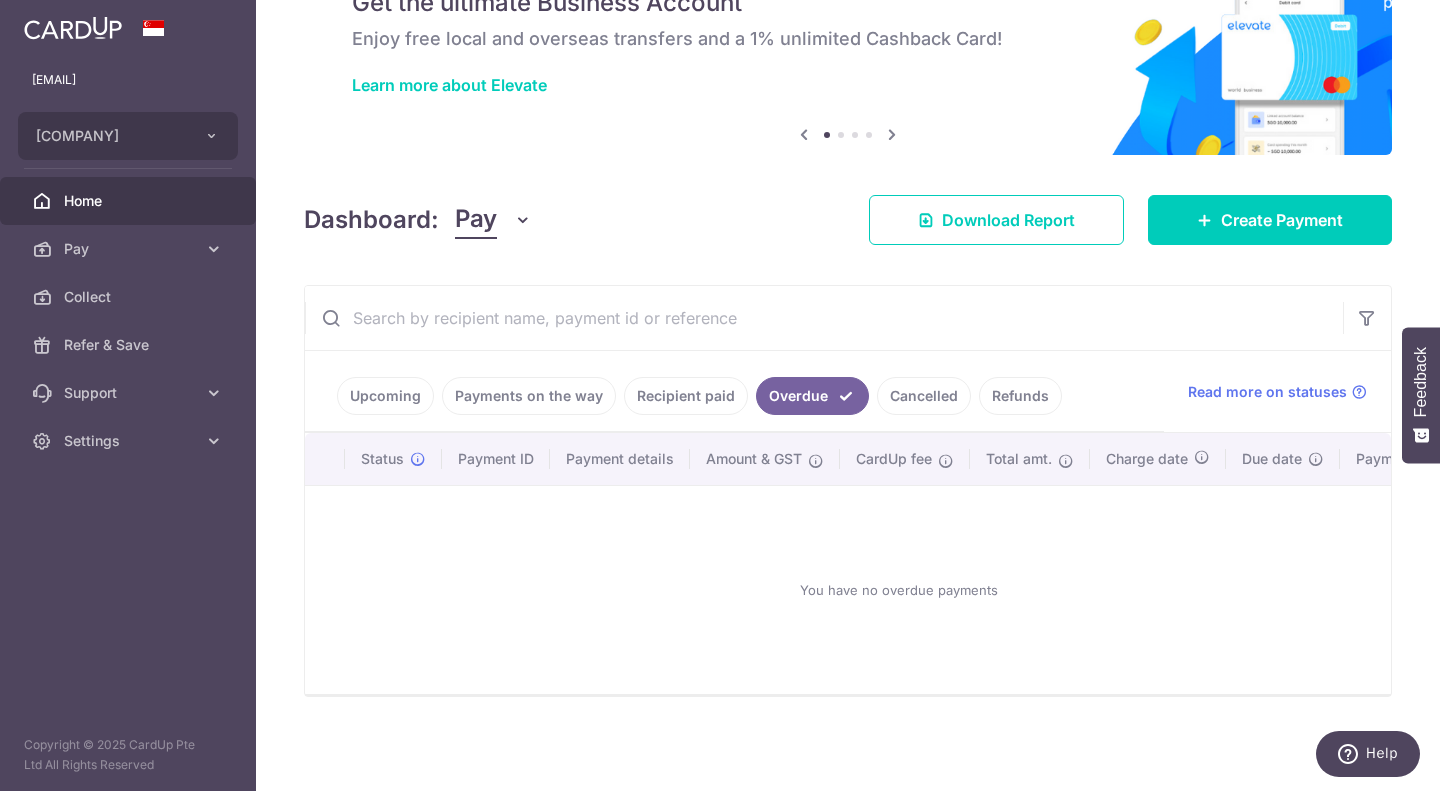 click on "Cancelled" at bounding box center (924, 396) 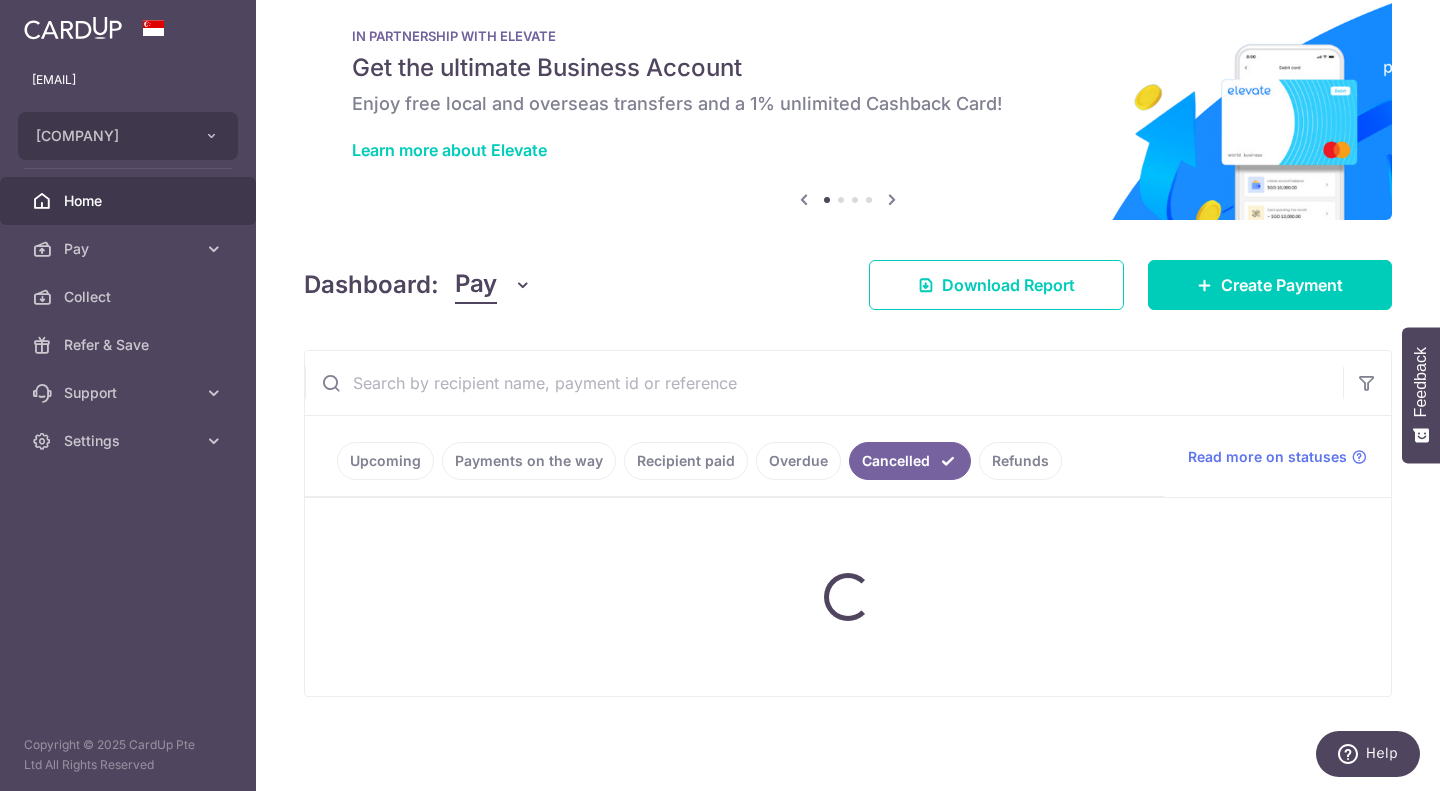 scroll, scrollTop: 265, scrollLeft: 0, axis: vertical 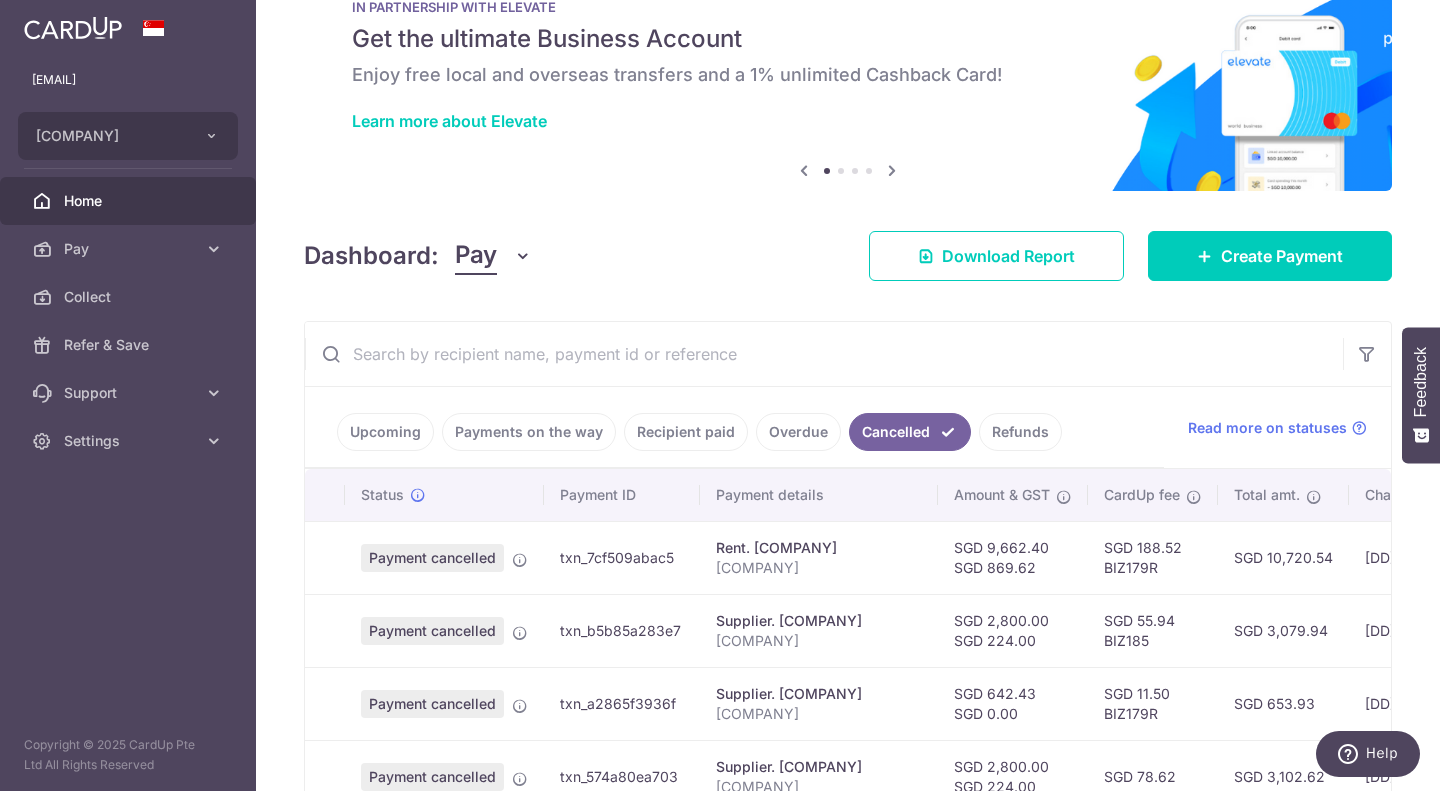 click on "Upcoming" at bounding box center (385, 432) 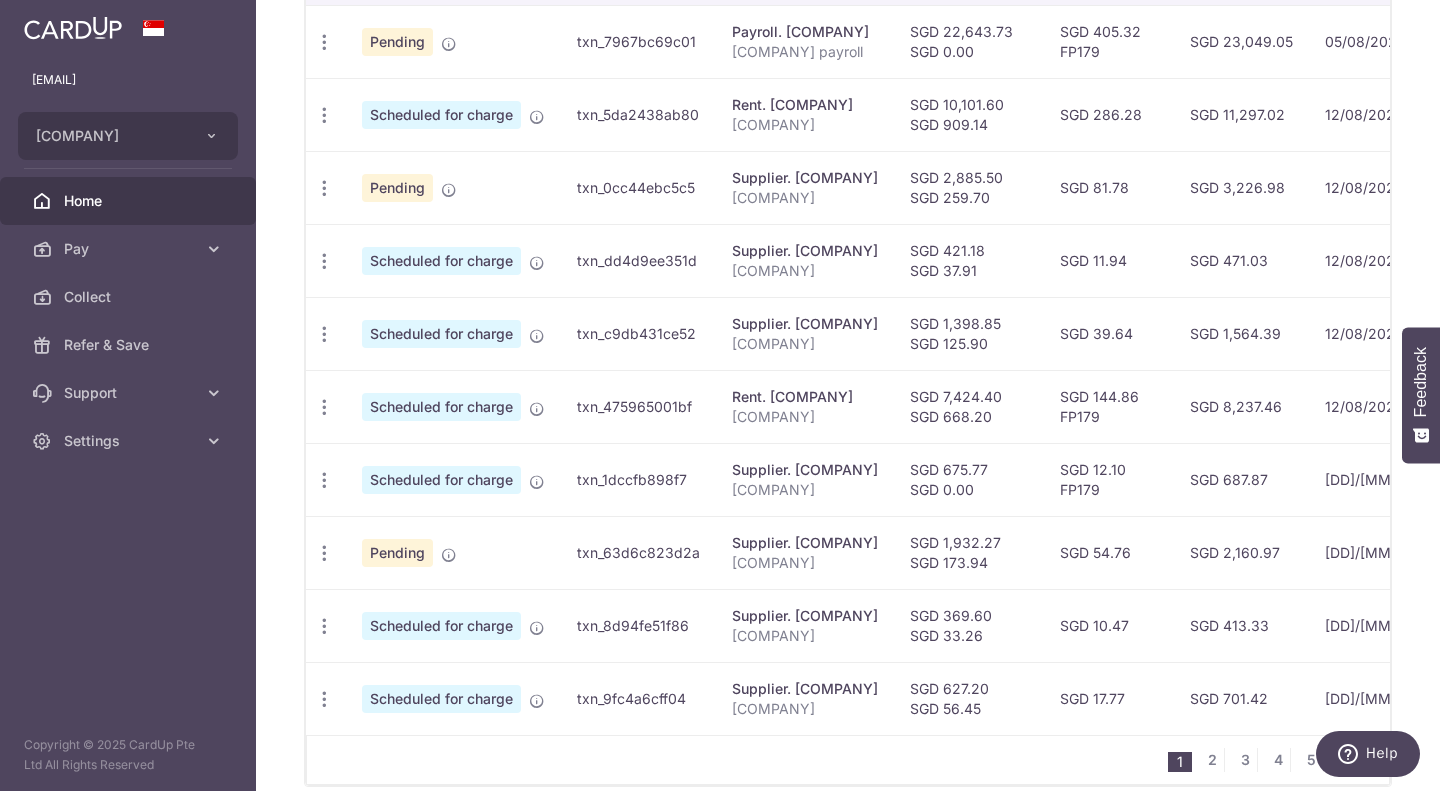 scroll, scrollTop: 765, scrollLeft: 0, axis: vertical 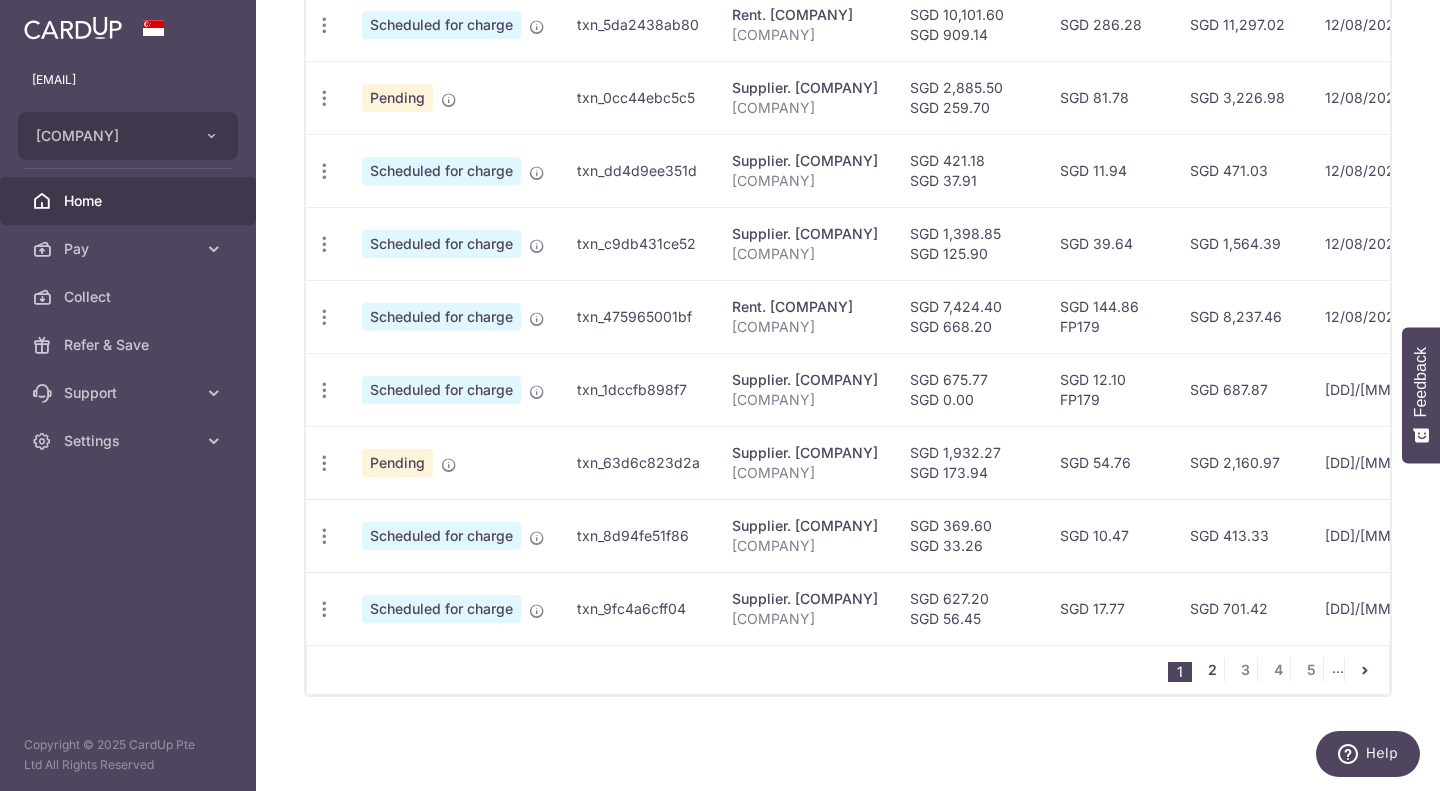 click on "2" at bounding box center [1212, 670] 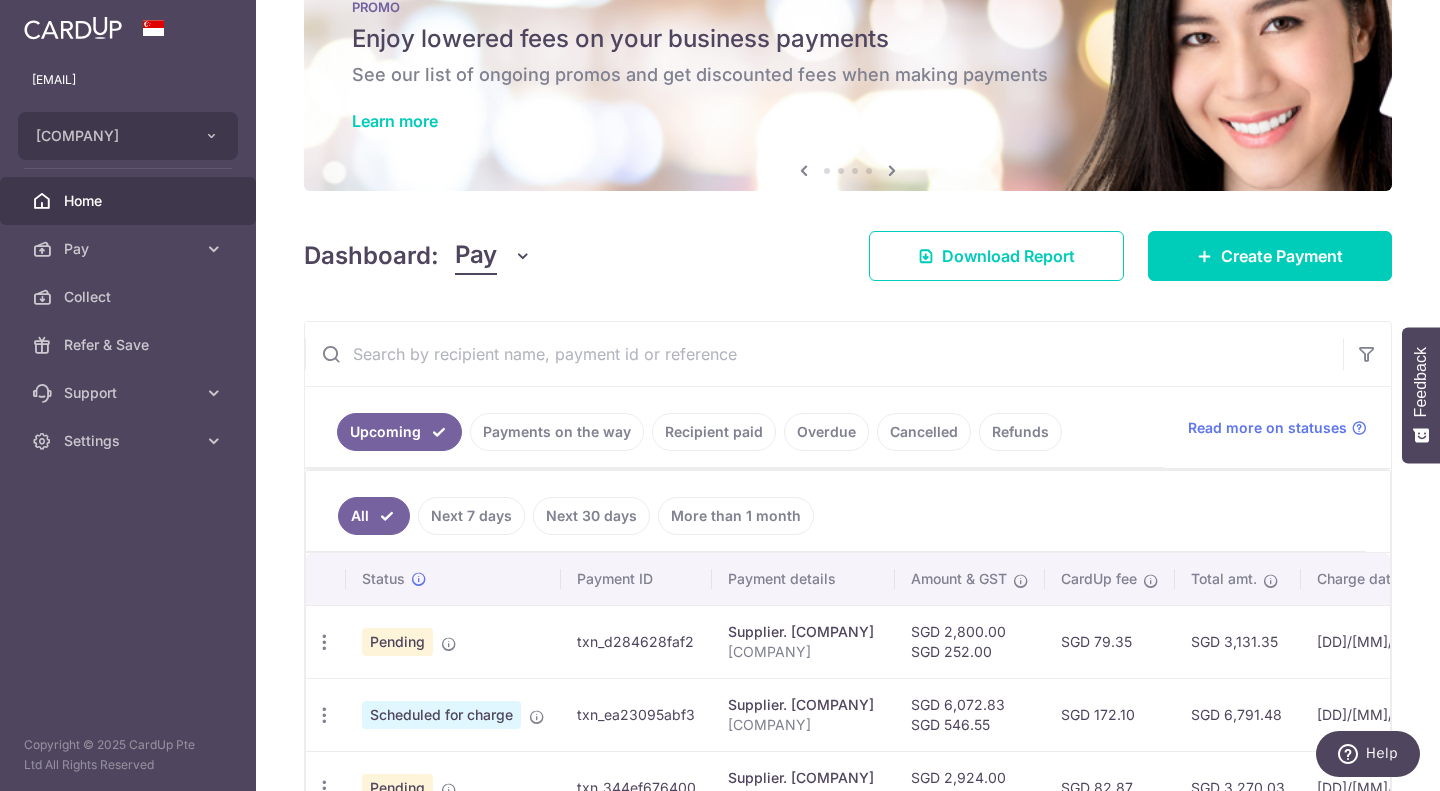 scroll, scrollTop: 65, scrollLeft: 0, axis: vertical 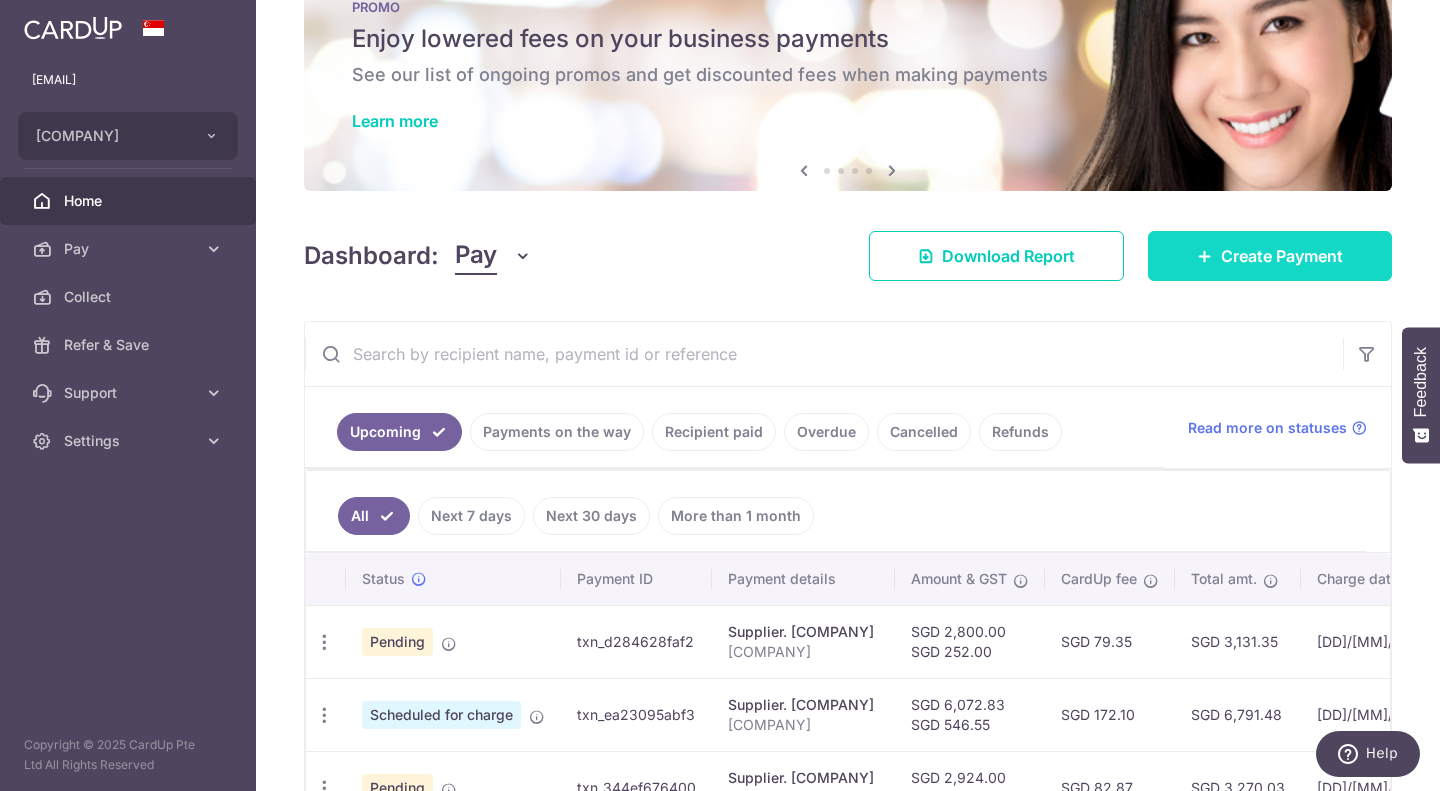 click on "Create Payment" at bounding box center (1270, 256) 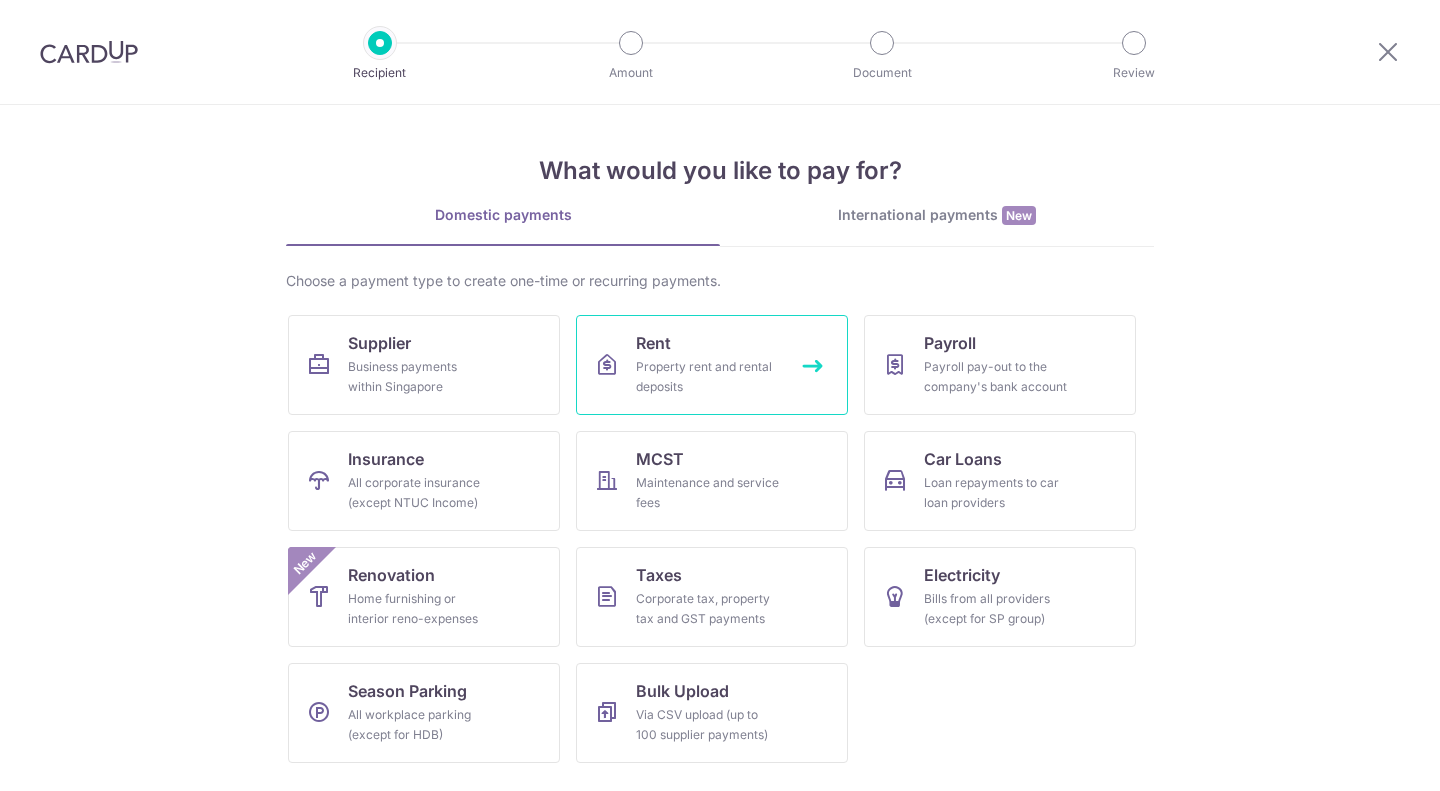 scroll, scrollTop: 0, scrollLeft: 0, axis: both 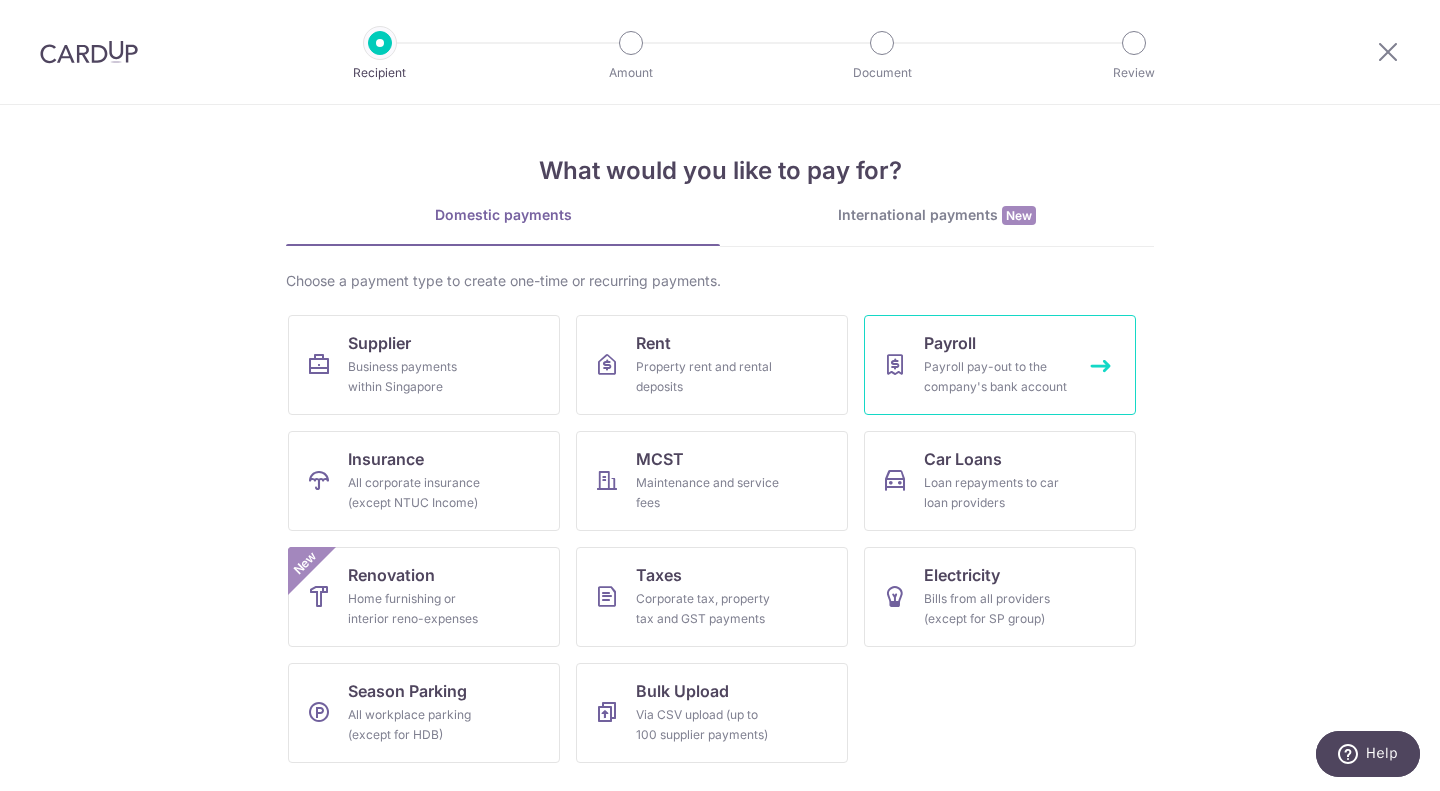 click on "Payroll pay-out to the company's bank account" at bounding box center (996, 377) 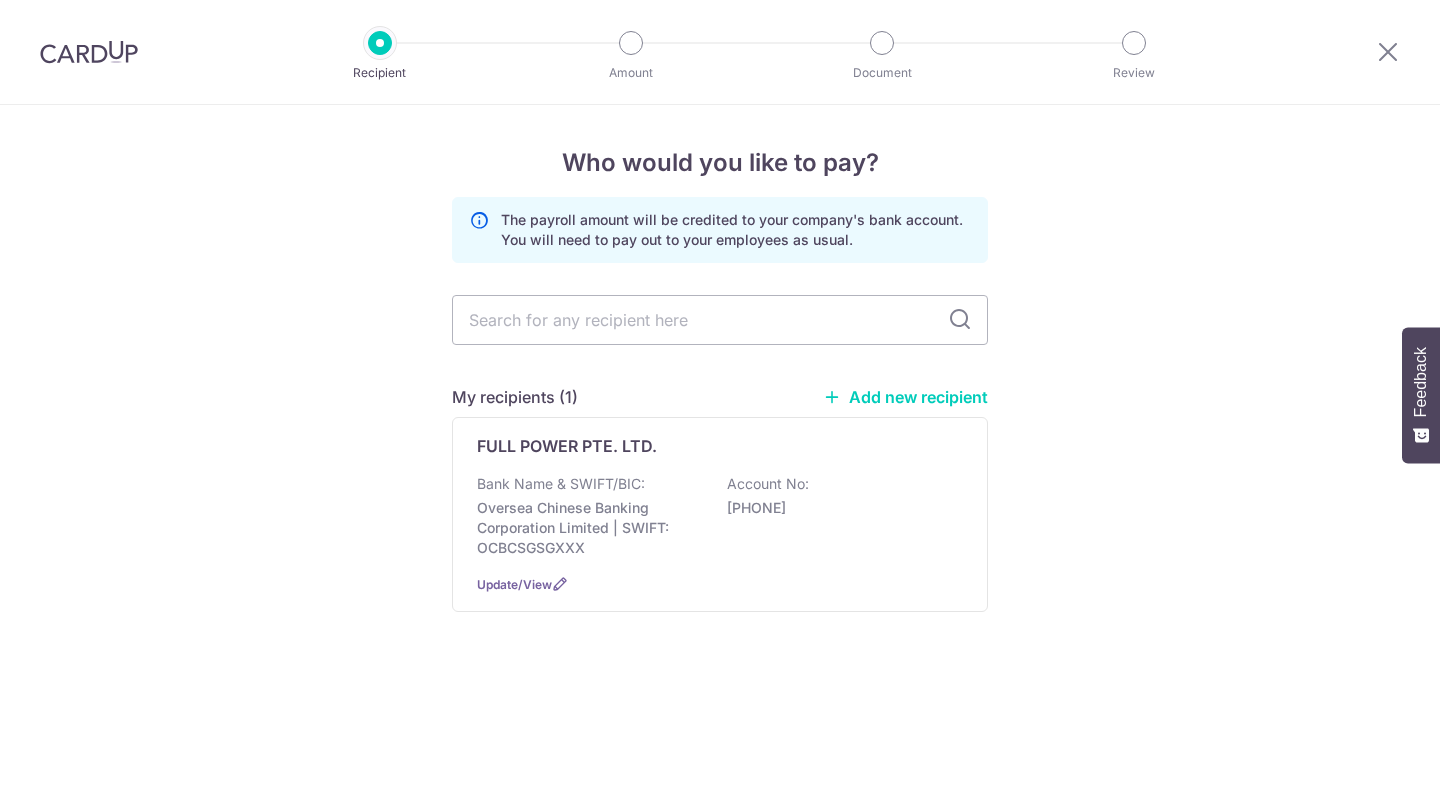 scroll, scrollTop: 0, scrollLeft: 0, axis: both 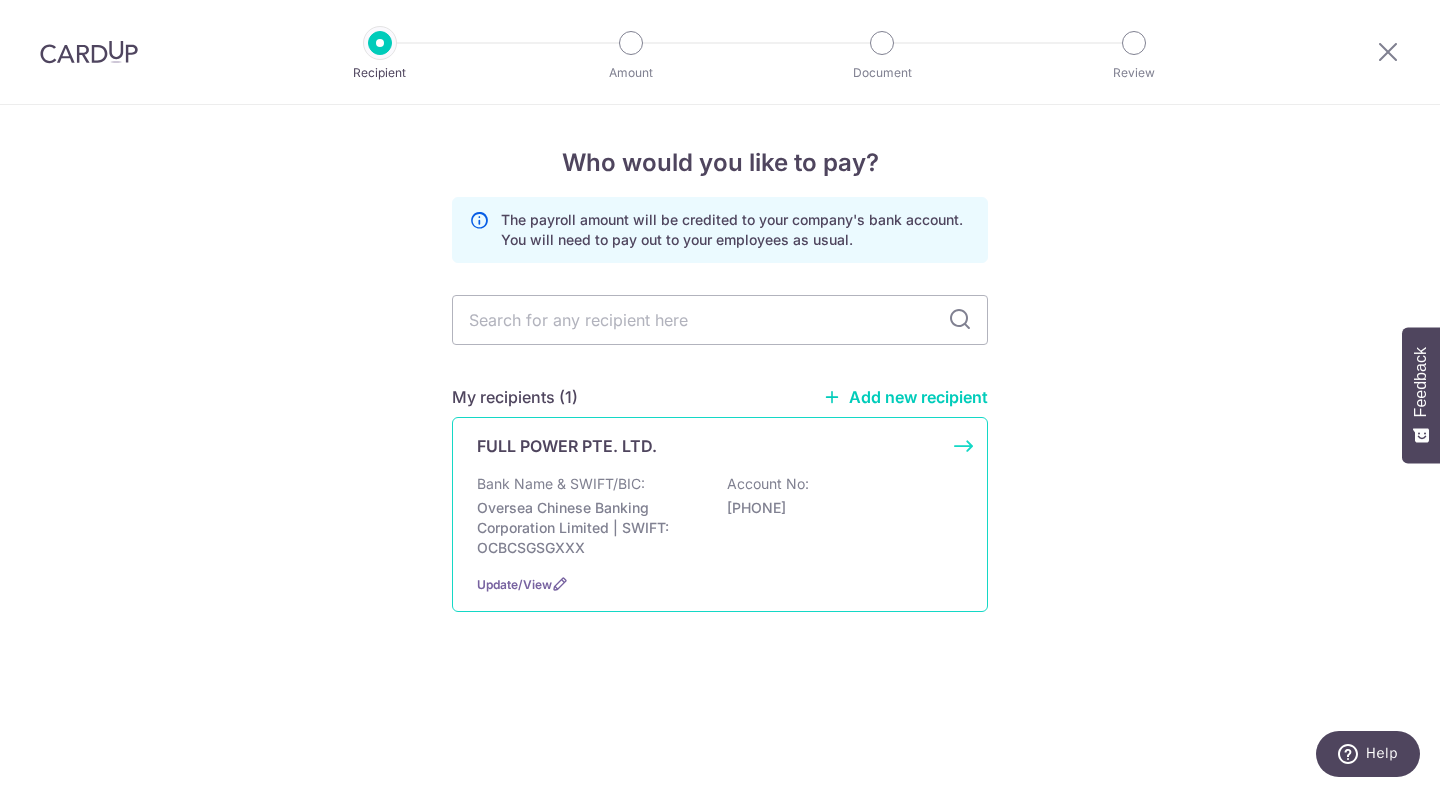 click on "Oversea Chinese Banking Corporation Limited | SWIFT: OCBCSGSGXXX" at bounding box center [589, 528] 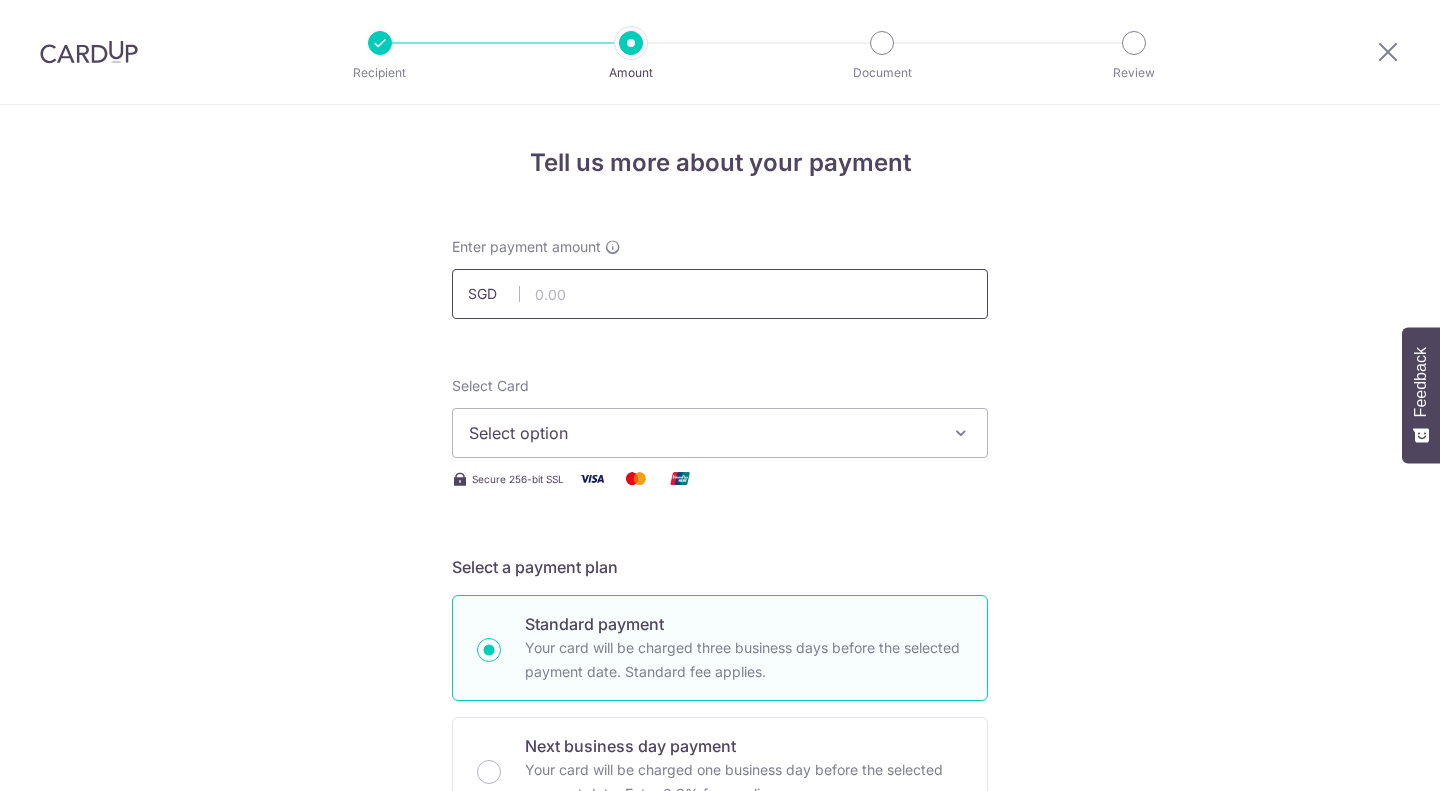 scroll, scrollTop: 0, scrollLeft: 0, axis: both 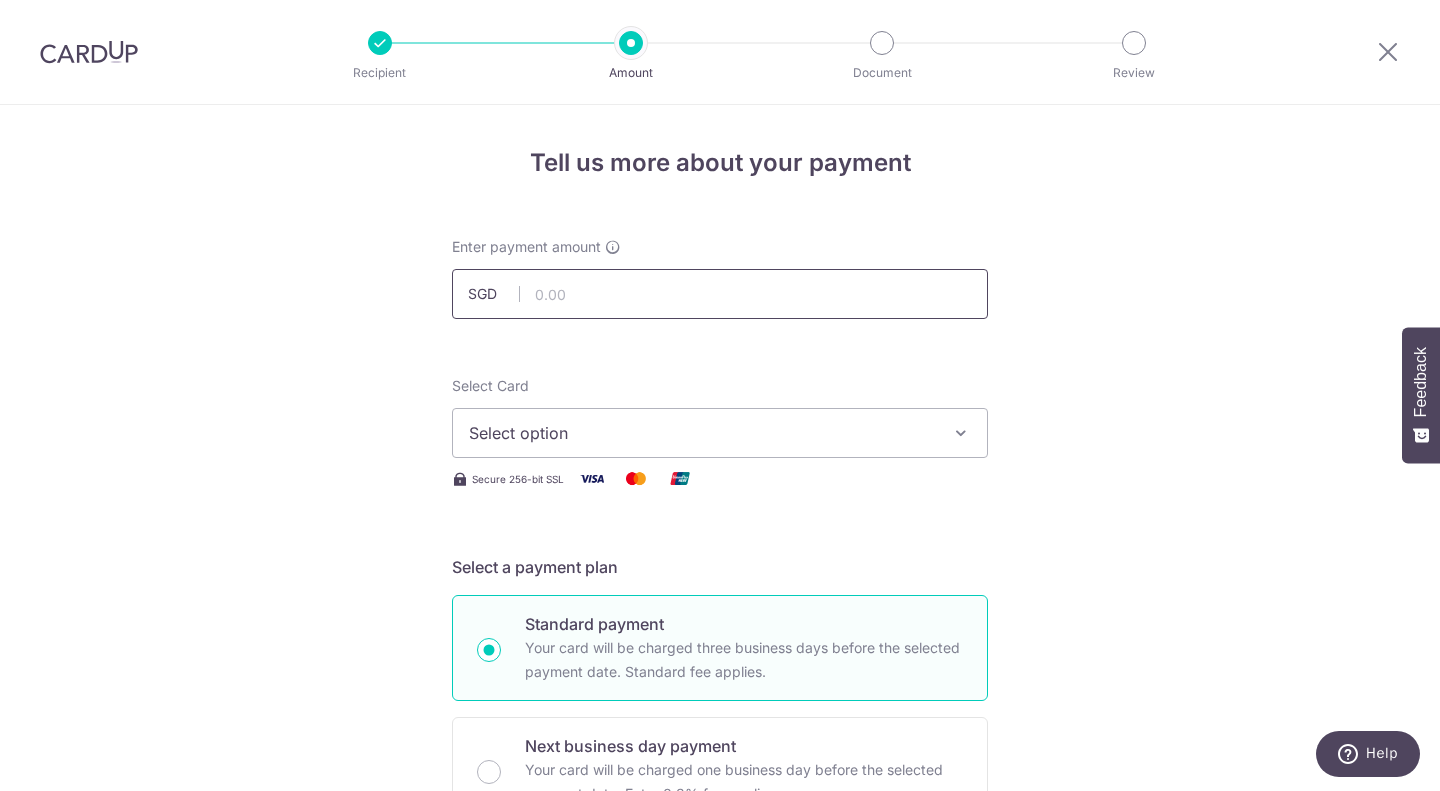 click at bounding box center (720, 294) 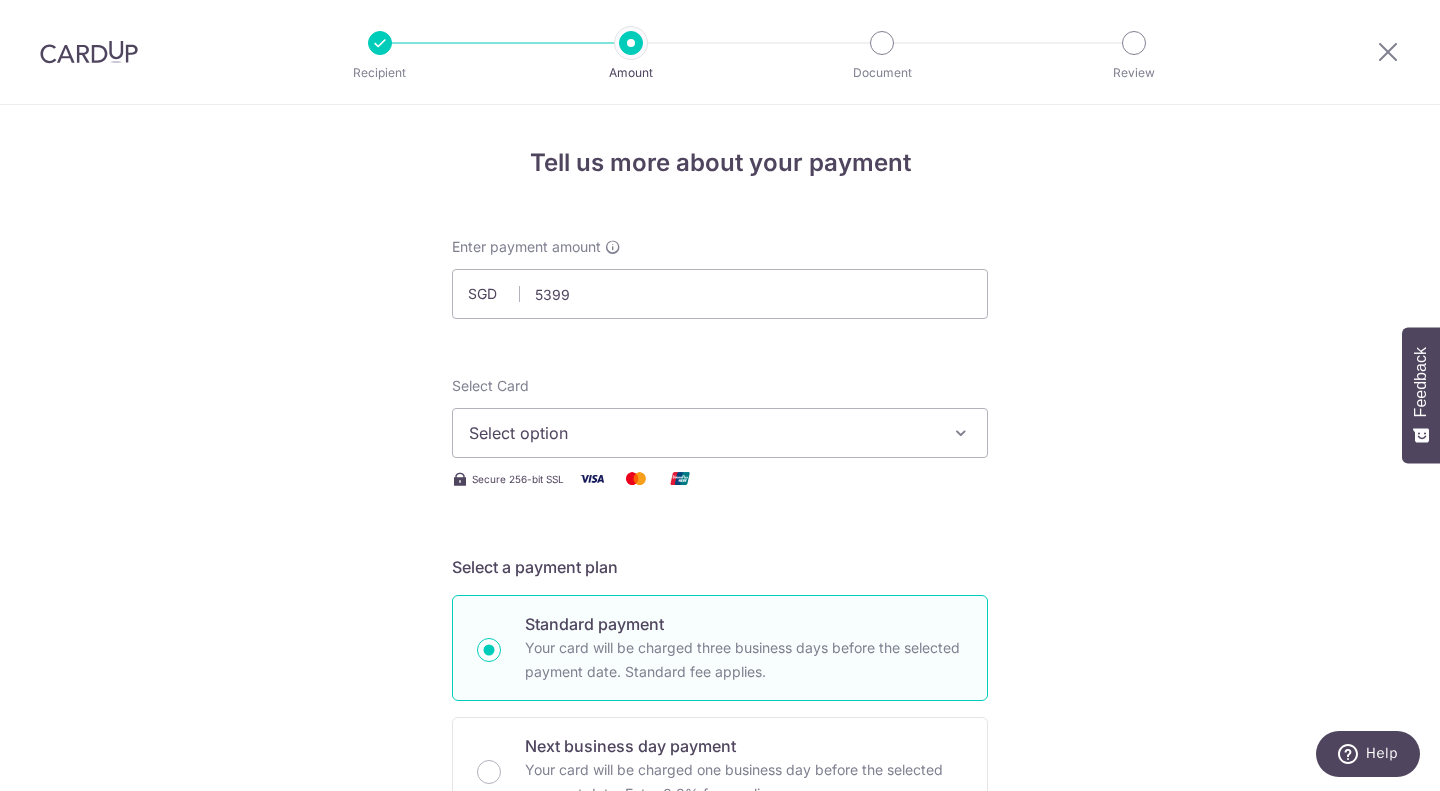 type on "5,399.00" 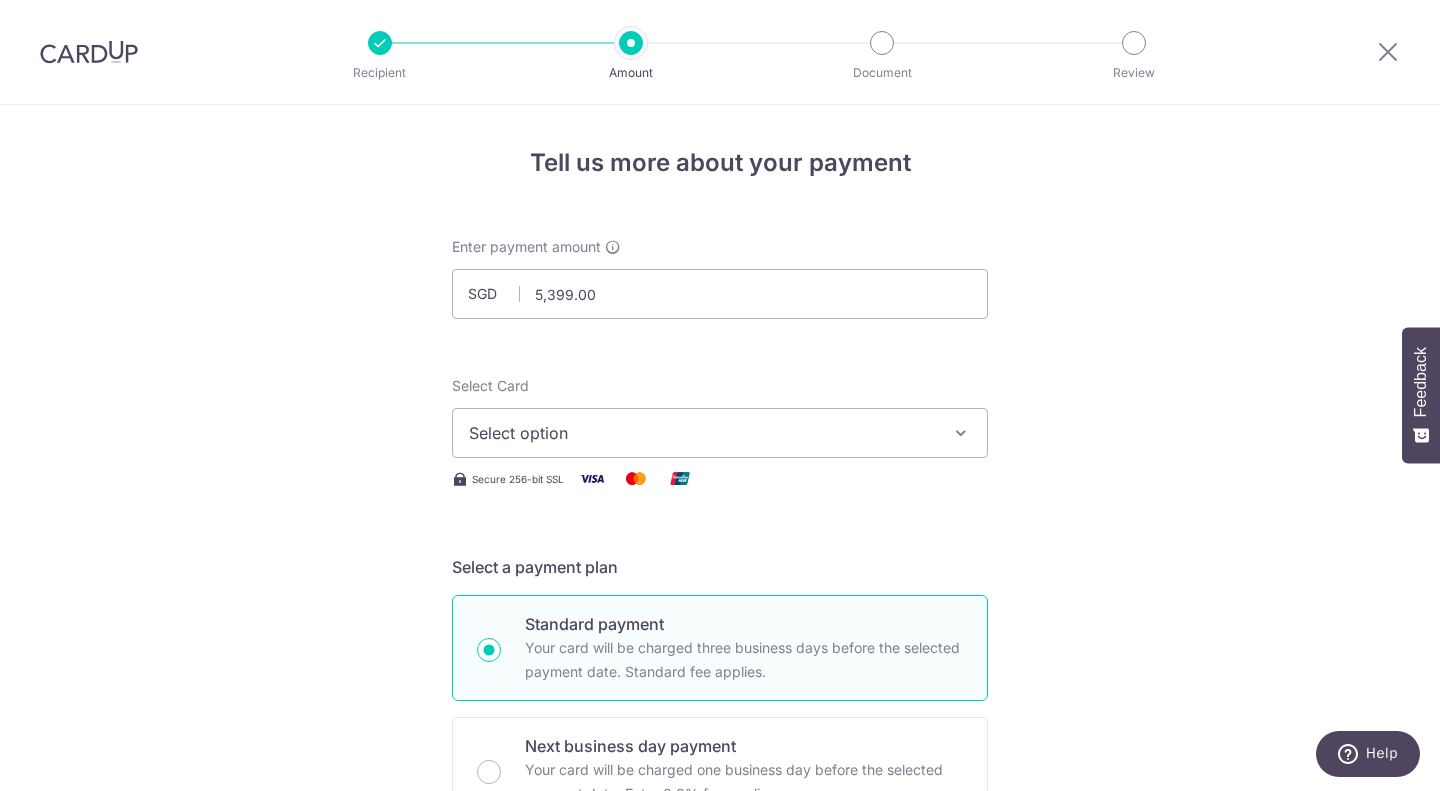 click on "Select option" at bounding box center (702, 433) 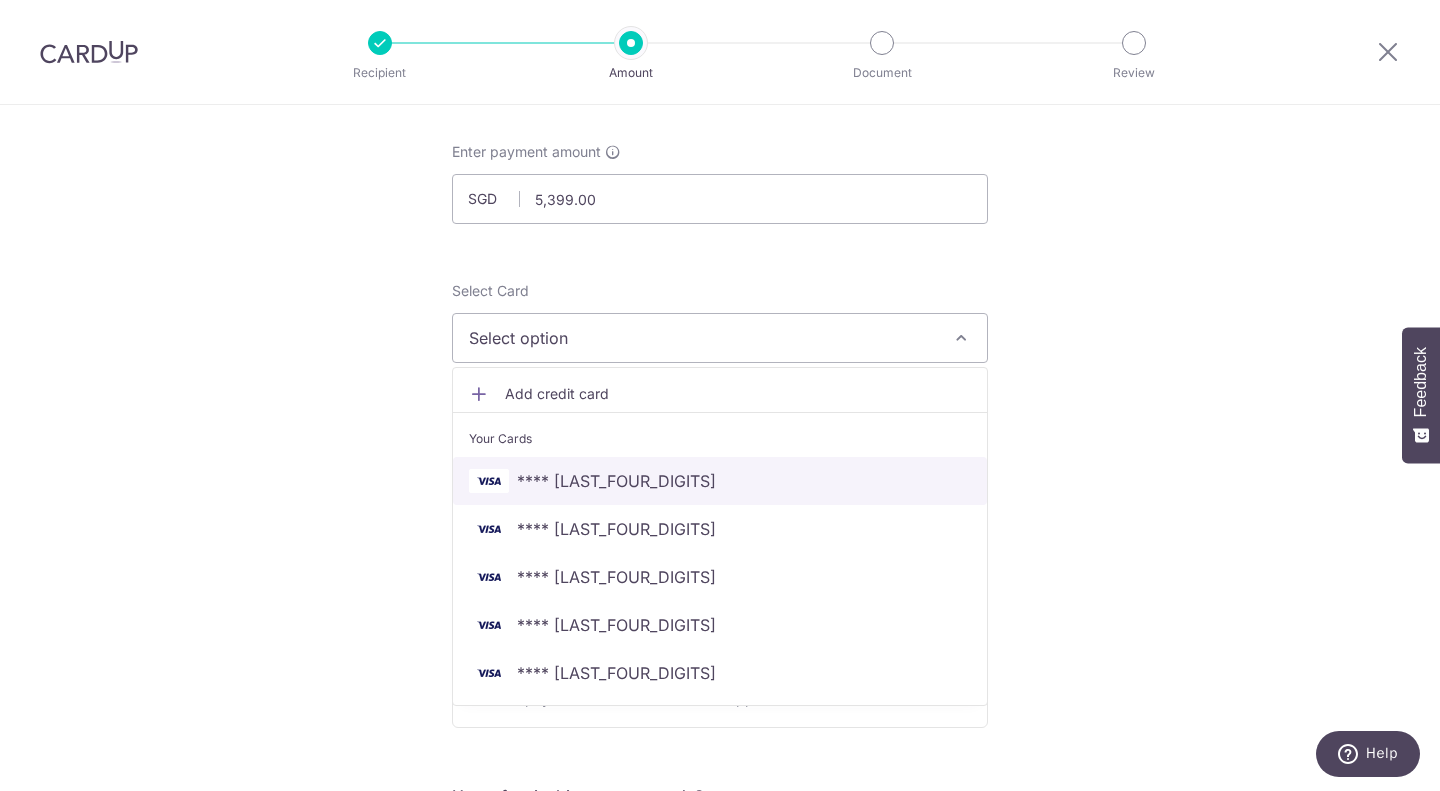 scroll, scrollTop: 200, scrollLeft: 0, axis: vertical 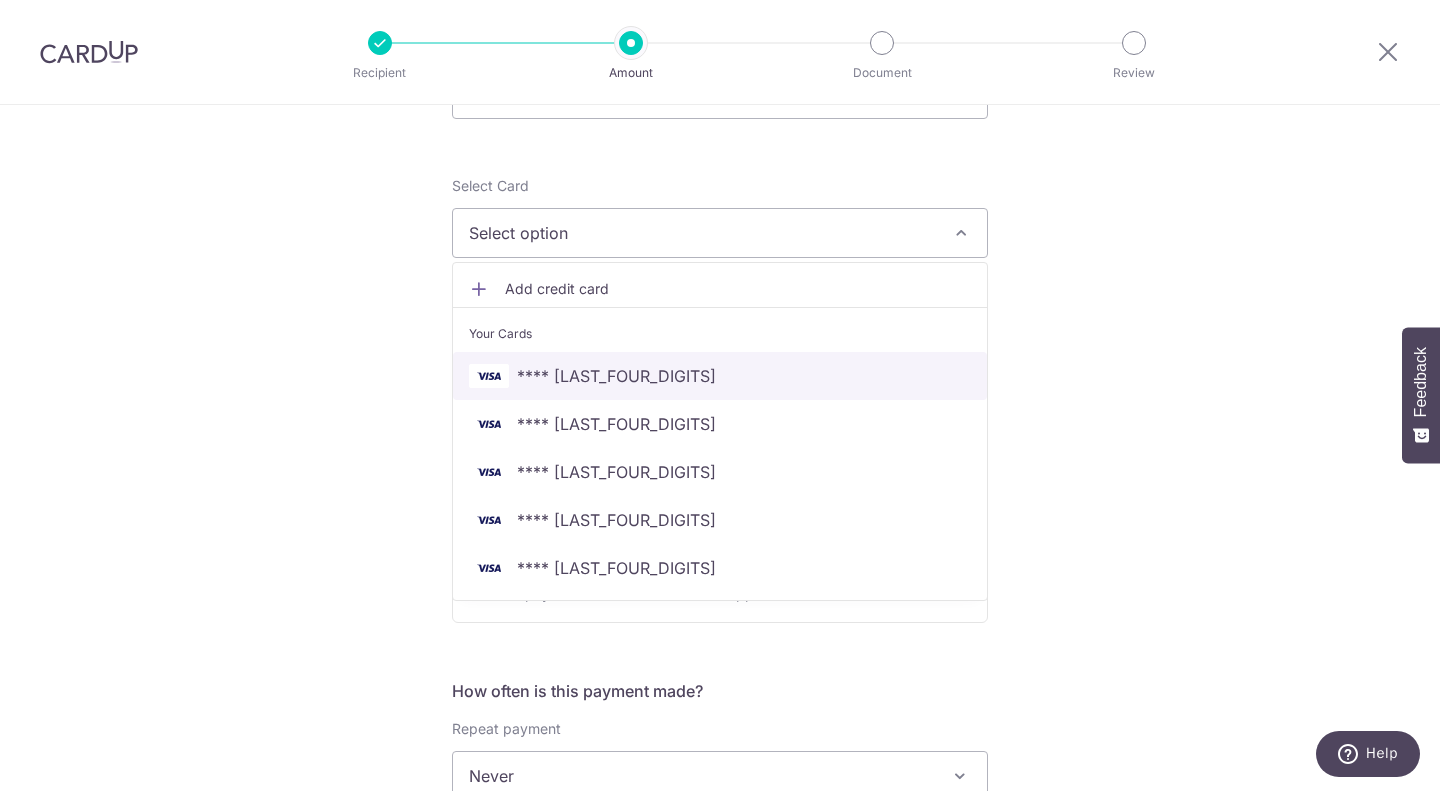 click on "**** 0479" at bounding box center [720, 376] 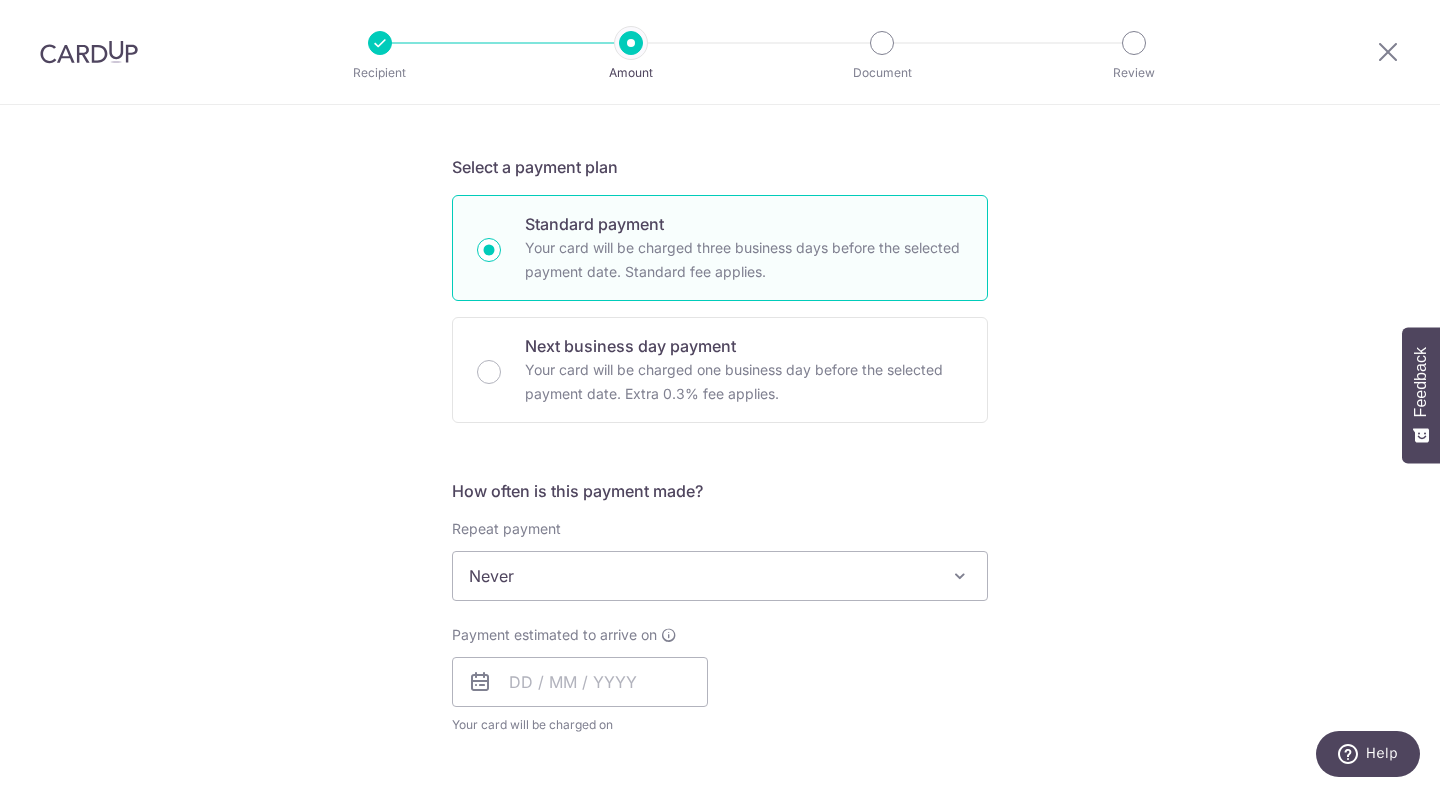 scroll, scrollTop: 700, scrollLeft: 0, axis: vertical 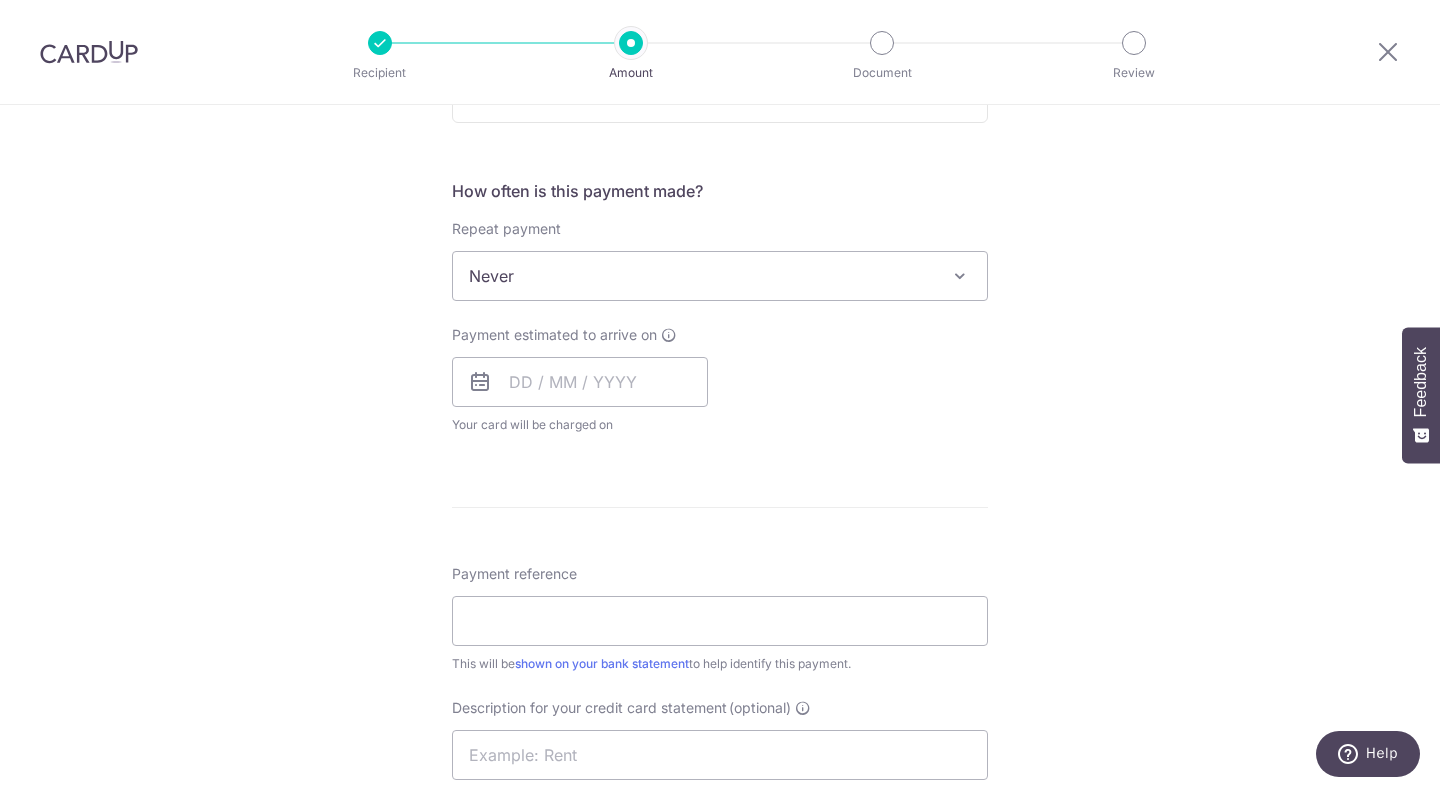 click on "Never" at bounding box center [720, 276] 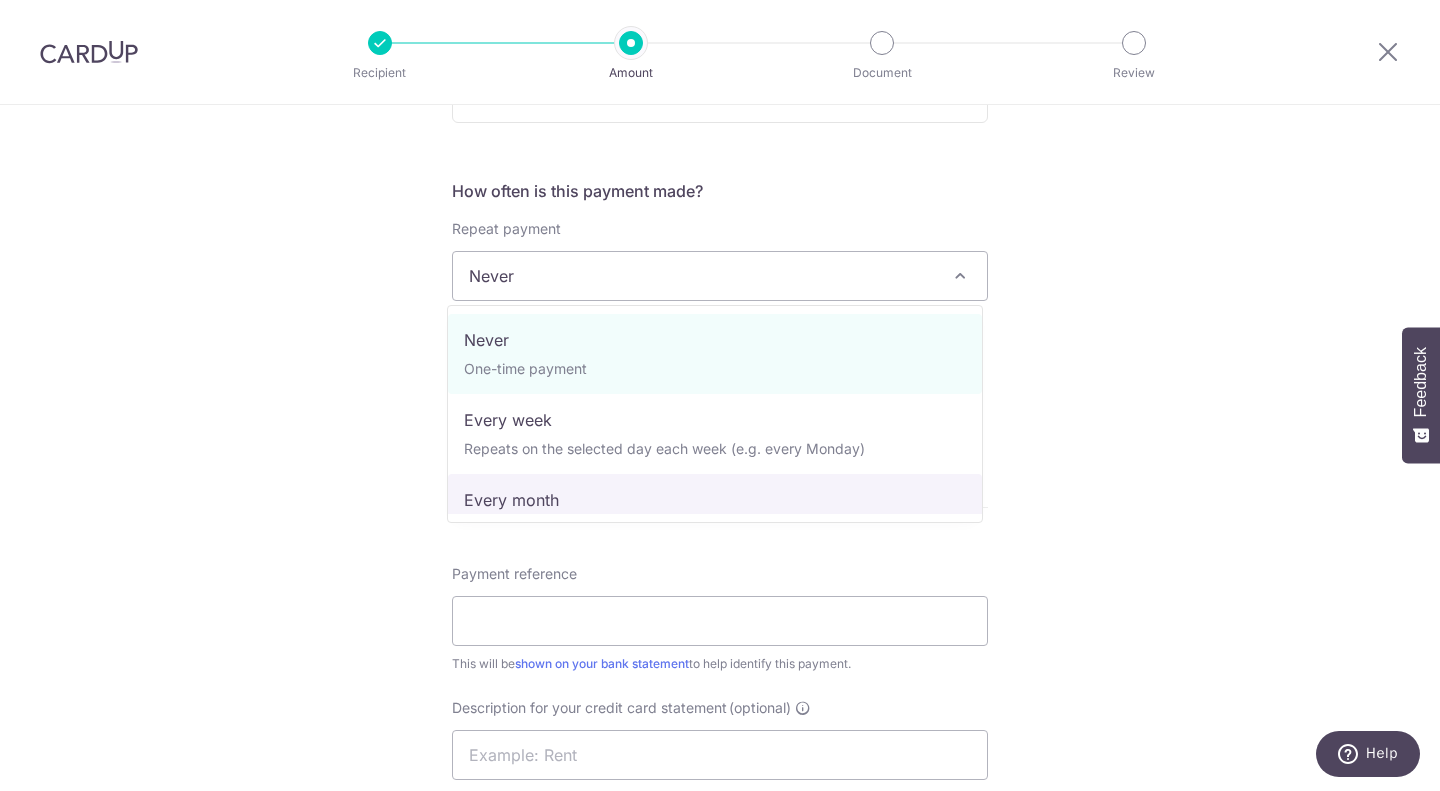 drag, startPoint x: 563, startPoint y: 477, endPoint x: 563, endPoint y: 489, distance: 12 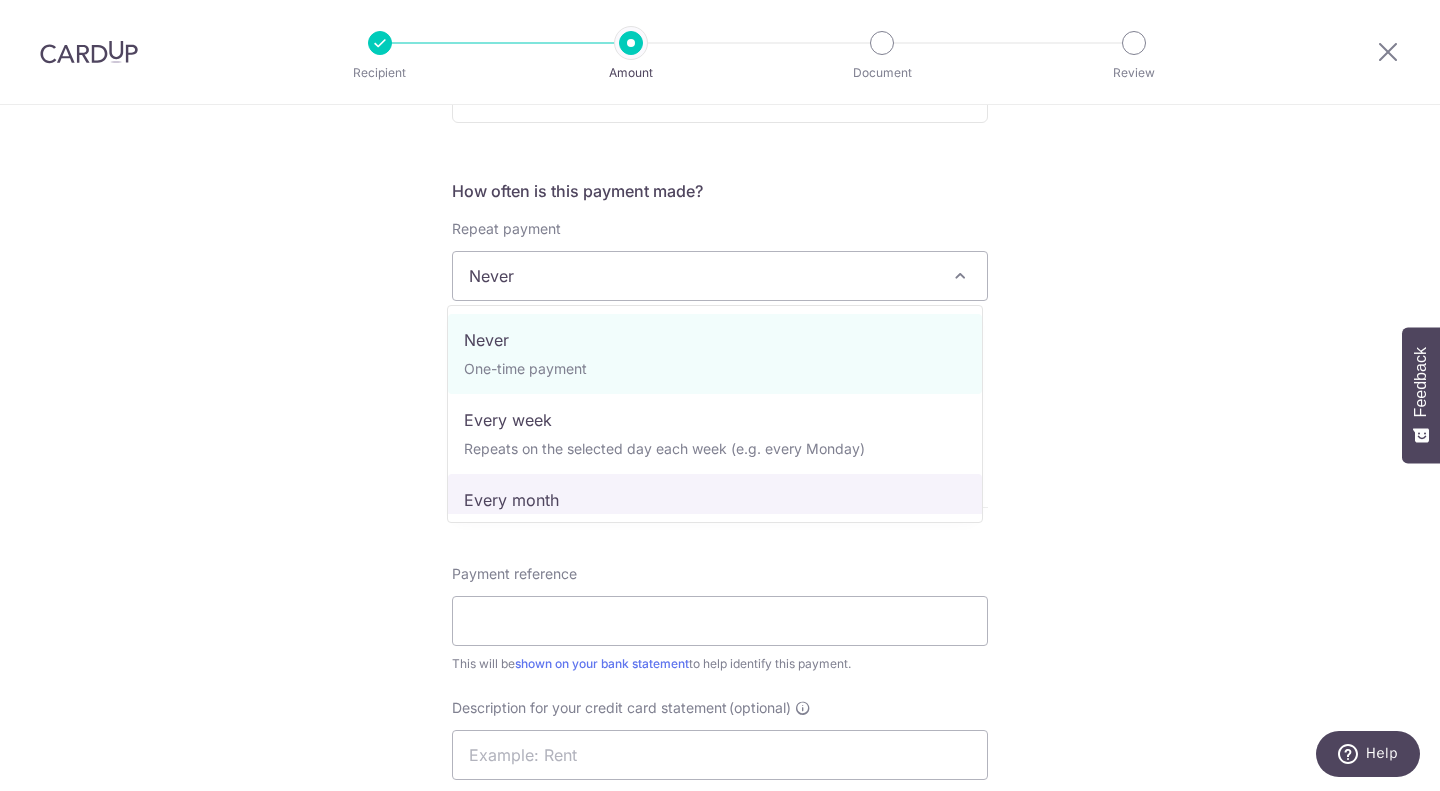 select on "3" 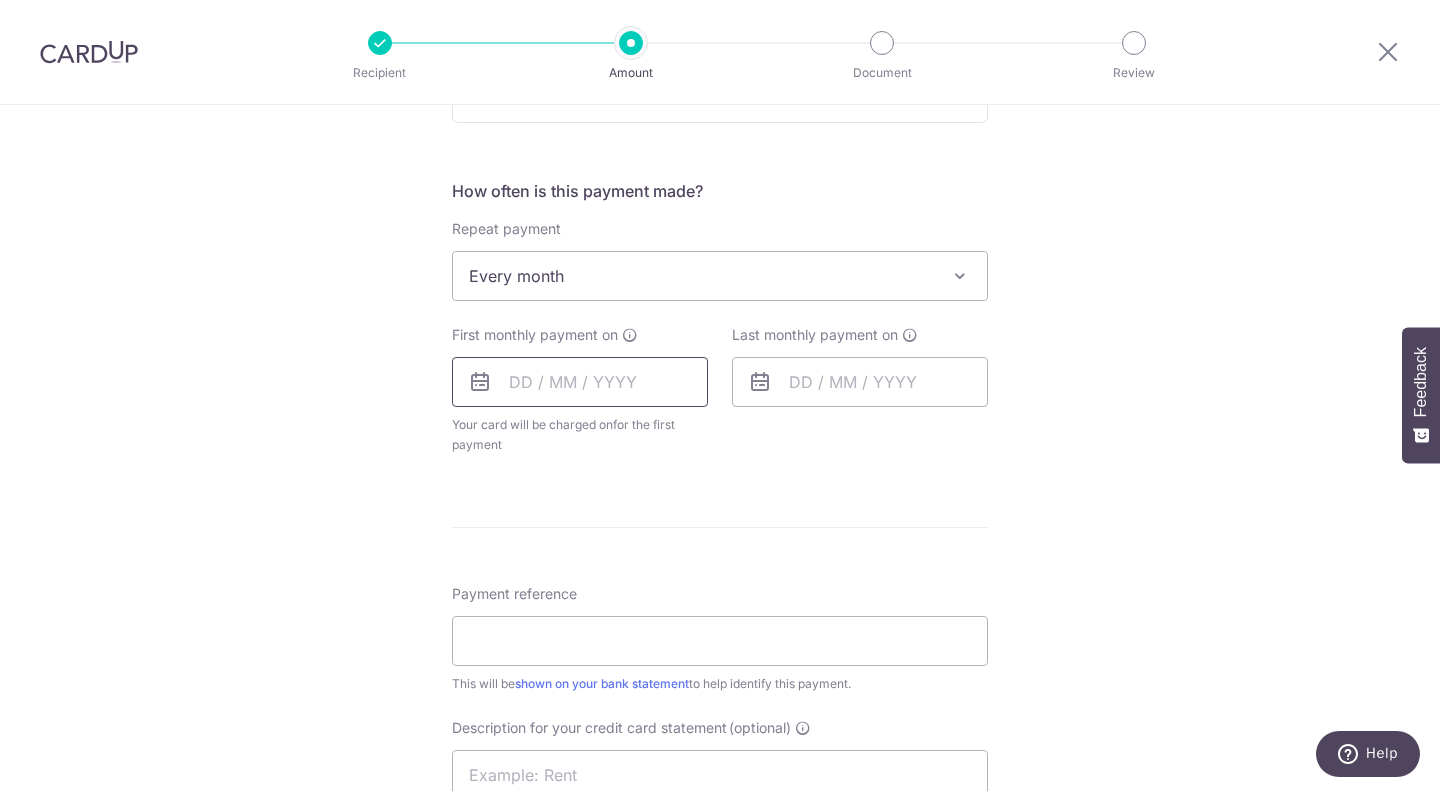 click at bounding box center (580, 382) 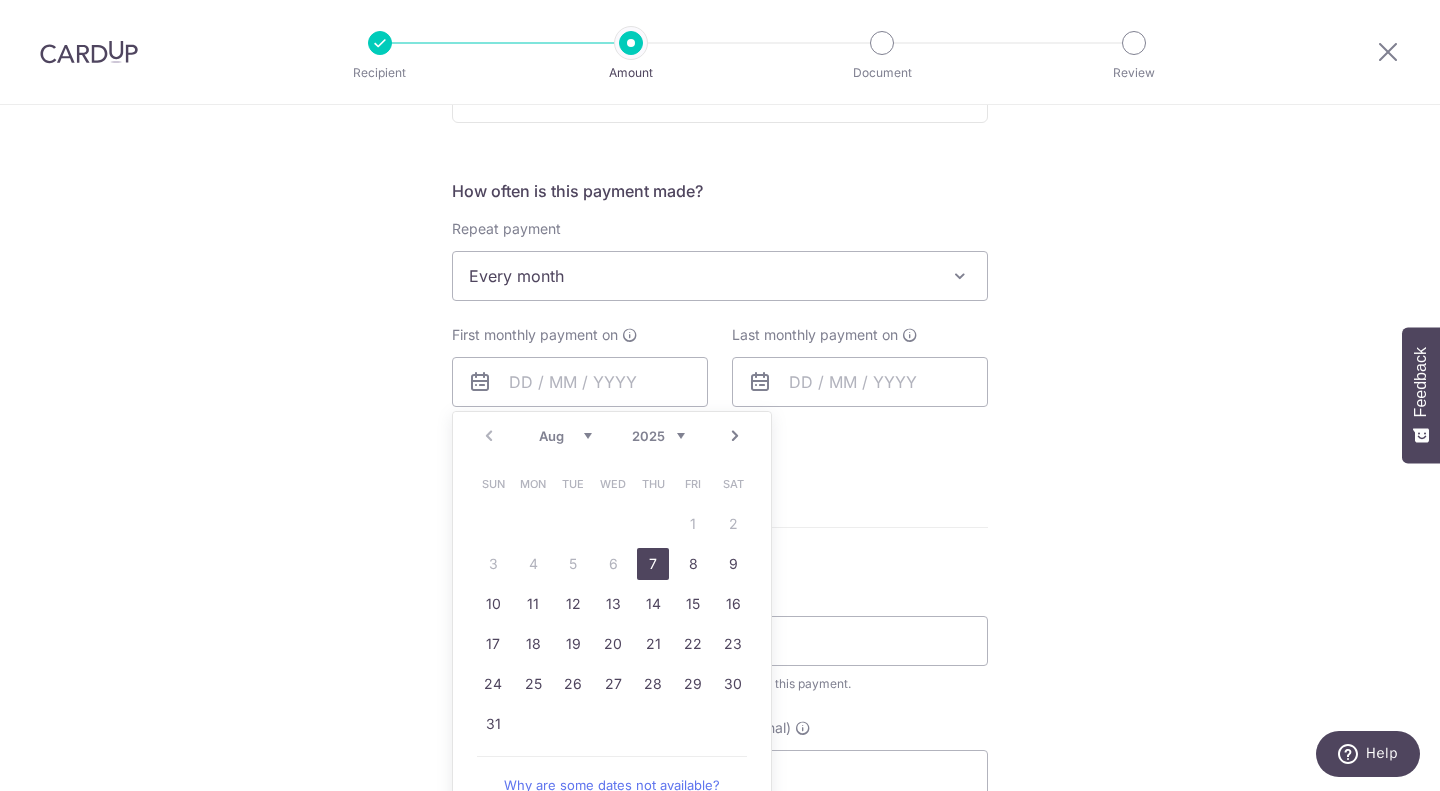 click on "7" at bounding box center [653, 564] 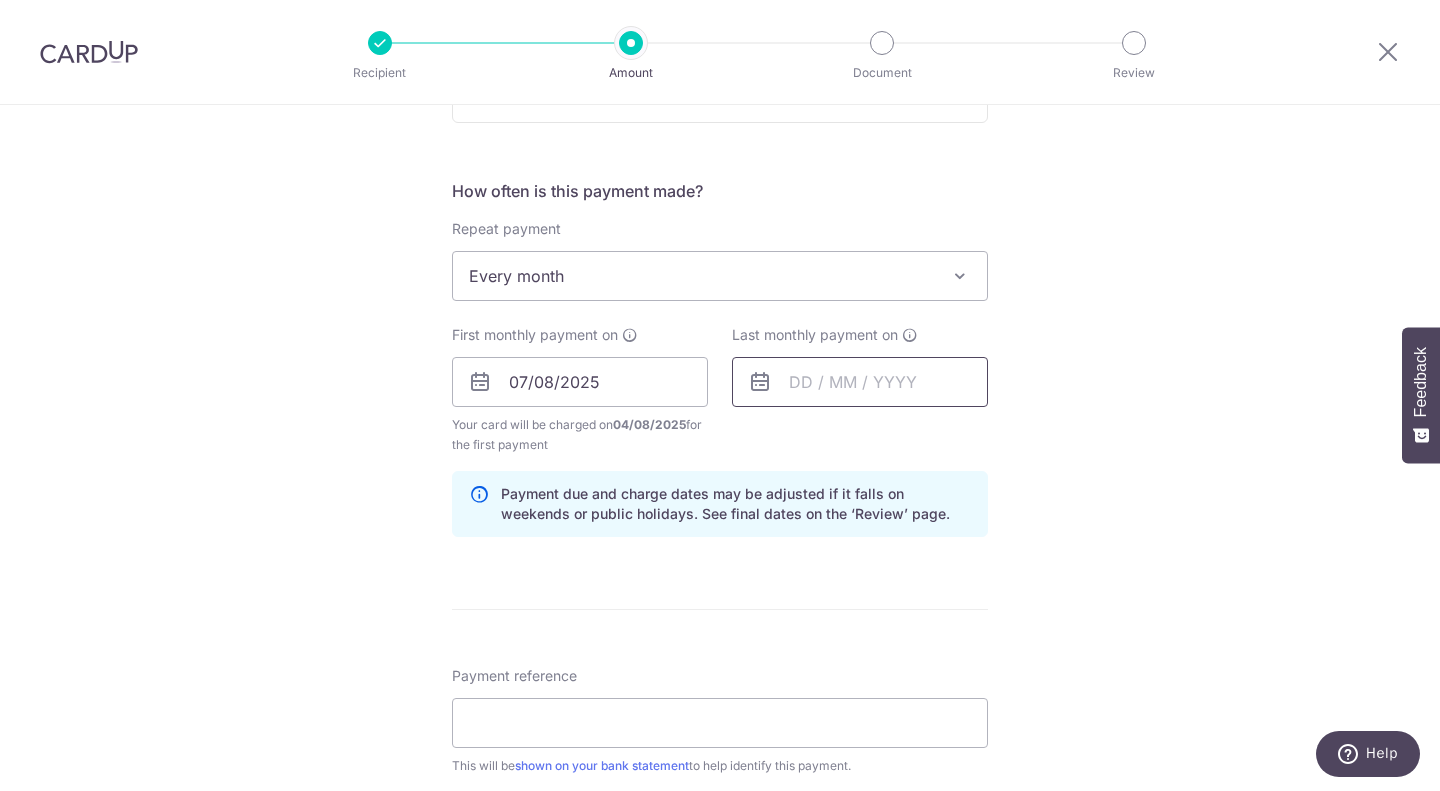 click at bounding box center [860, 382] 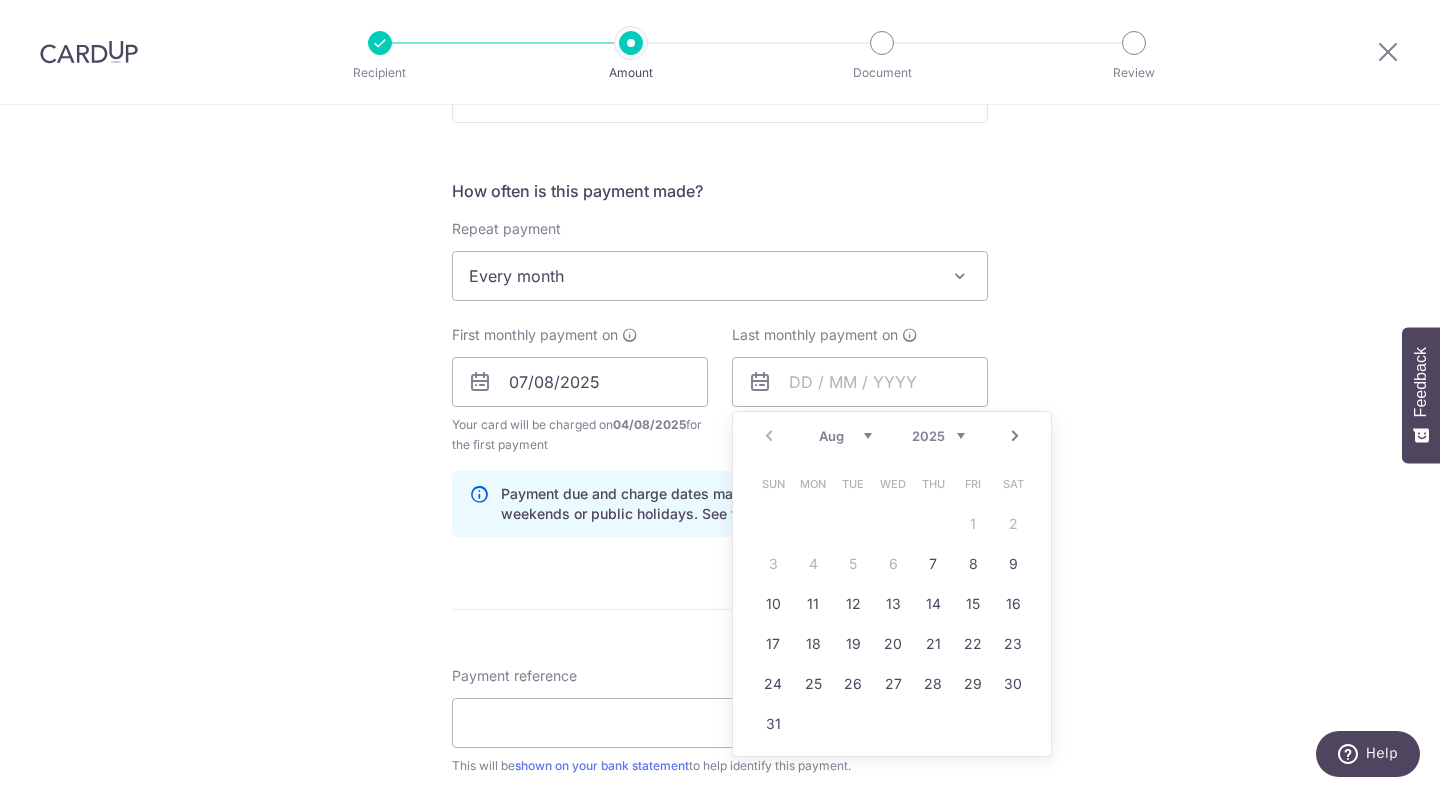 click on "Aug Sep Oct Nov Dec" at bounding box center (845, 436) 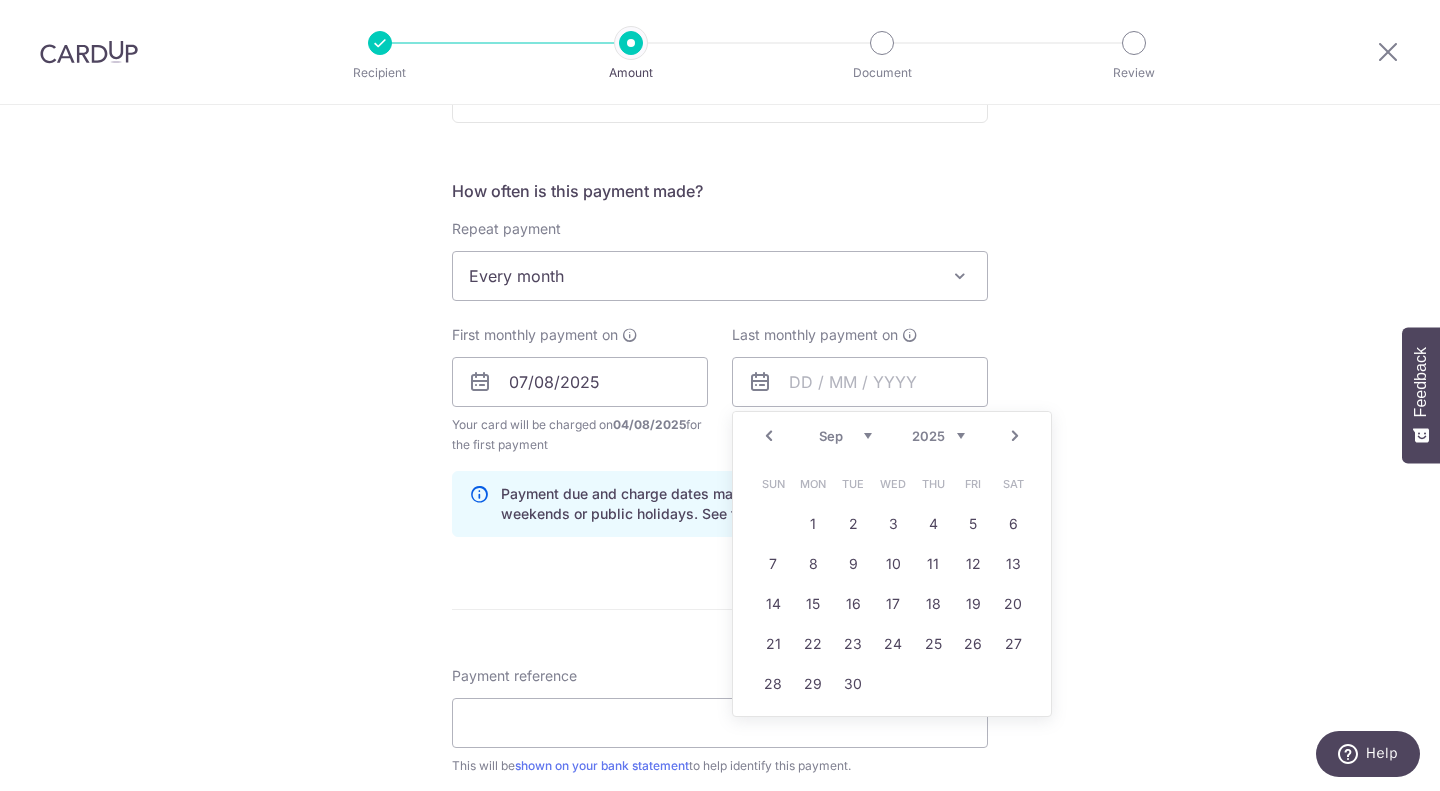 click on "2025 2026 2027 2028 2029 2030 2031 2032 2033 2034 2035" at bounding box center [938, 436] 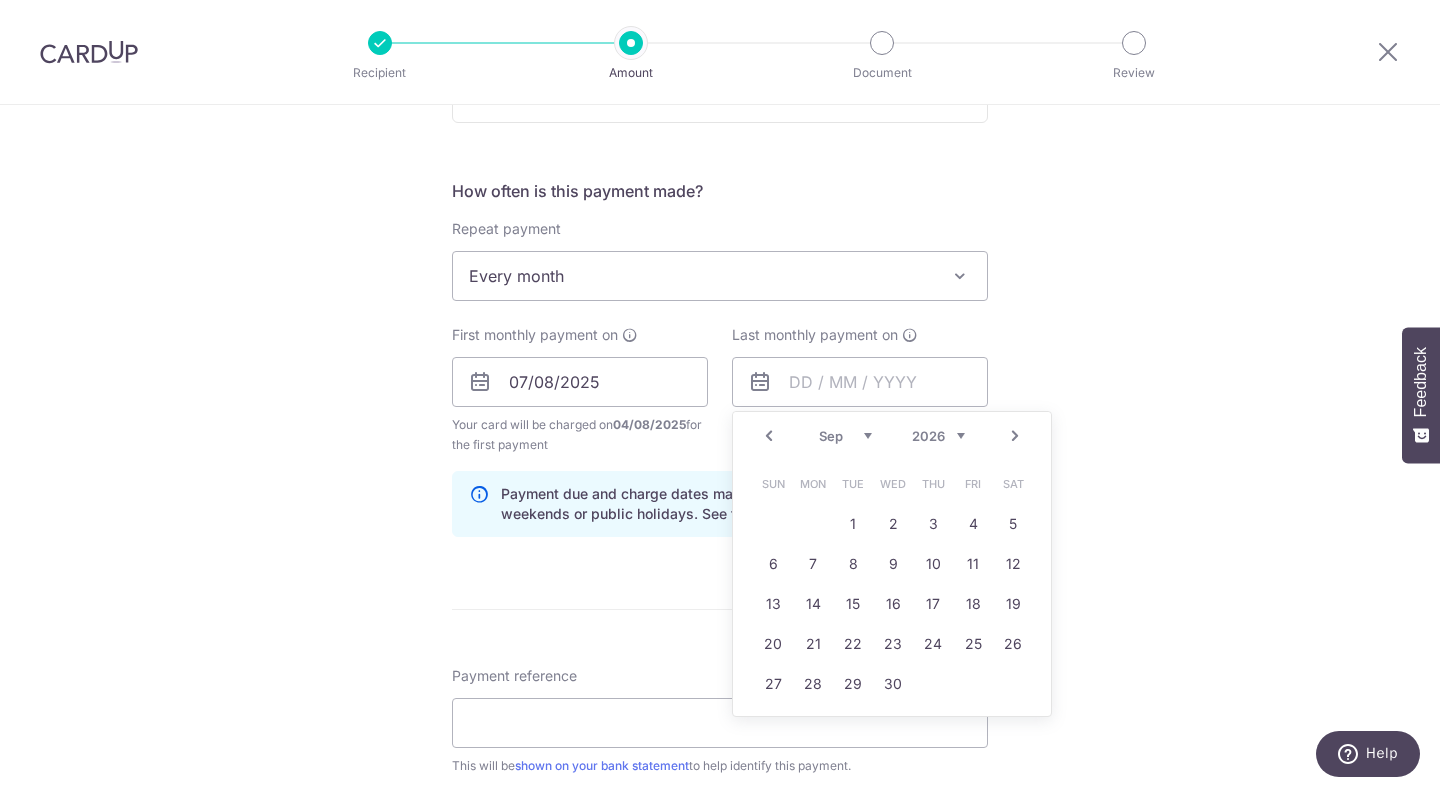 click on "Jan Feb Mar Apr May Jun Jul Aug Sep Oct Nov Dec" at bounding box center (845, 436) 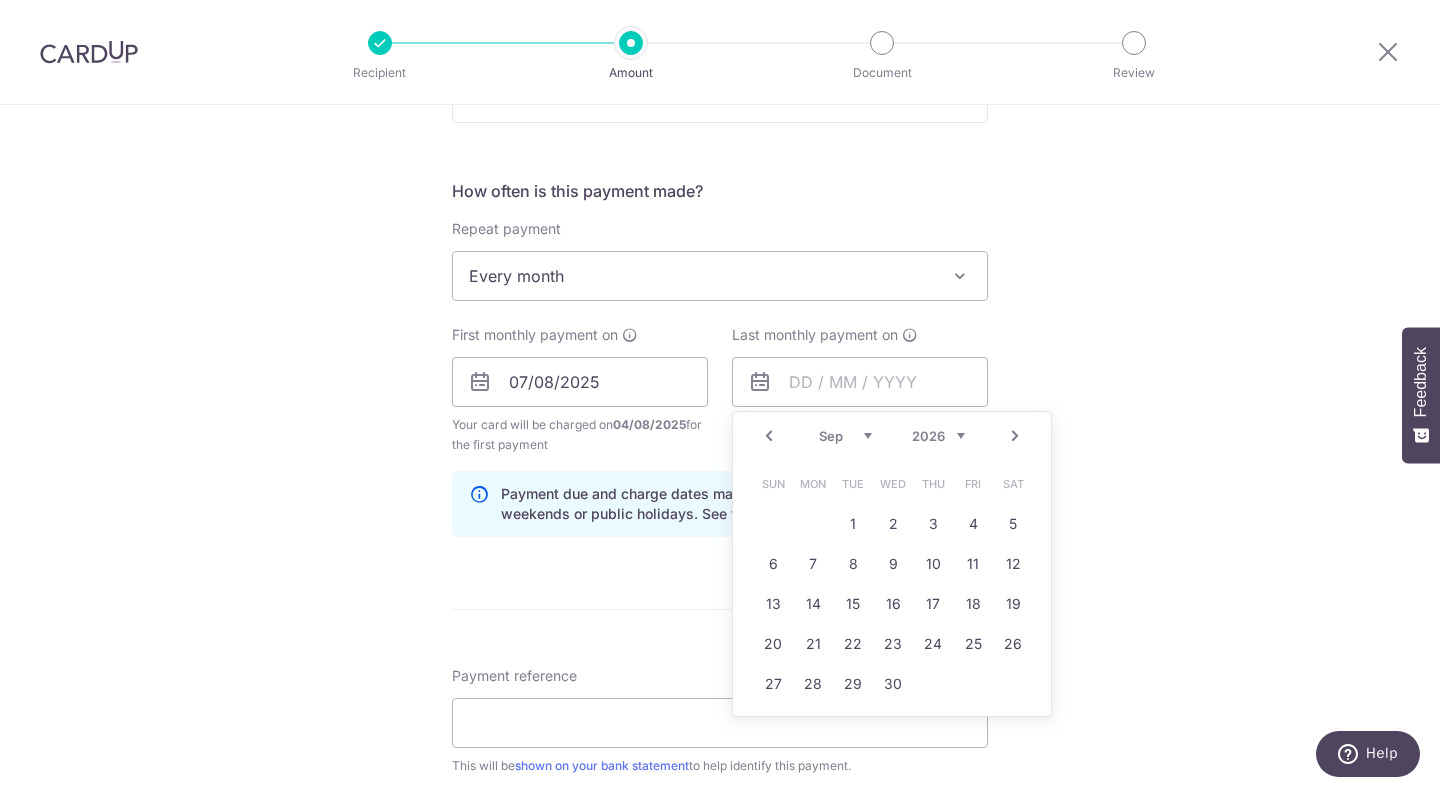 click on "2025 2026 2027 2028 2029 2030 2031 2032 2033 2034 2035" at bounding box center (938, 436) 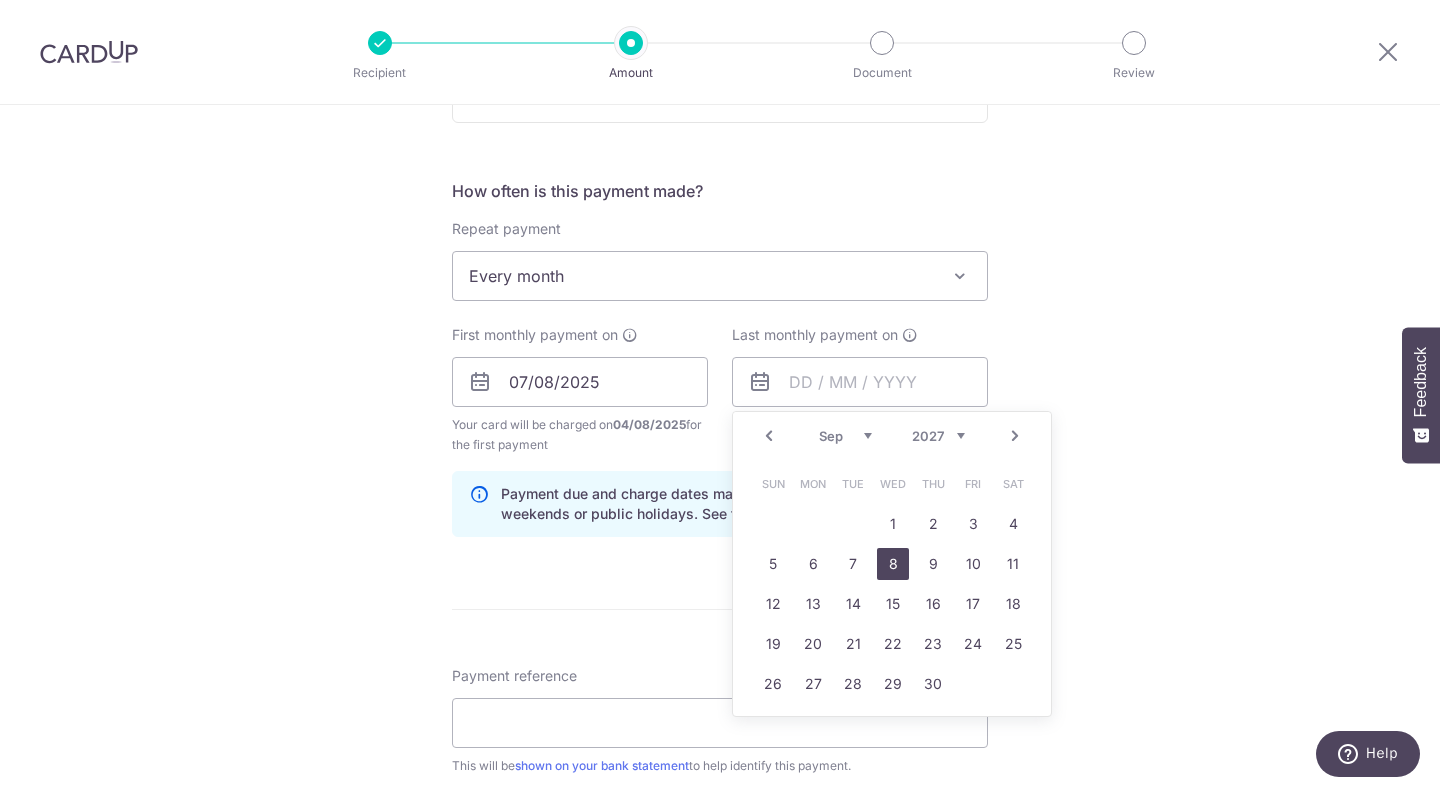 click on "8" at bounding box center (893, 564) 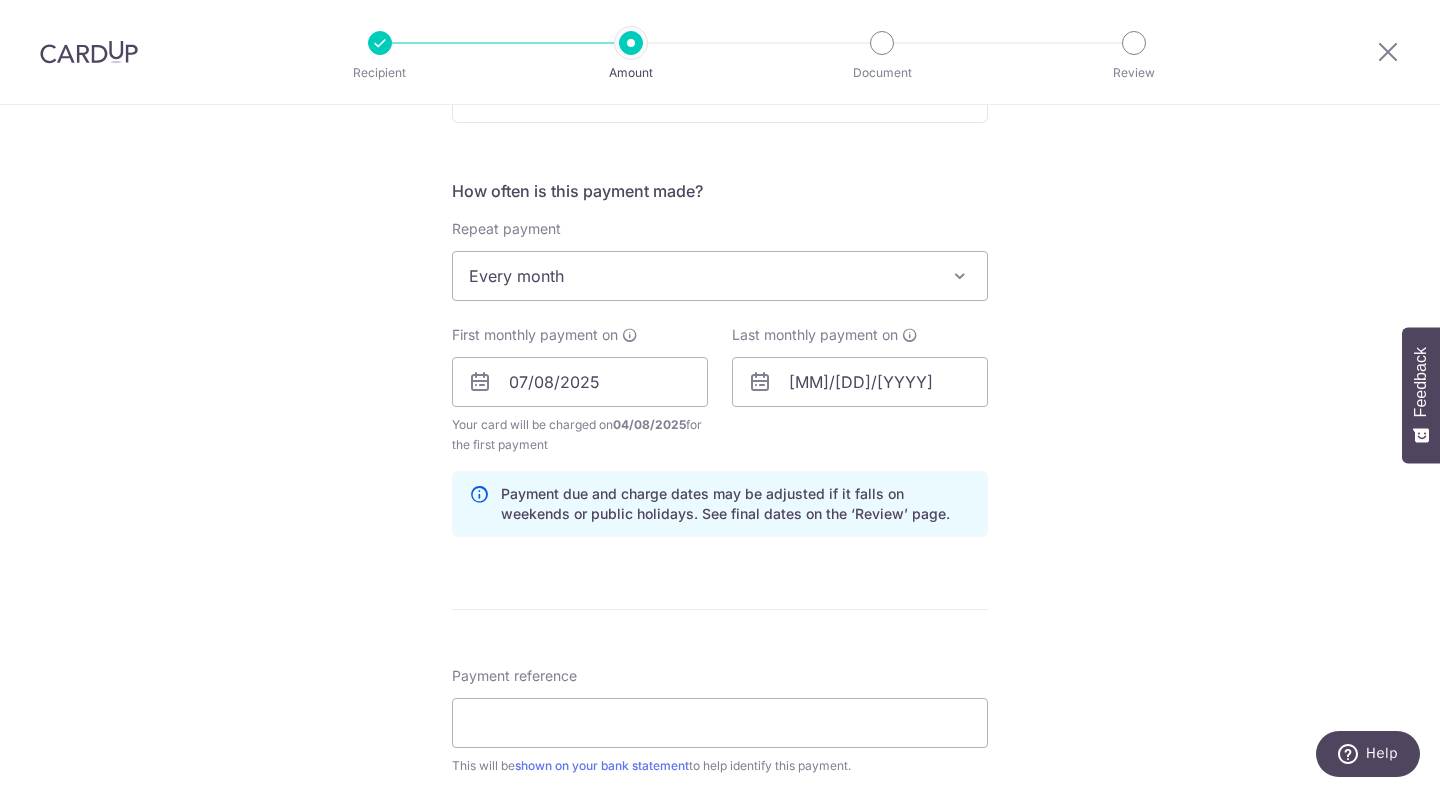 scroll, scrollTop: 800, scrollLeft: 0, axis: vertical 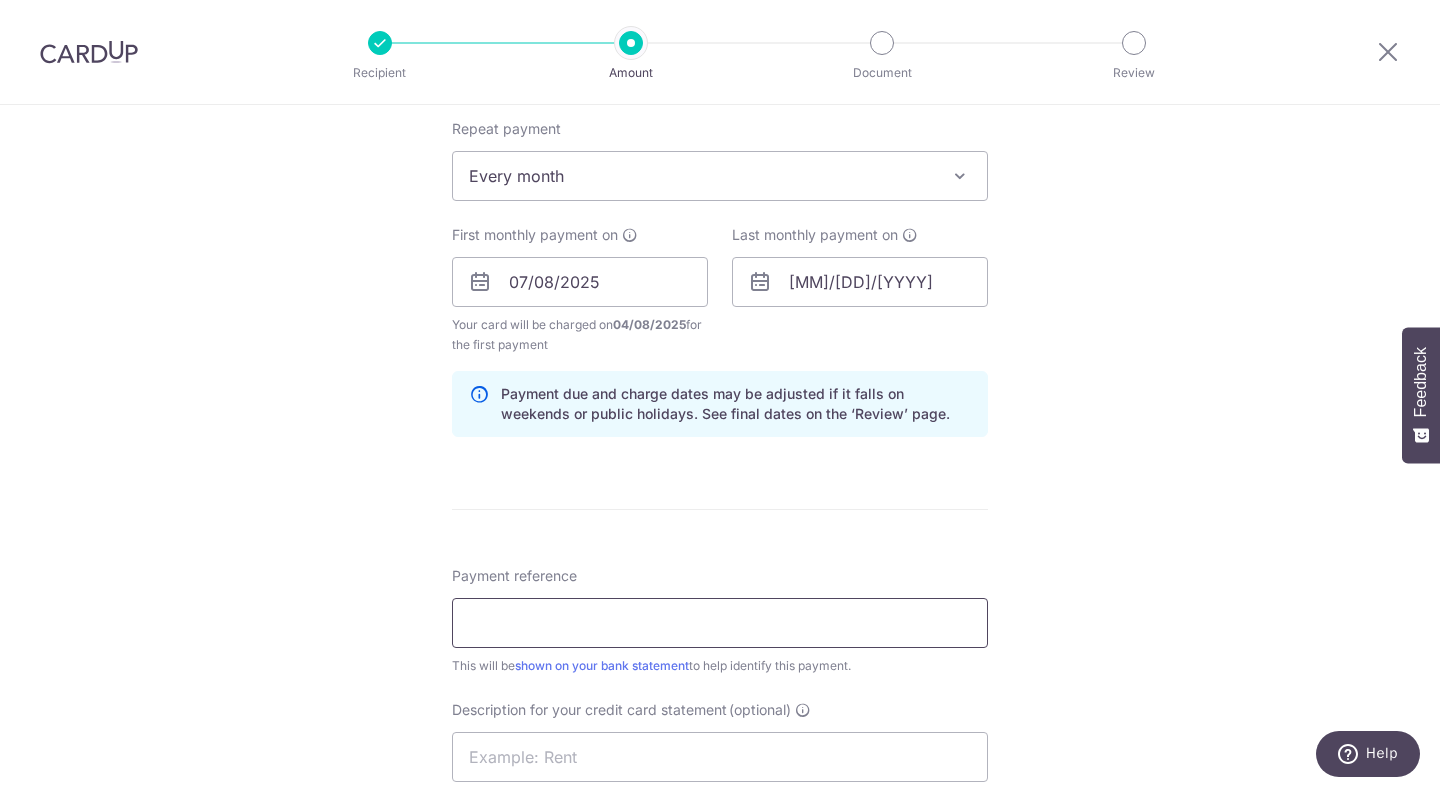 click on "Payment reference" at bounding box center [720, 623] 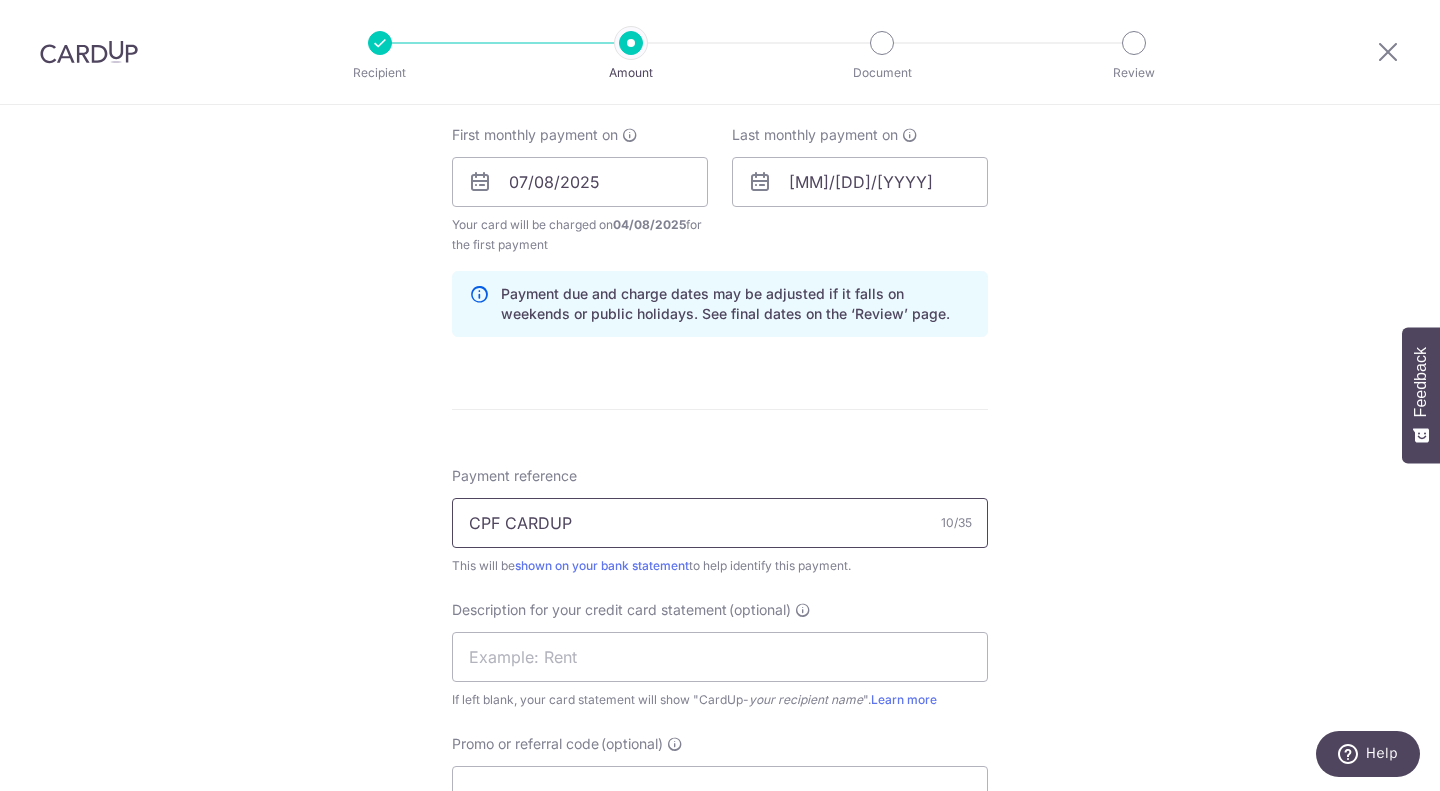 scroll, scrollTop: 1000, scrollLeft: 0, axis: vertical 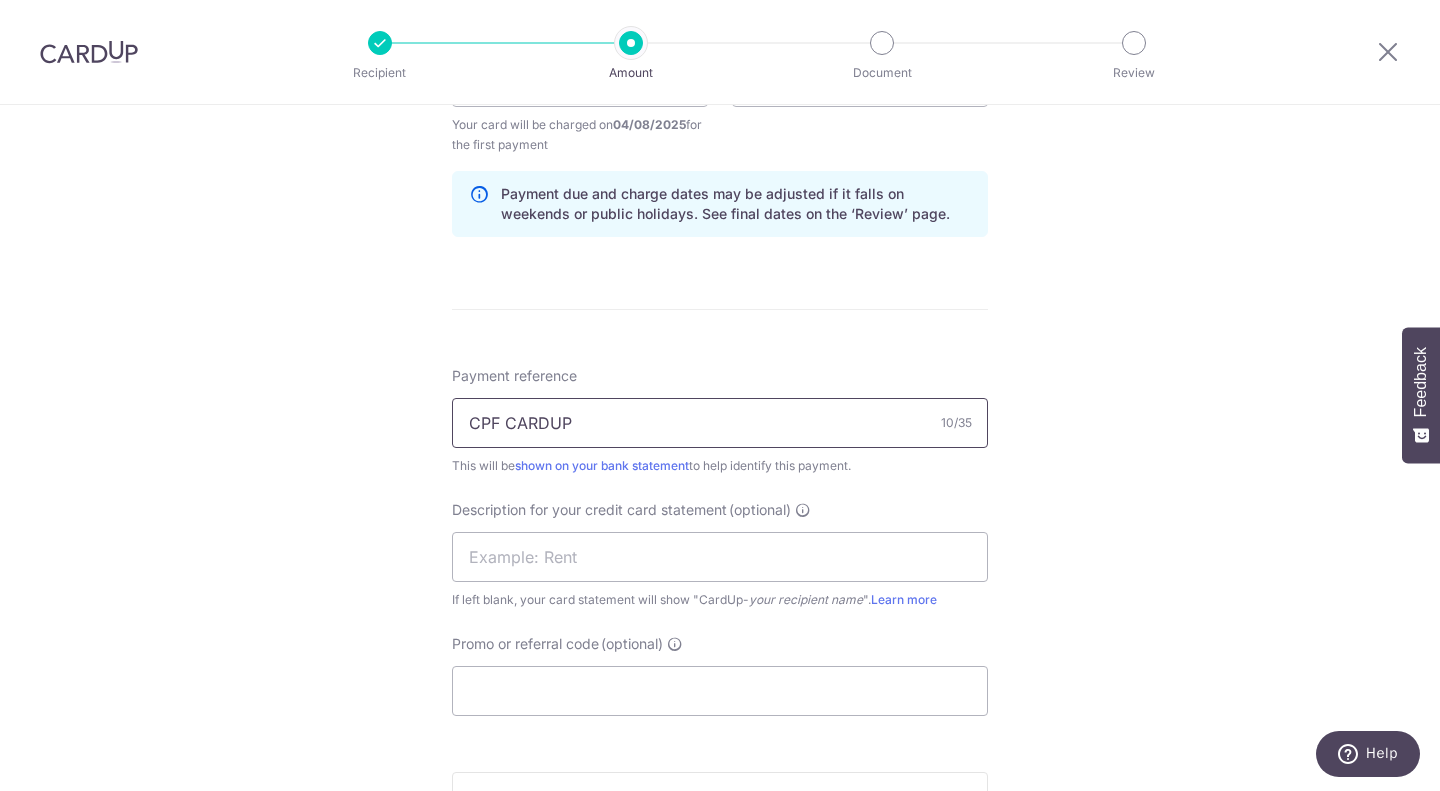 click on "CPF CARDUP" at bounding box center [720, 423] 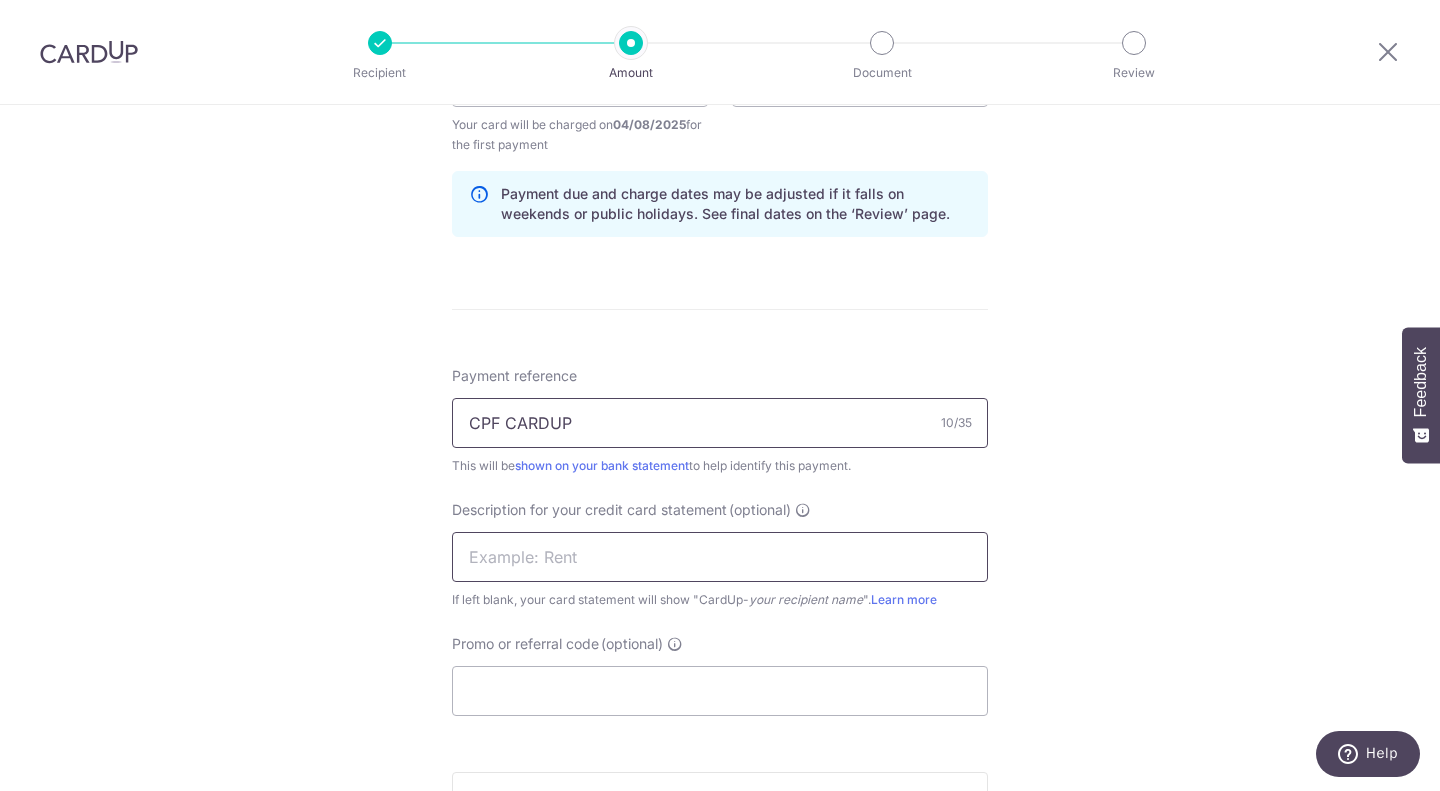 type on "CPF CARDUP" 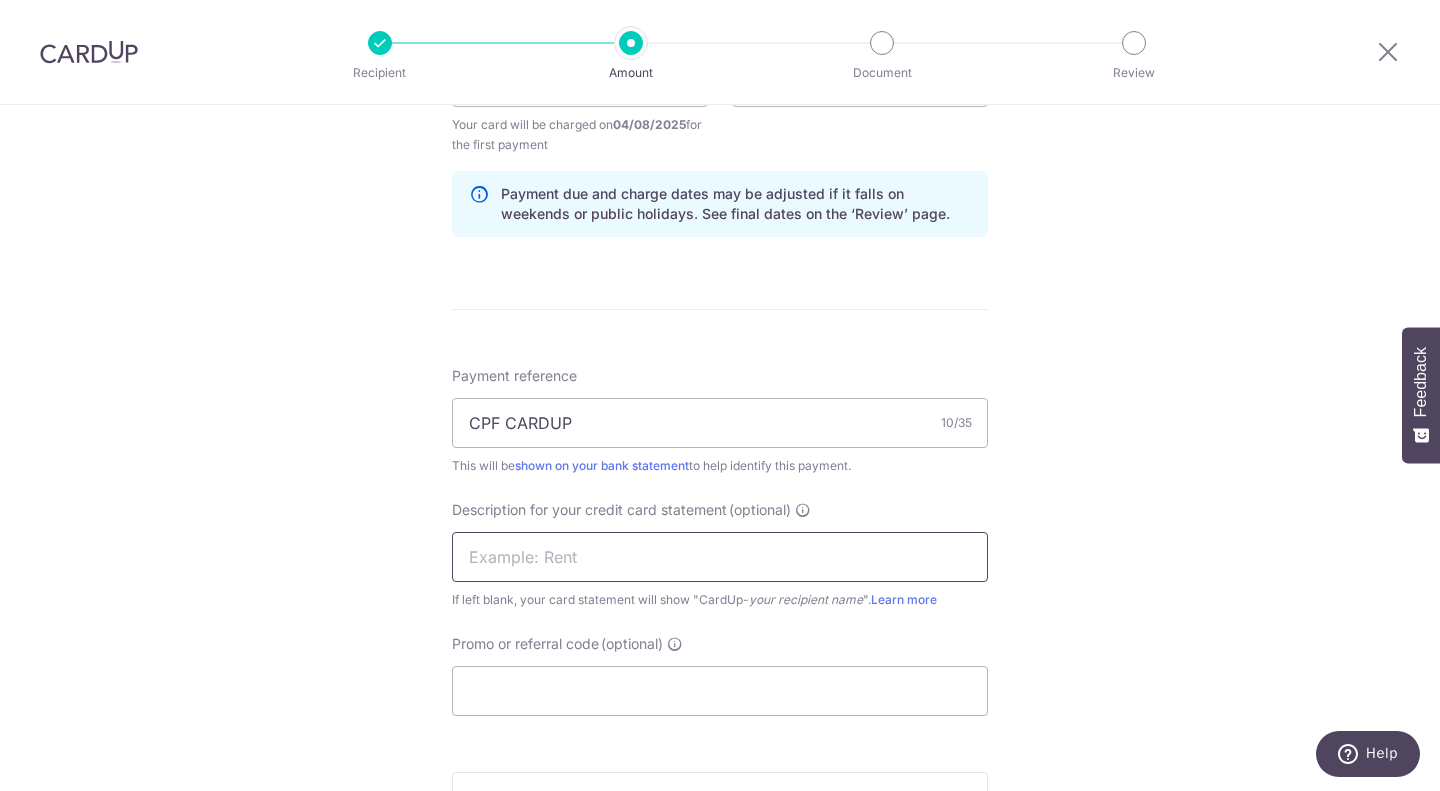 click at bounding box center (720, 557) 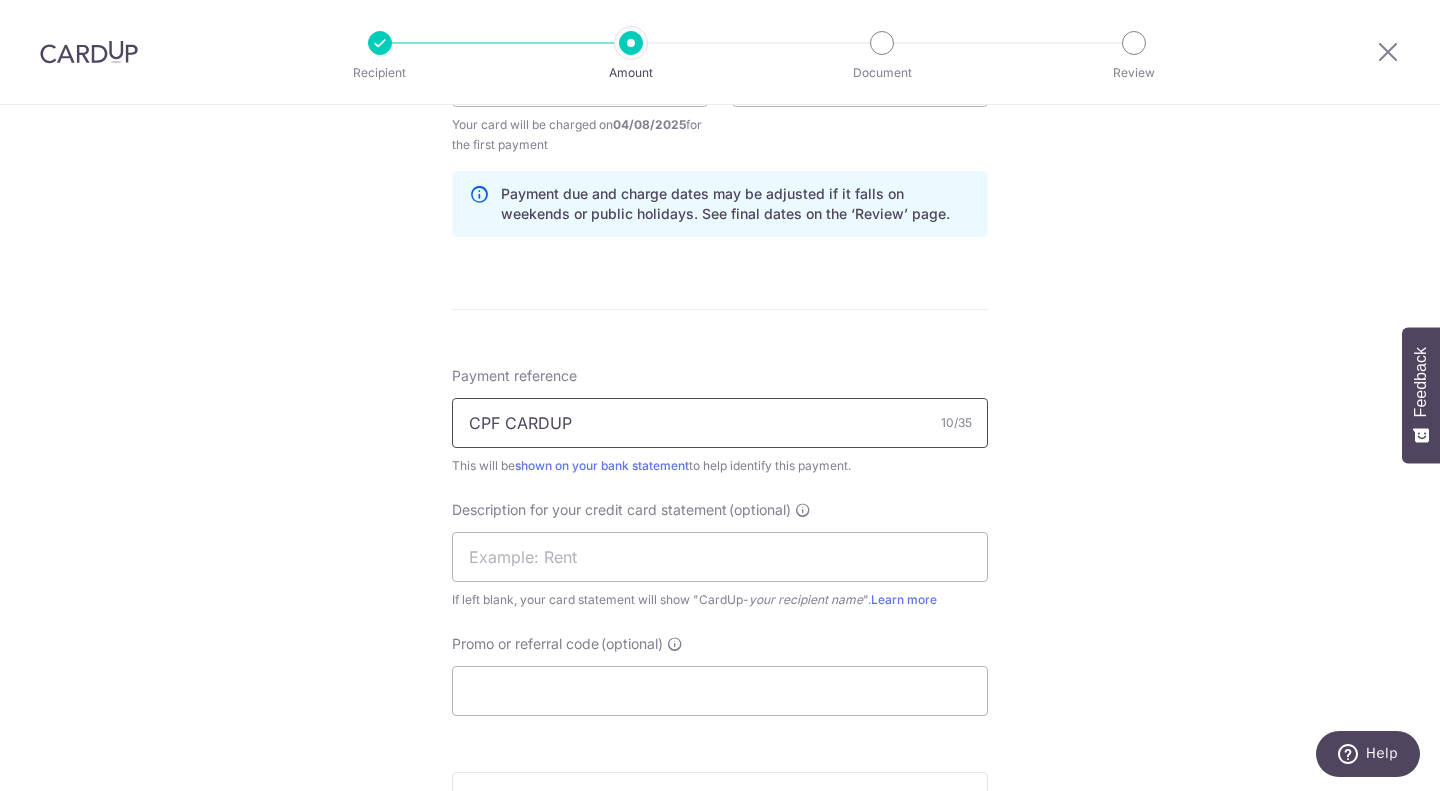 click on "CPF CARDUP" at bounding box center [720, 423] 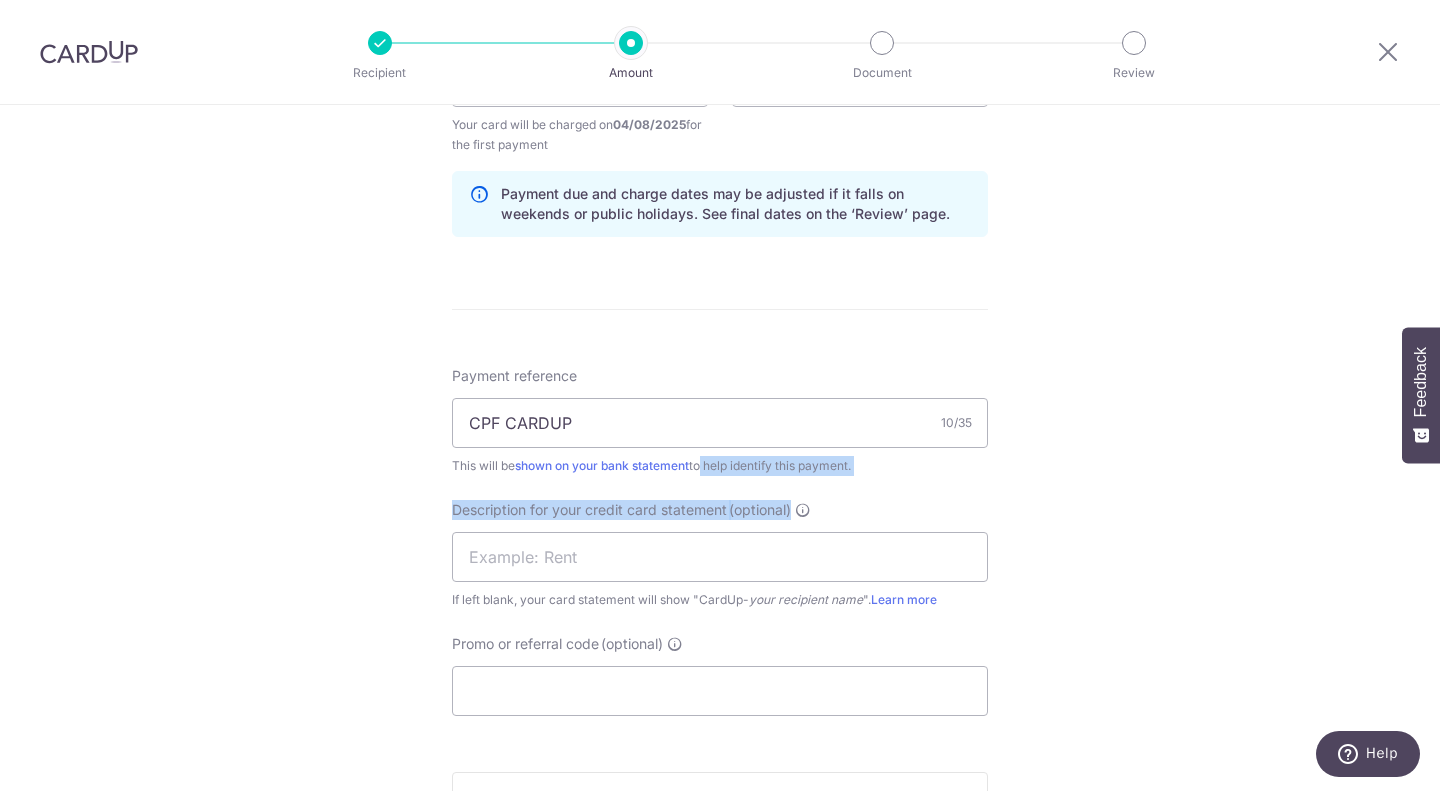 drag, startPoint x: 796, startPoint y: 482, endPoint x: 868, endPoint y: 484, distance: 72.02777 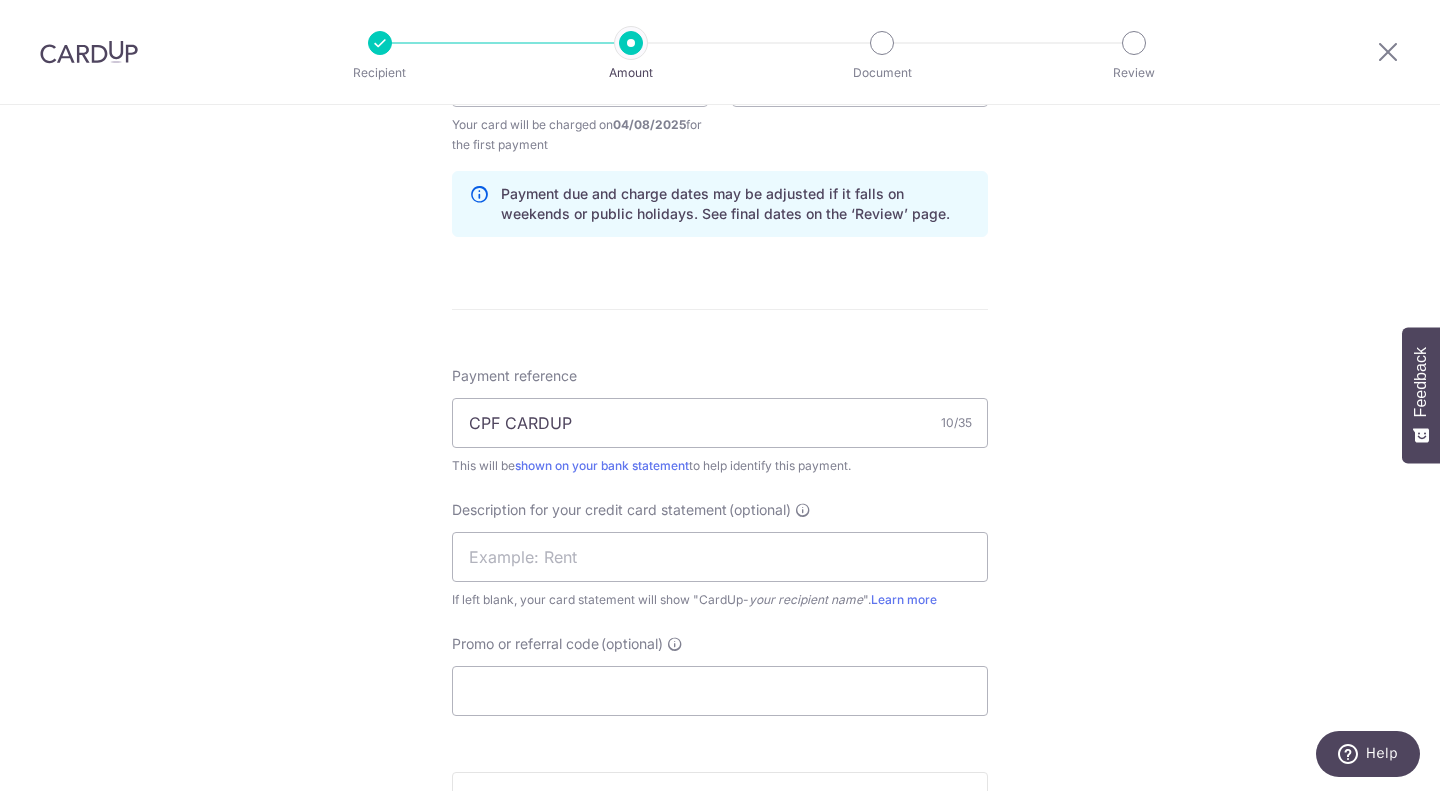 click on "Payment reference
CPF CARDUP
10/35
This will be  shown on your bank statement  to help identify this payment.
Description for your credit card statement
(optional)
If left blank, your card statement will show "CardUp- your recipient name ".  Learn more
Promo or referral code
(optional)
The discounted fee will be shown on the review step, right before you create your payments.
Add" at bounding box center [720, 541] 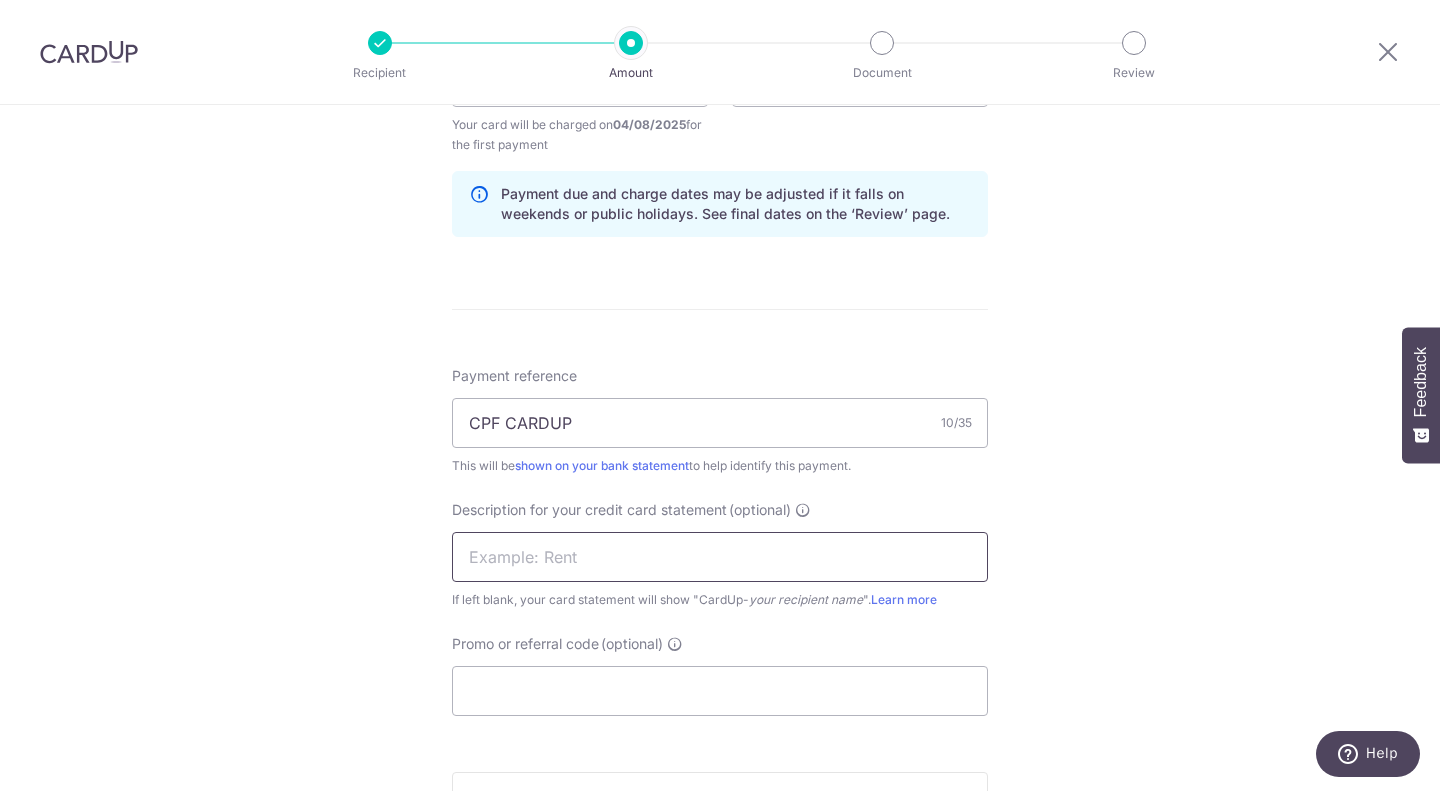 click at bounding box center [720, 557] 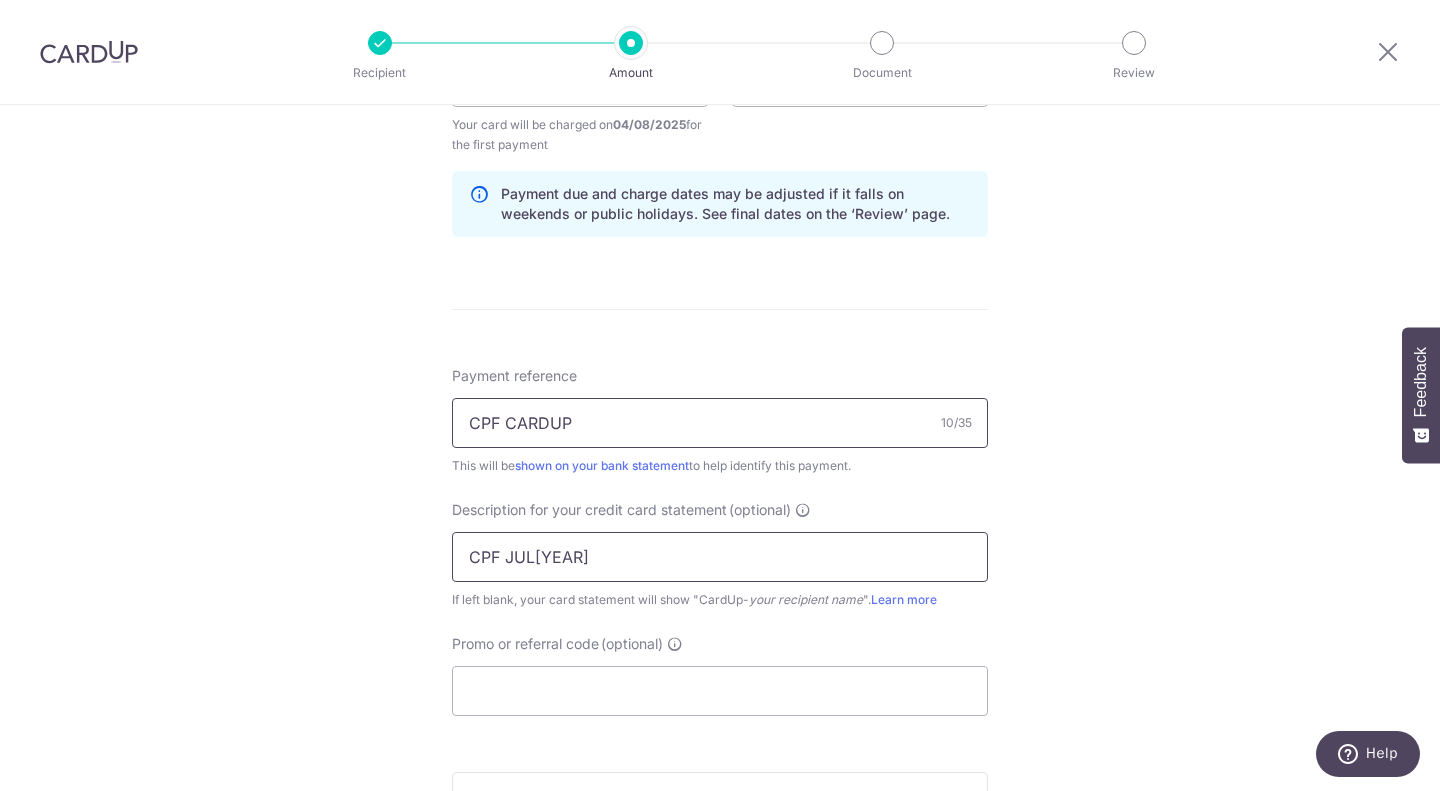 type on "CPF JUL25" 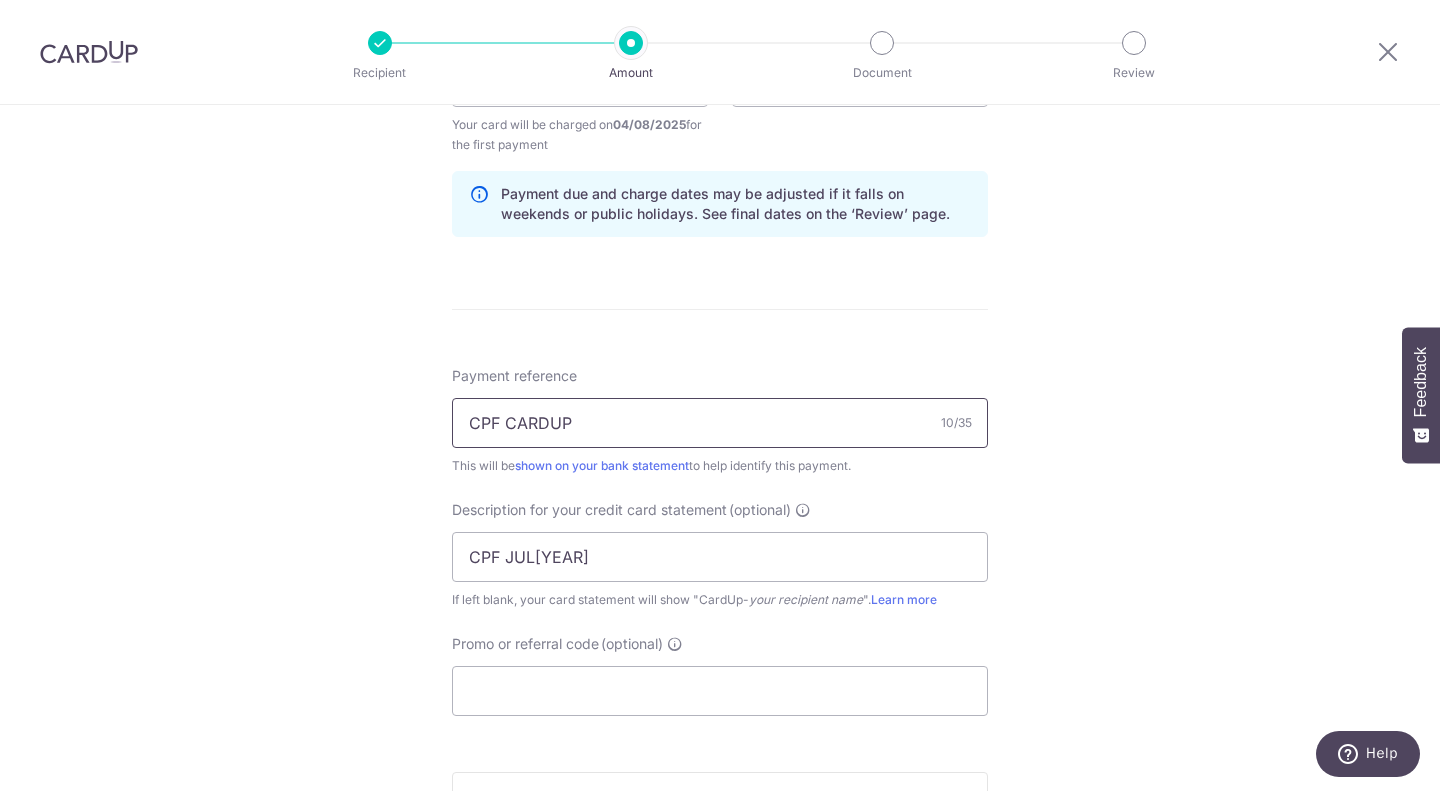click on "CPF CARDUP" at bounding box center (720, 423) 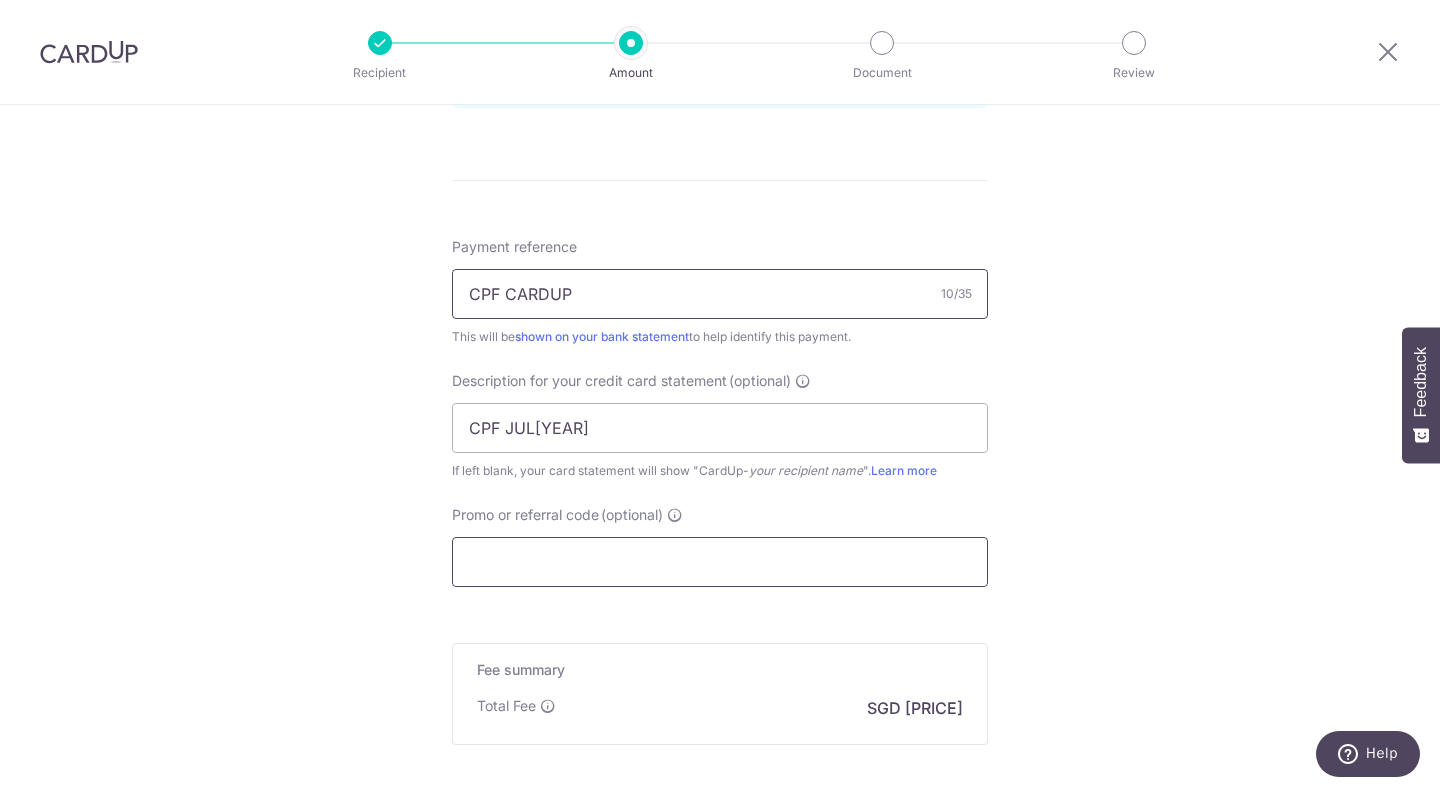 scroll, scrollTop: 1200, scrollLeft: 0, axis: vertical 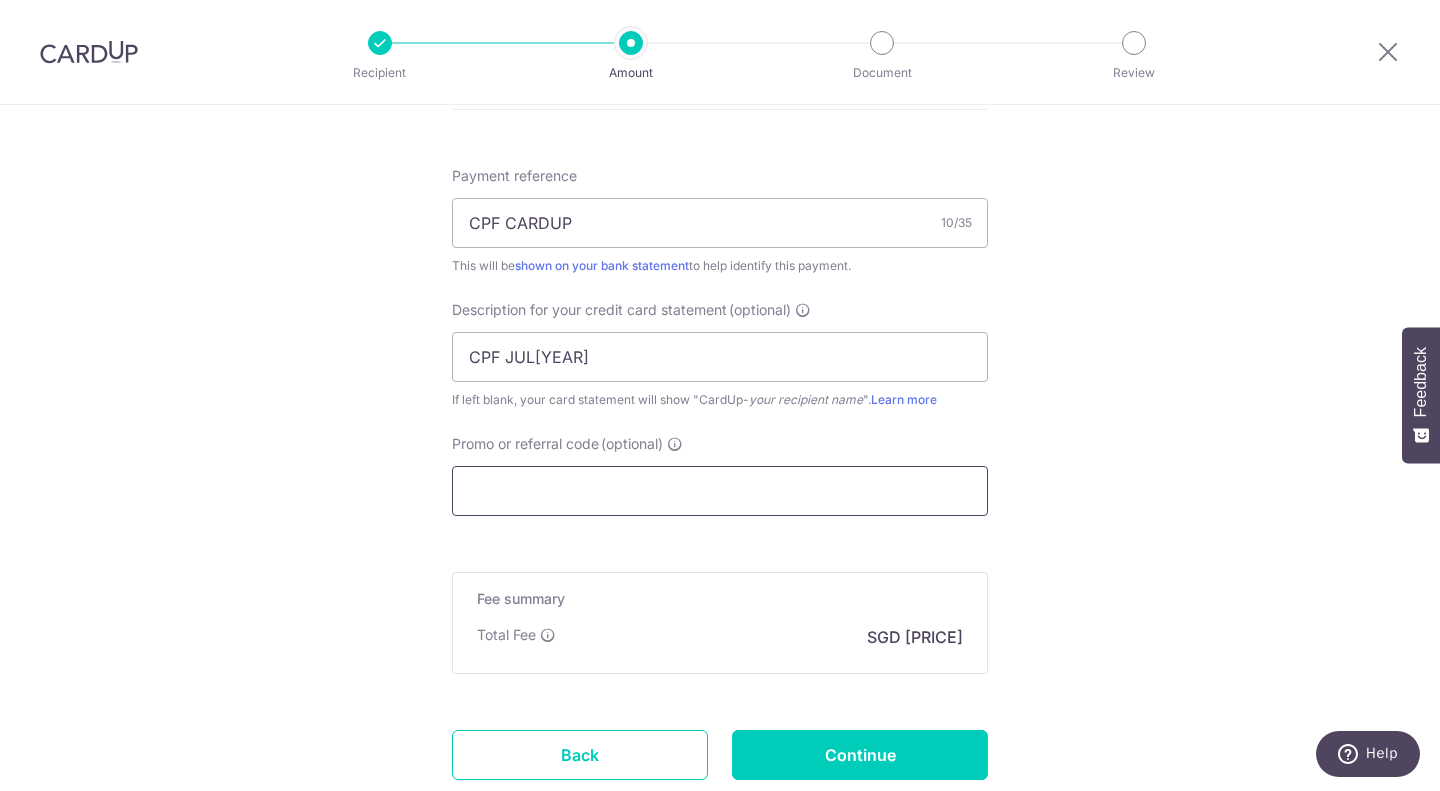 click on "Promo or referral code
(optional)" at bounding box center [720, 491] 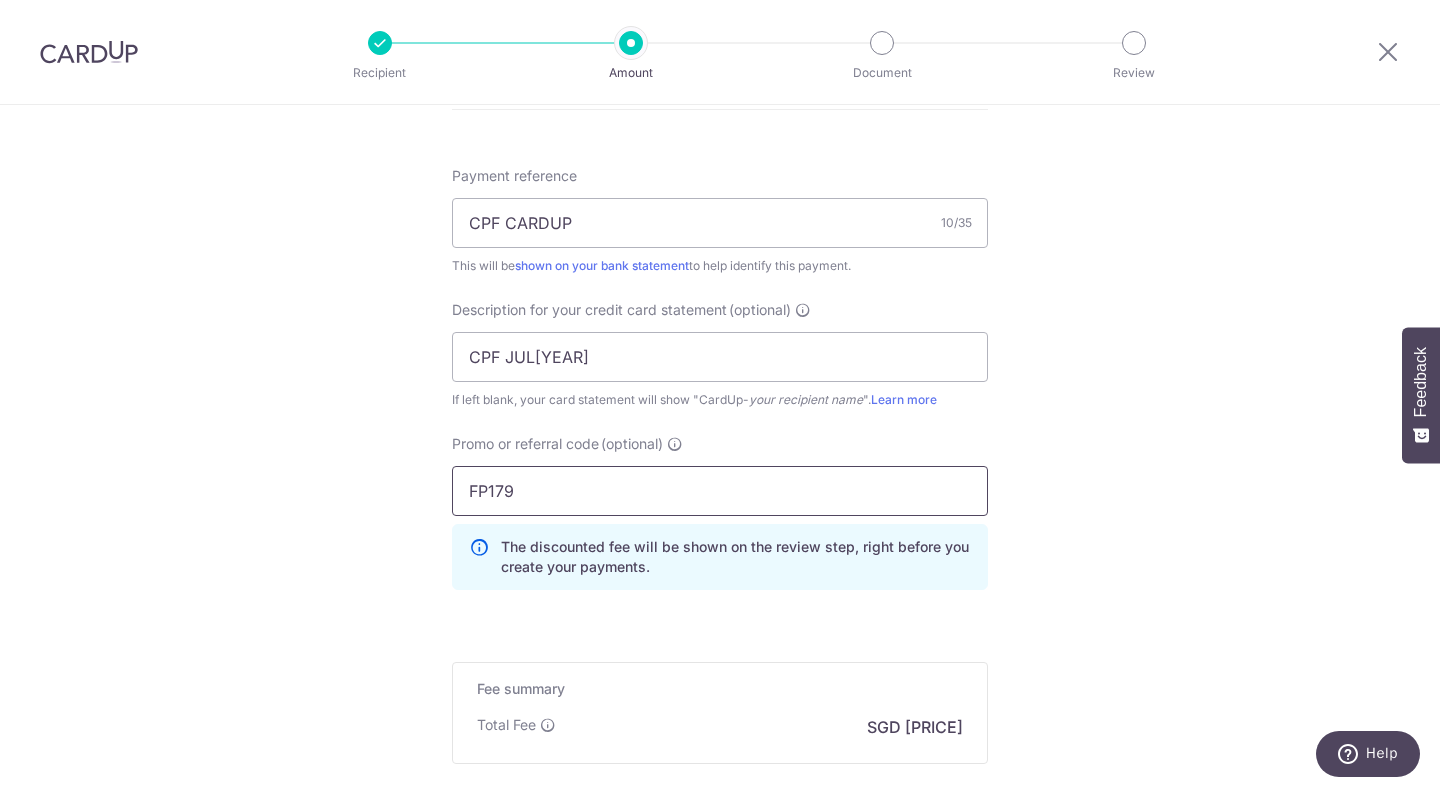 type on "FP179" 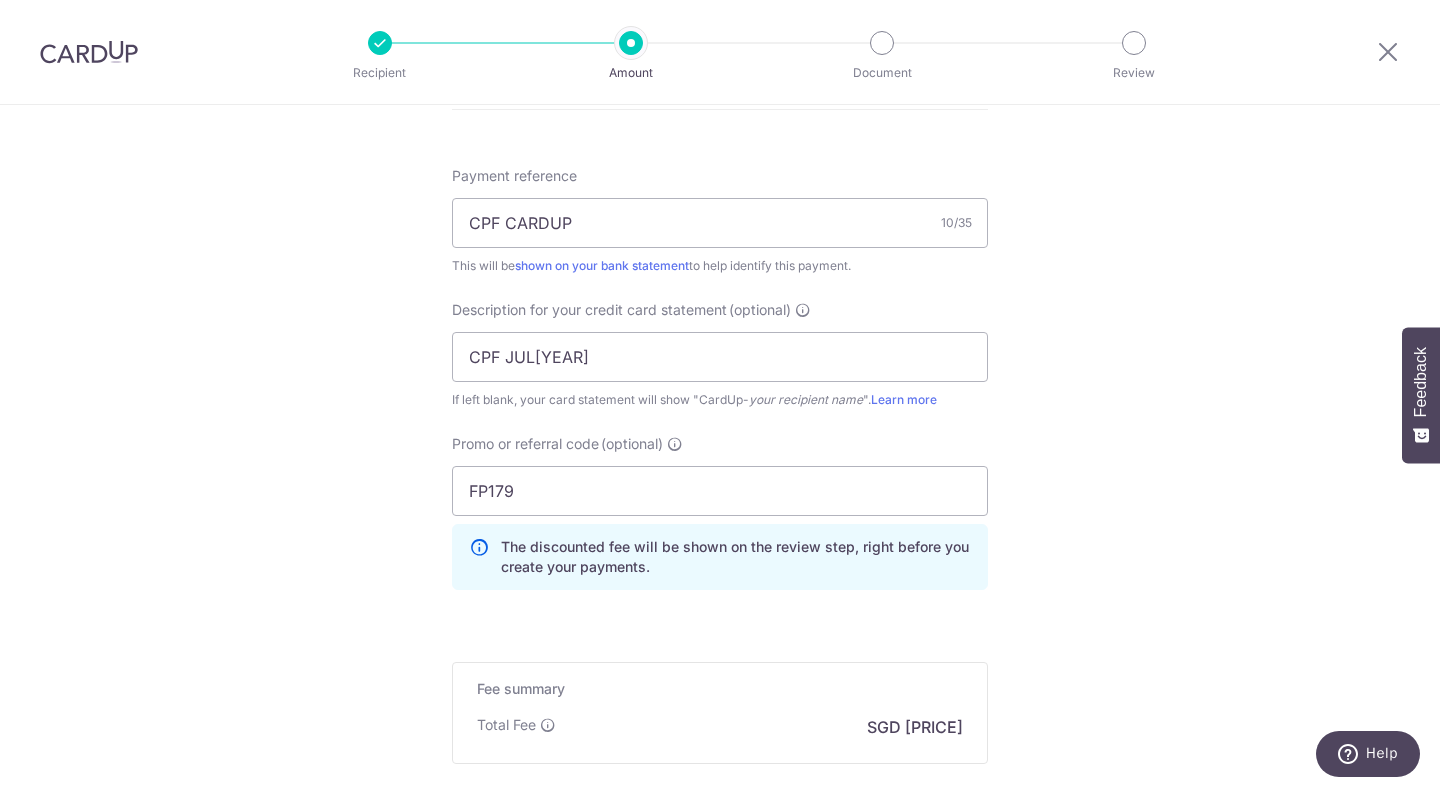 click on "Tell us more about your payment
Enter payment amount
SGD
5,399.00
5399.00
Select Card
**** 0479
Add credit card
Your Cards
**** 0479
**** 0834
**** 5002
**** 7967
**** 9482
Secure 256-bit SSL
Text
New card details" at bounding box center [720, -38] 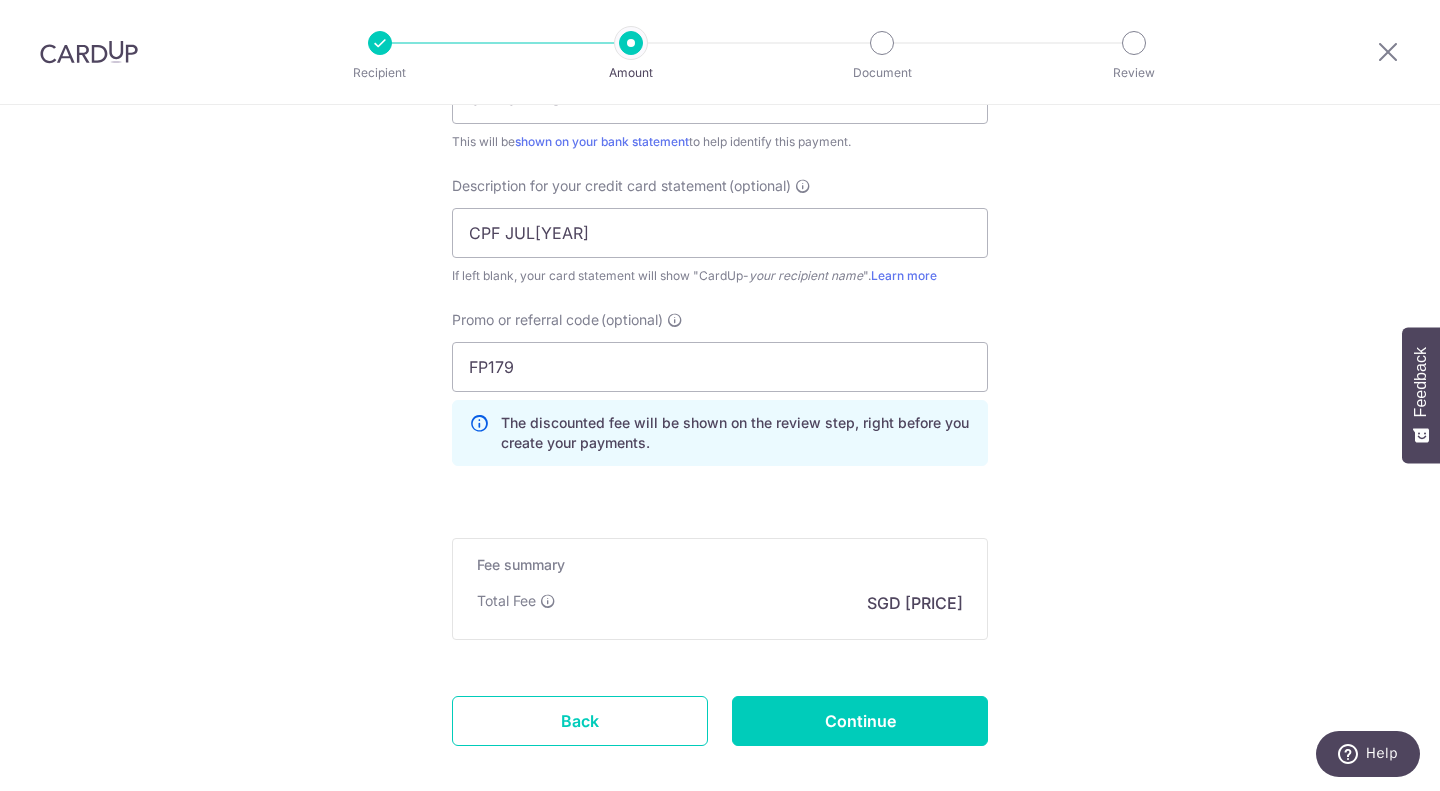scroll, scrollTop: 1429, scrollLeft: 0, axis: vertical 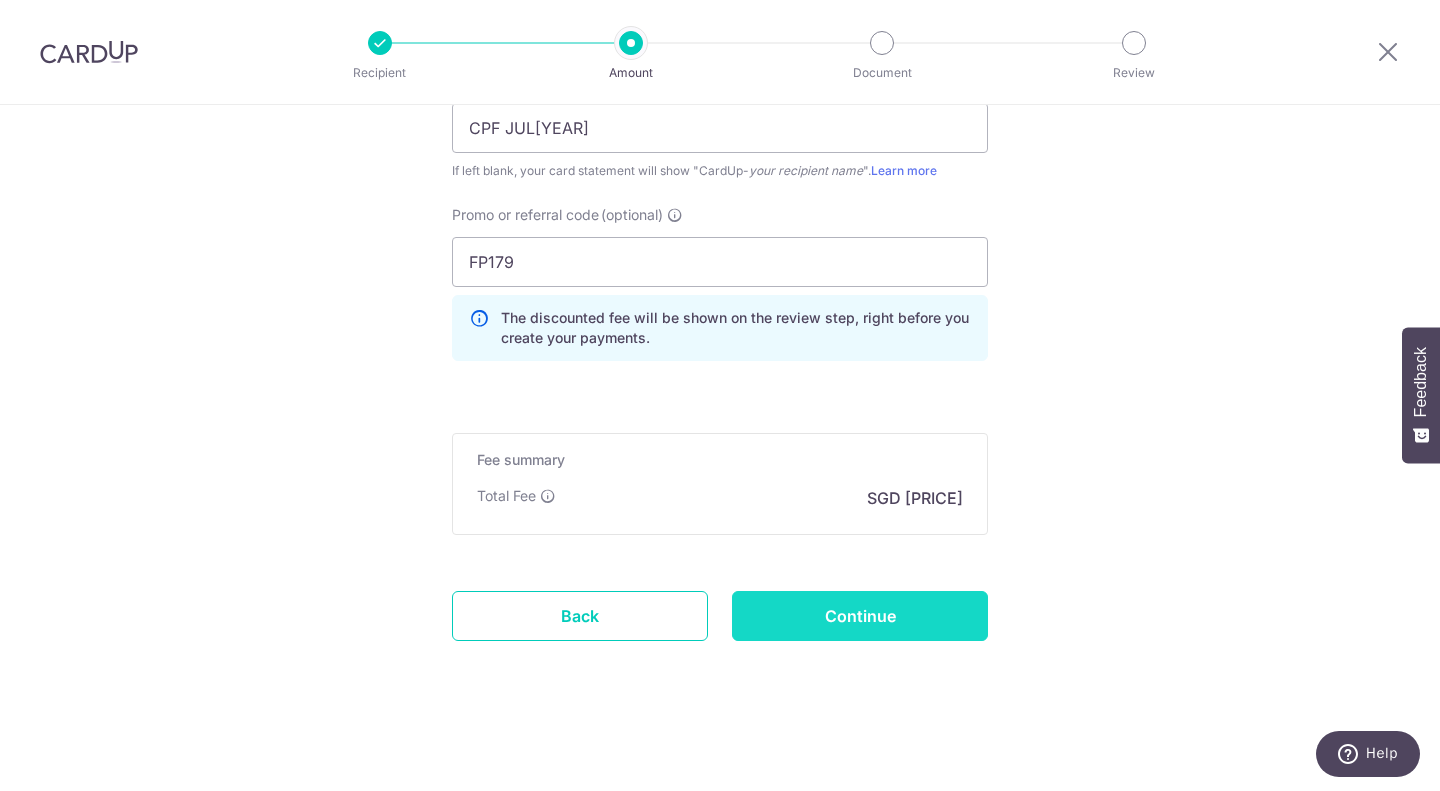 click on "Continue" at bounding box center (860, 616) 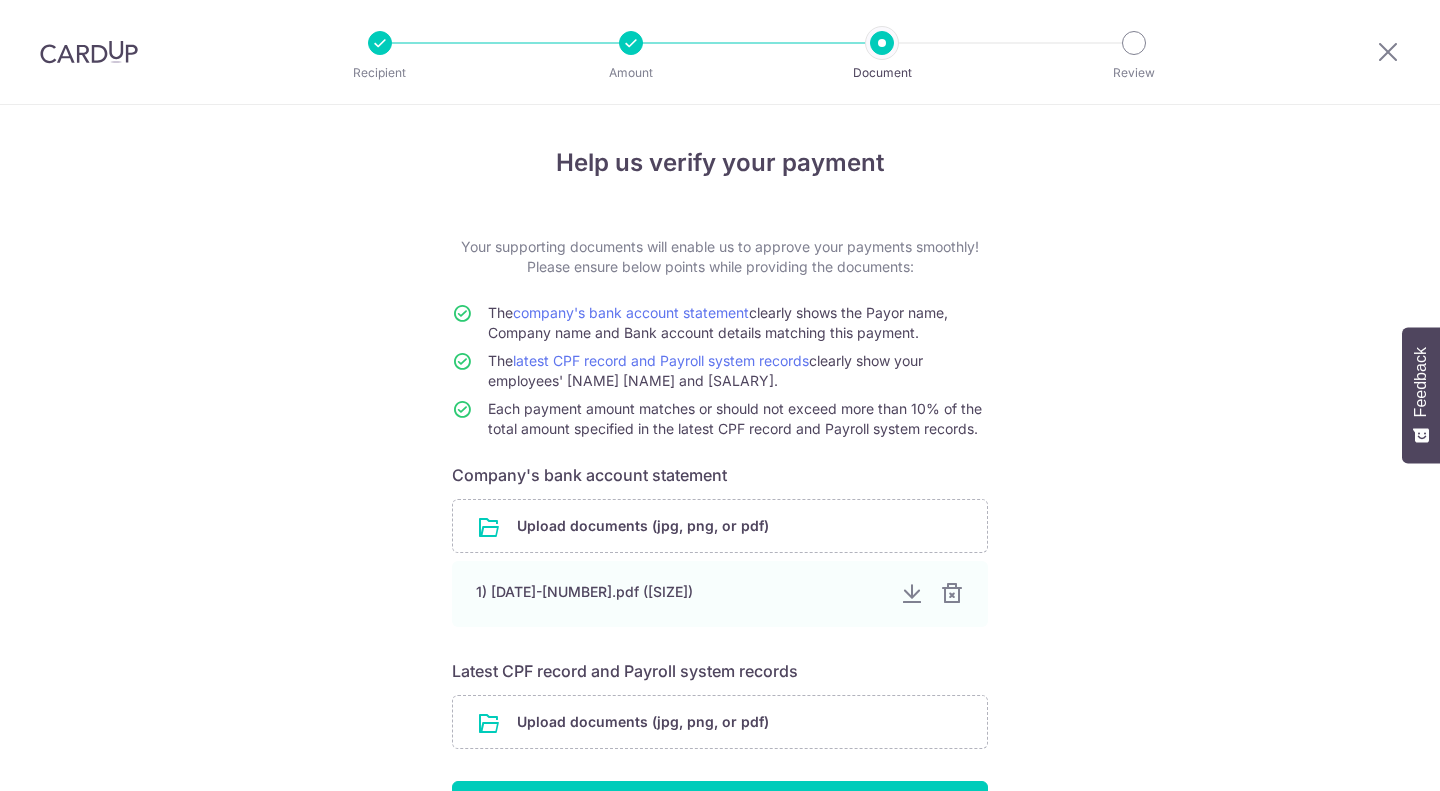 scroll, scrollTop: 0, scrollLeft: 0, axis: both 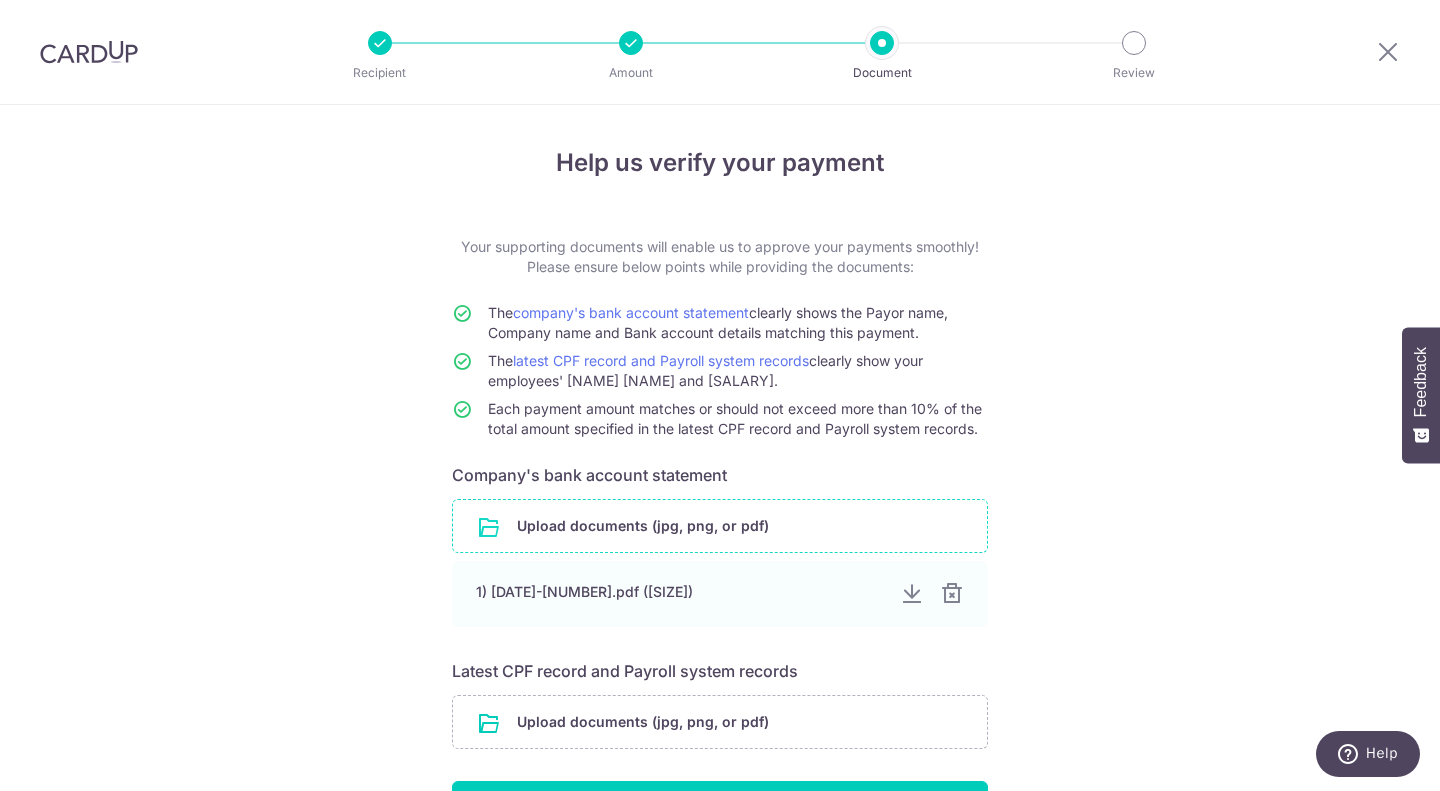 click at bounding box center (720, 526) 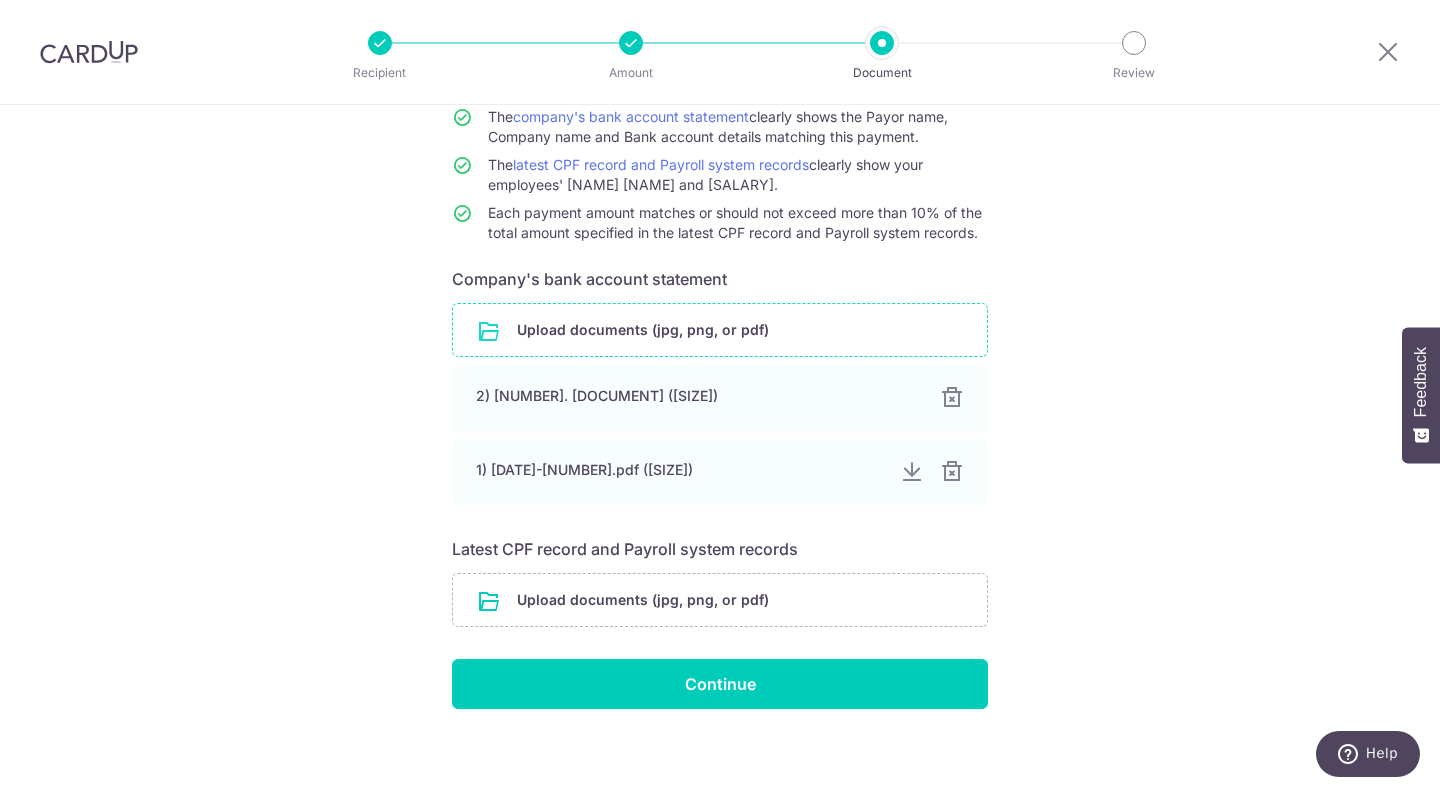 scroll, scrollTop: 208, scrollLeft: 0, axis: vertical 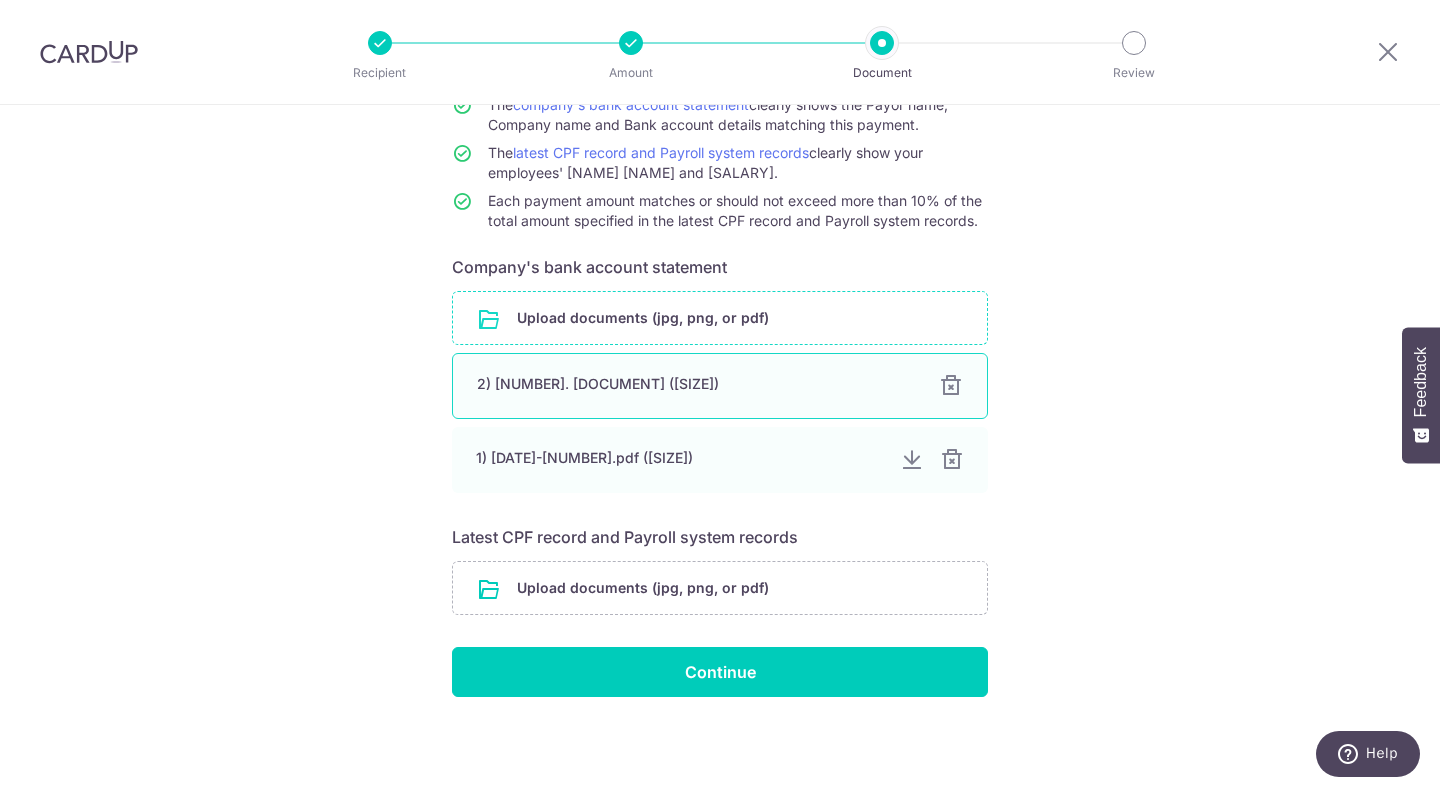 click at bounding box center (951, 386) 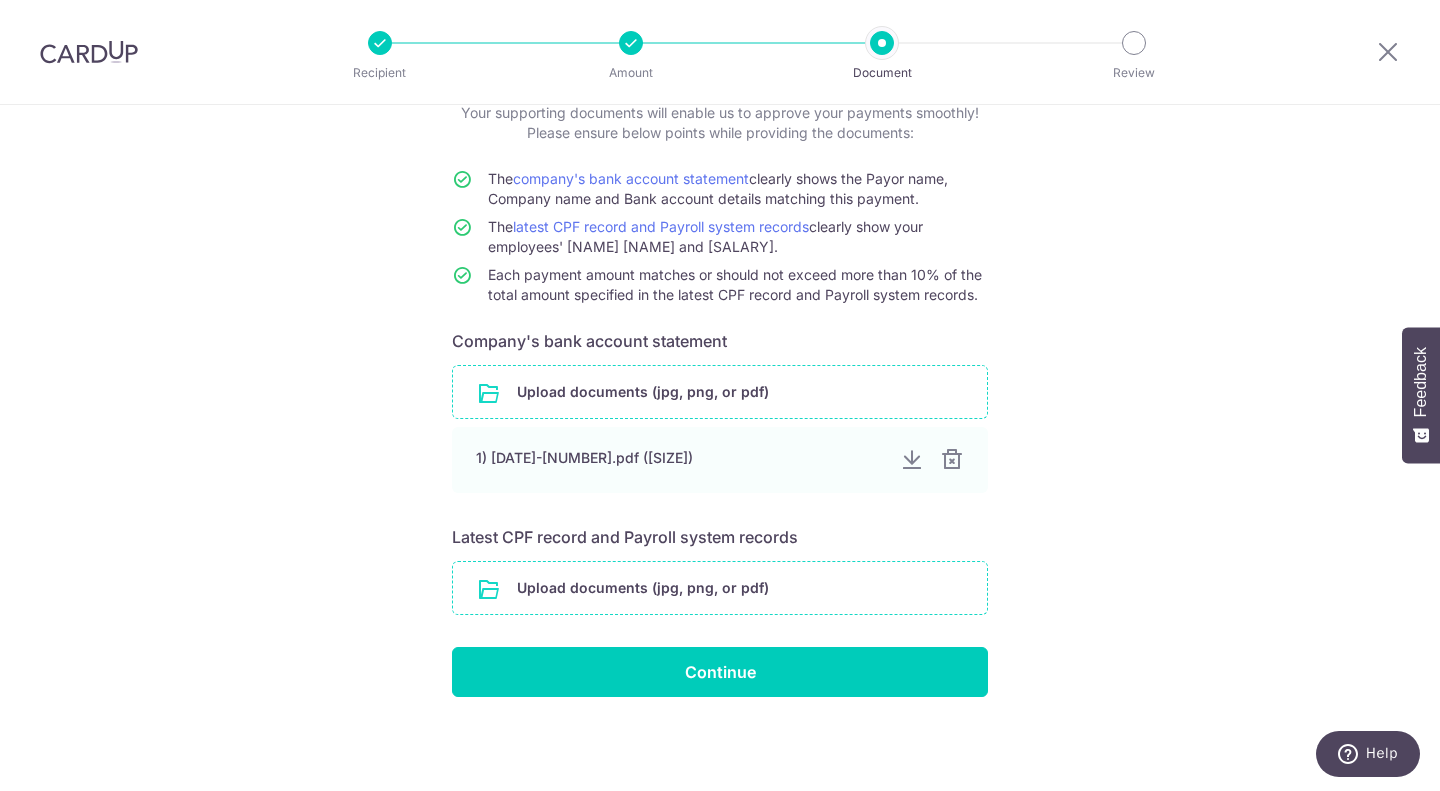 click at bounding box center [720, 588] 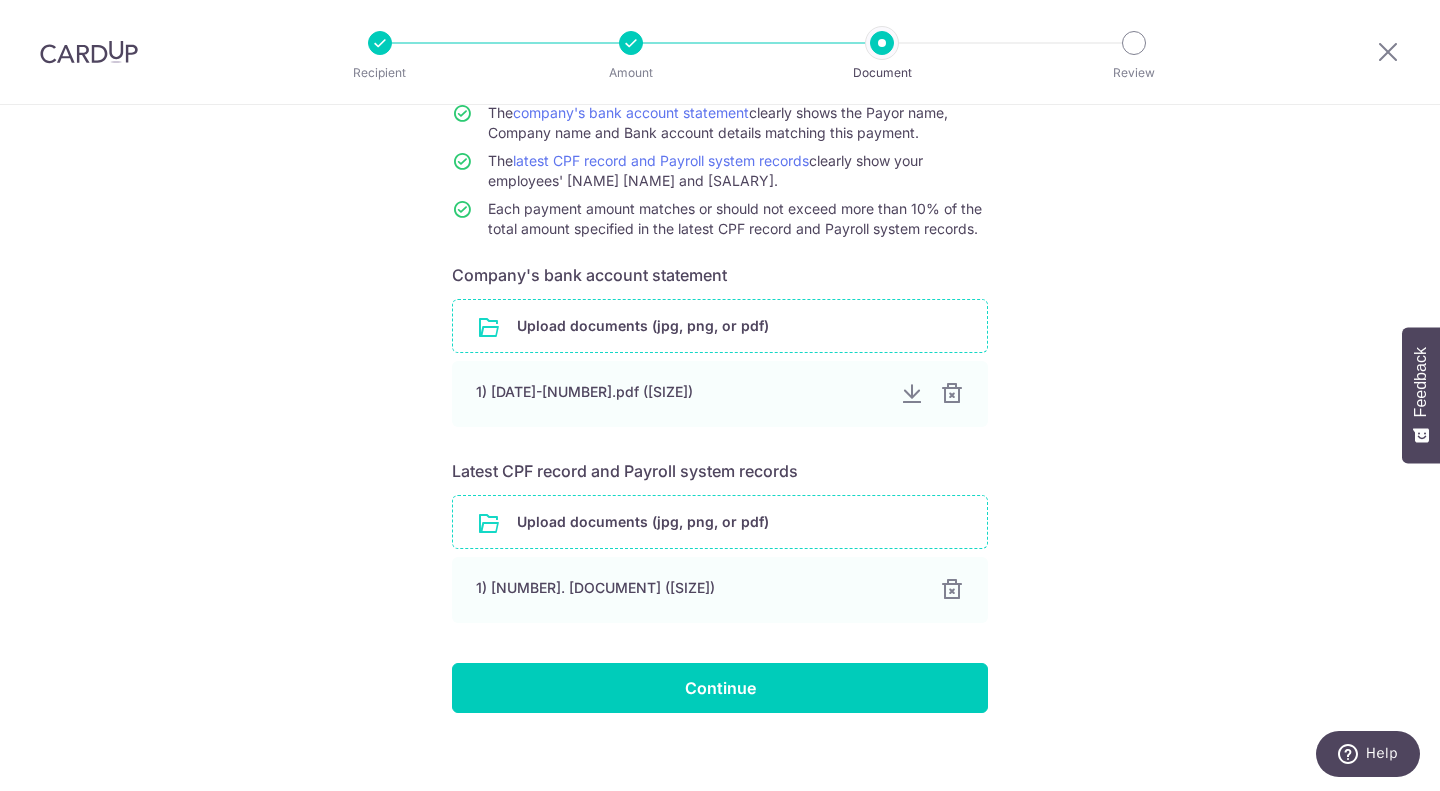 scroll, scrollTop: 216, scrollLeft: 0, axis: vertical 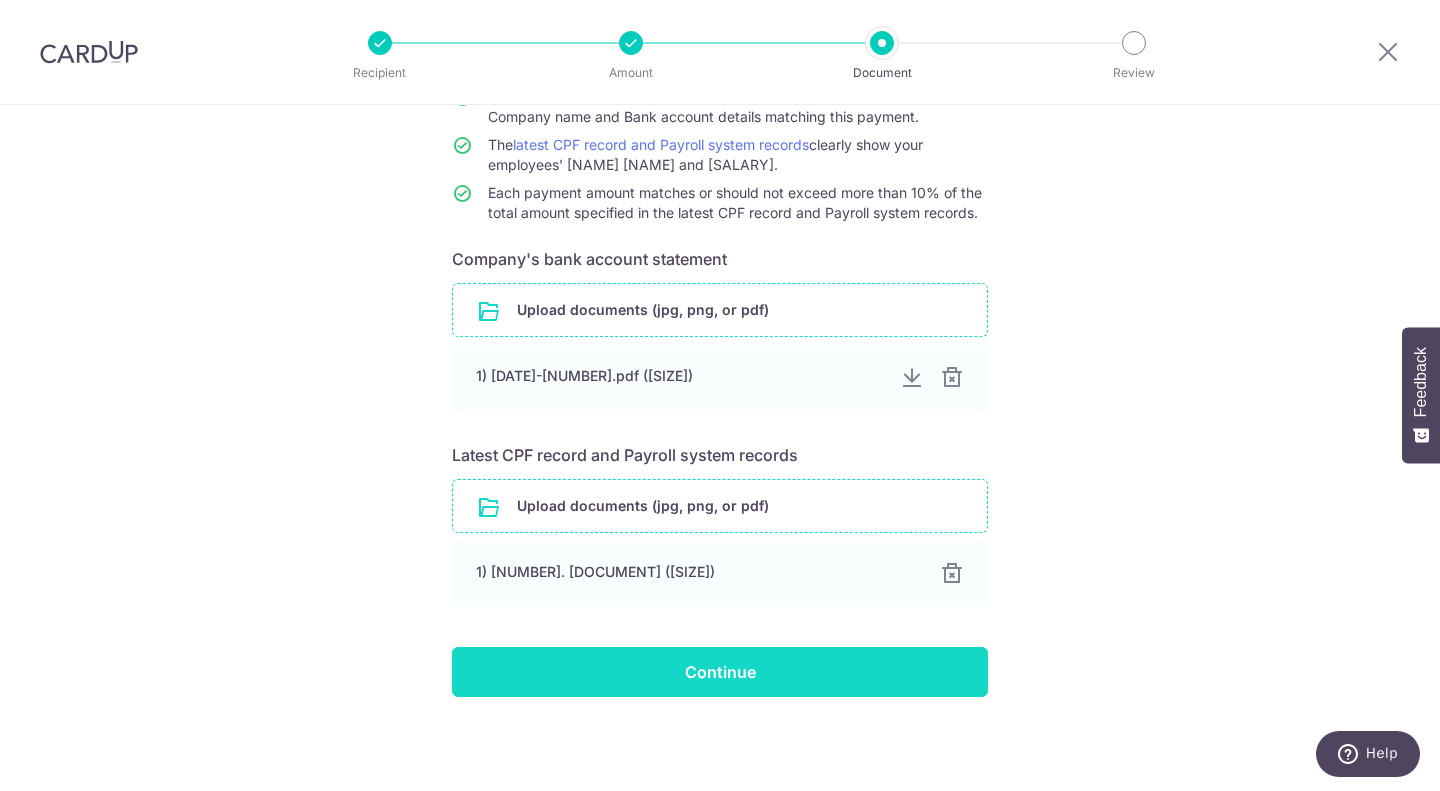 click on "Continue" at bounding box center (720, 672) 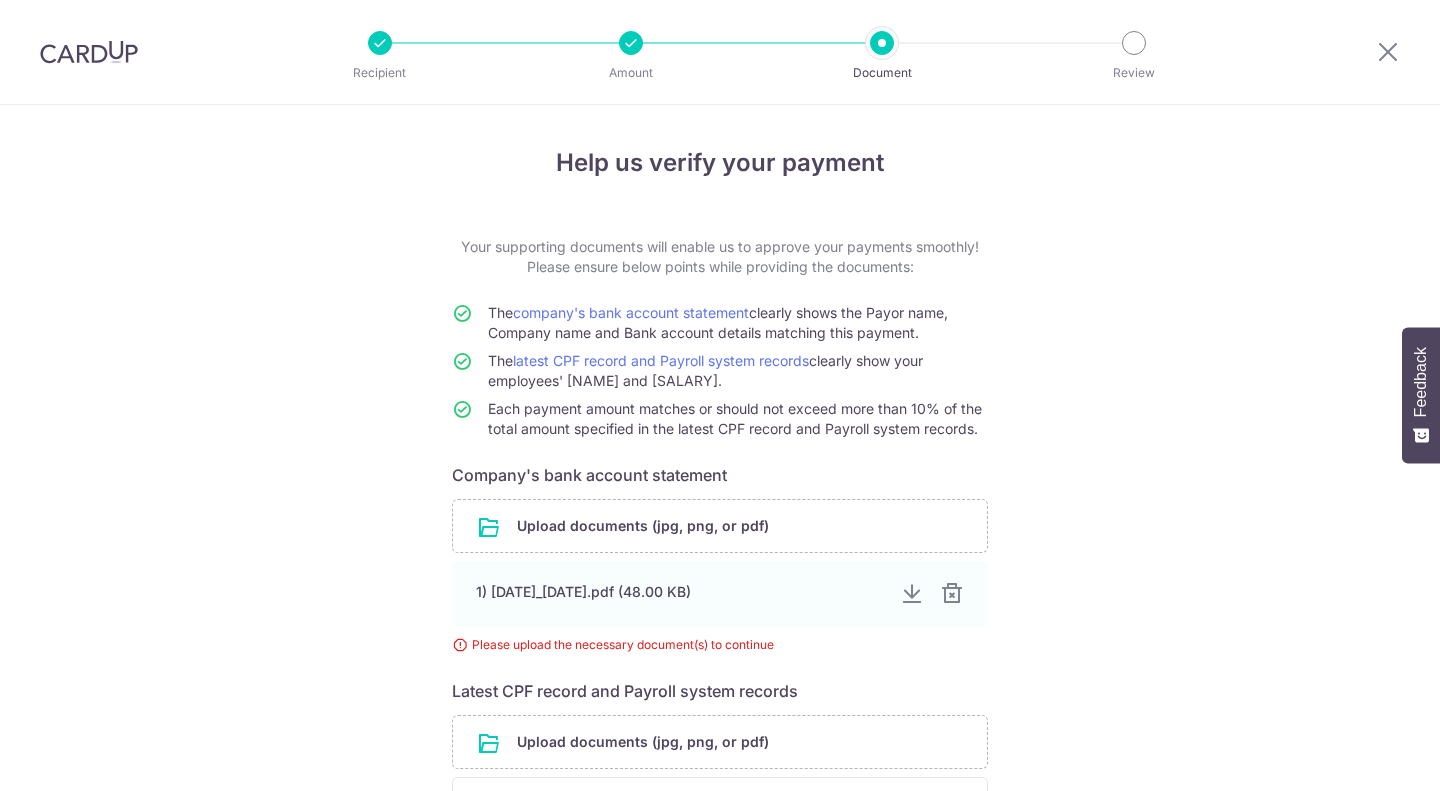 scroll, scrollTop: 0, scrollLeft: 0, axis: both 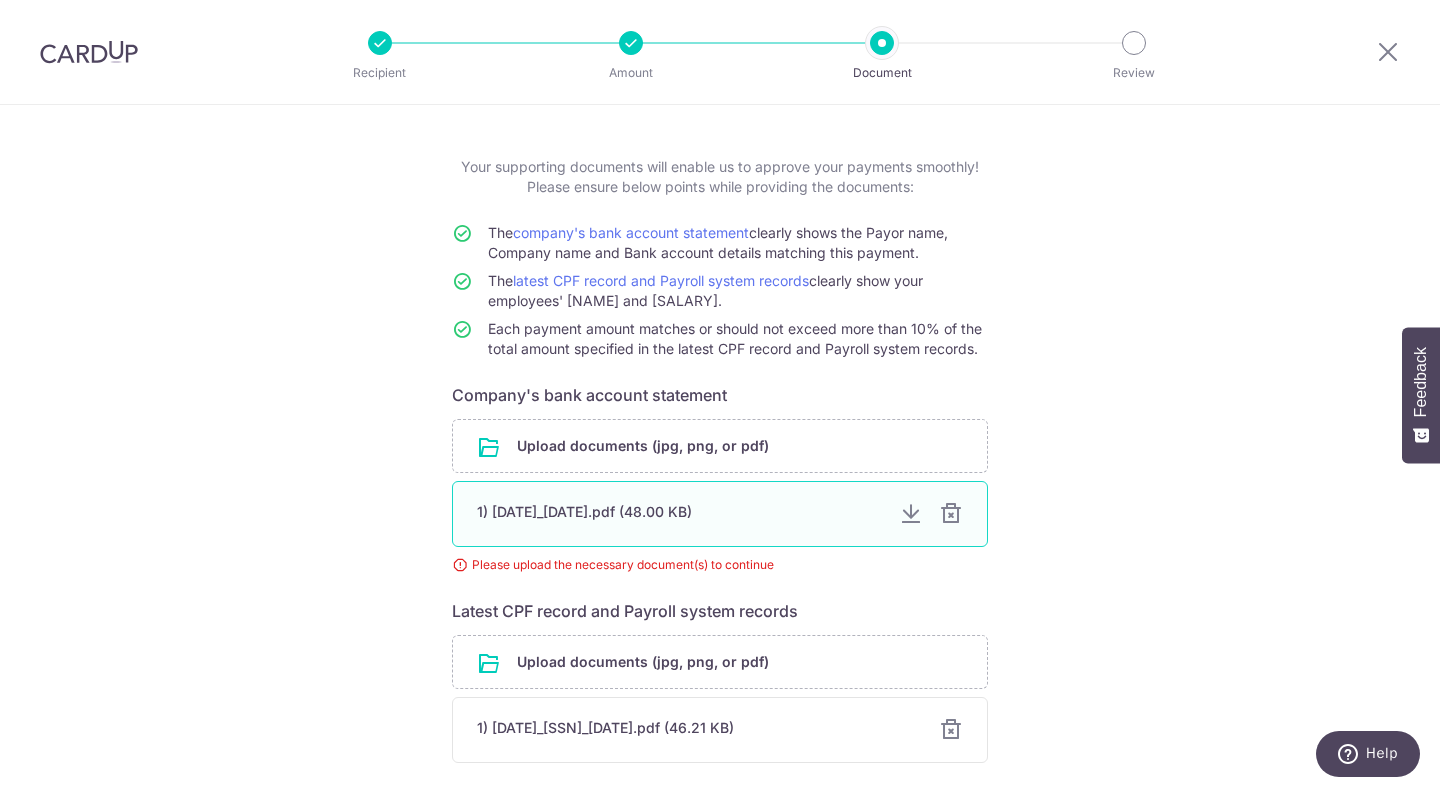 click on "1) 2._Feb_2024-20240612-115554.pdf (48.00 KB)" at bounding box center [680, 512] 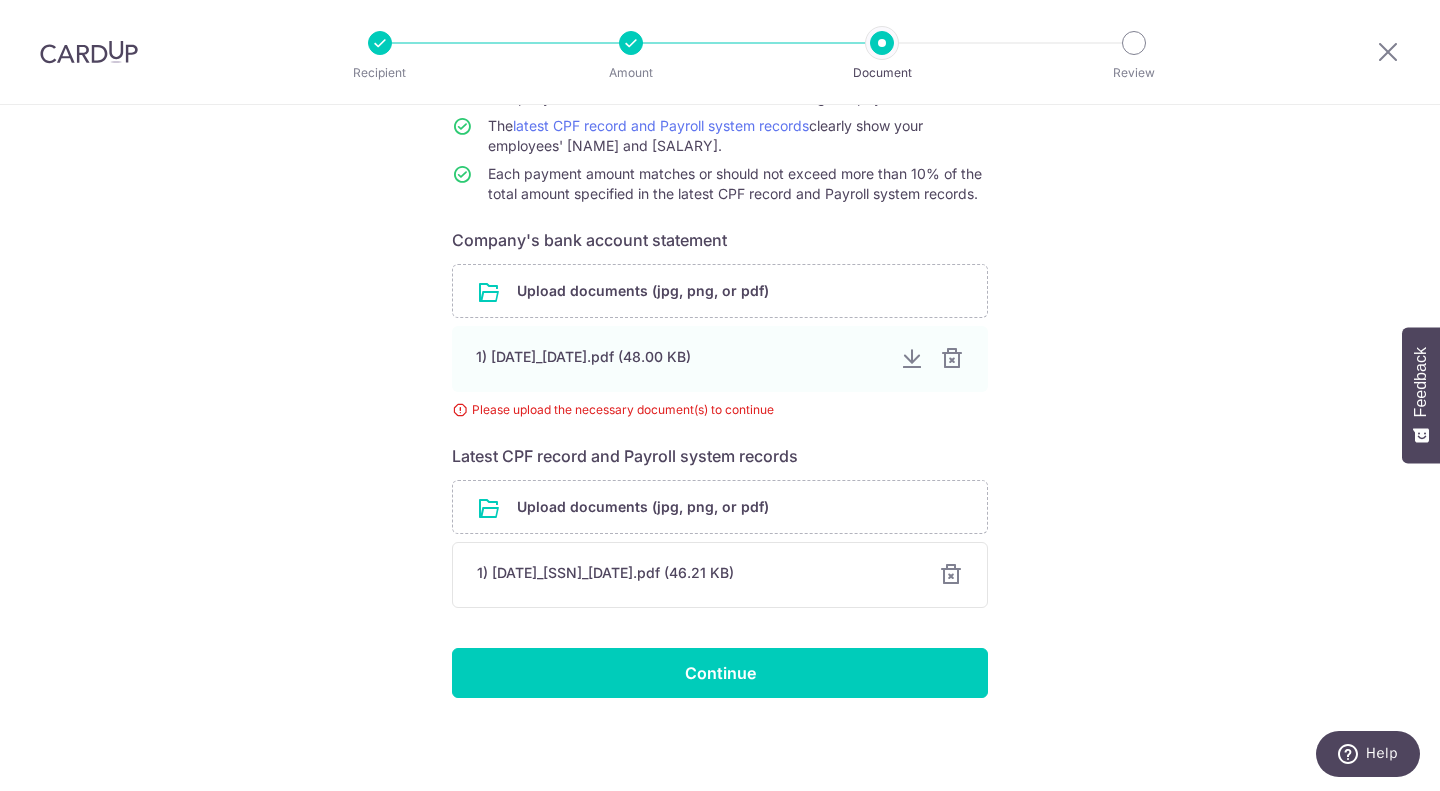scroll, scrollTop: 236, scrollLeft: 0, axis: vertical 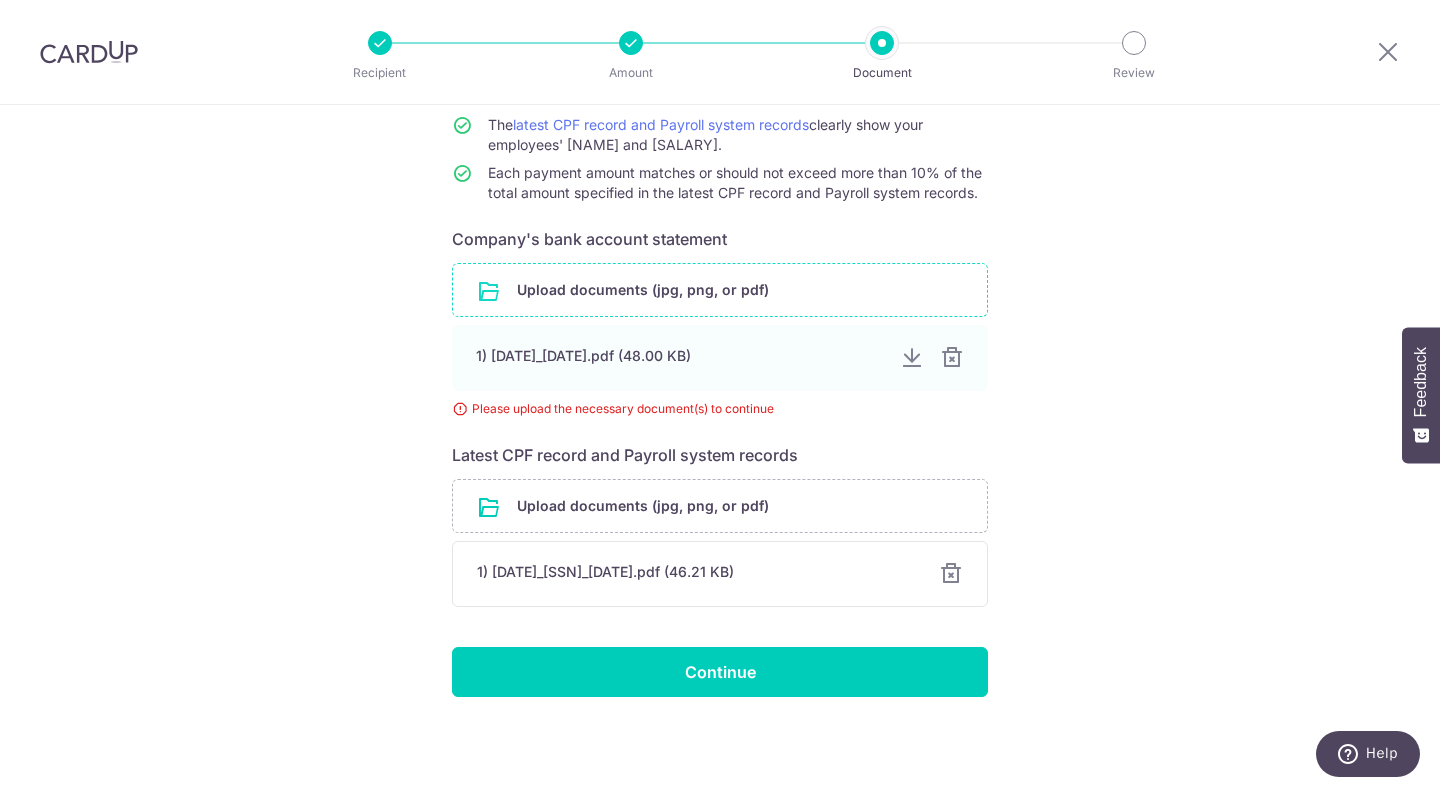 click at bounding box center (720, 290) 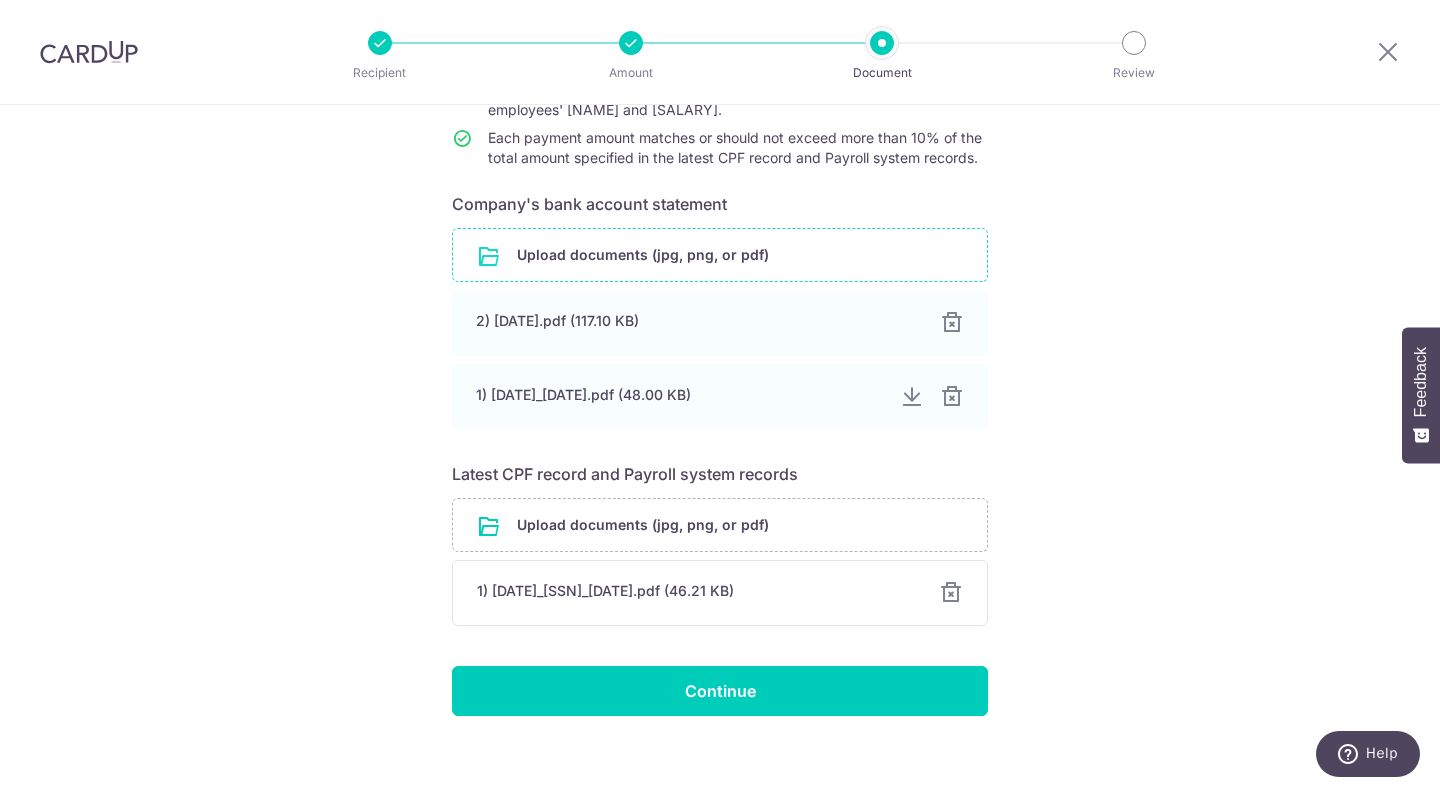 scroll, scrollTop: 290, scrollLeft: 0, axis: vertical 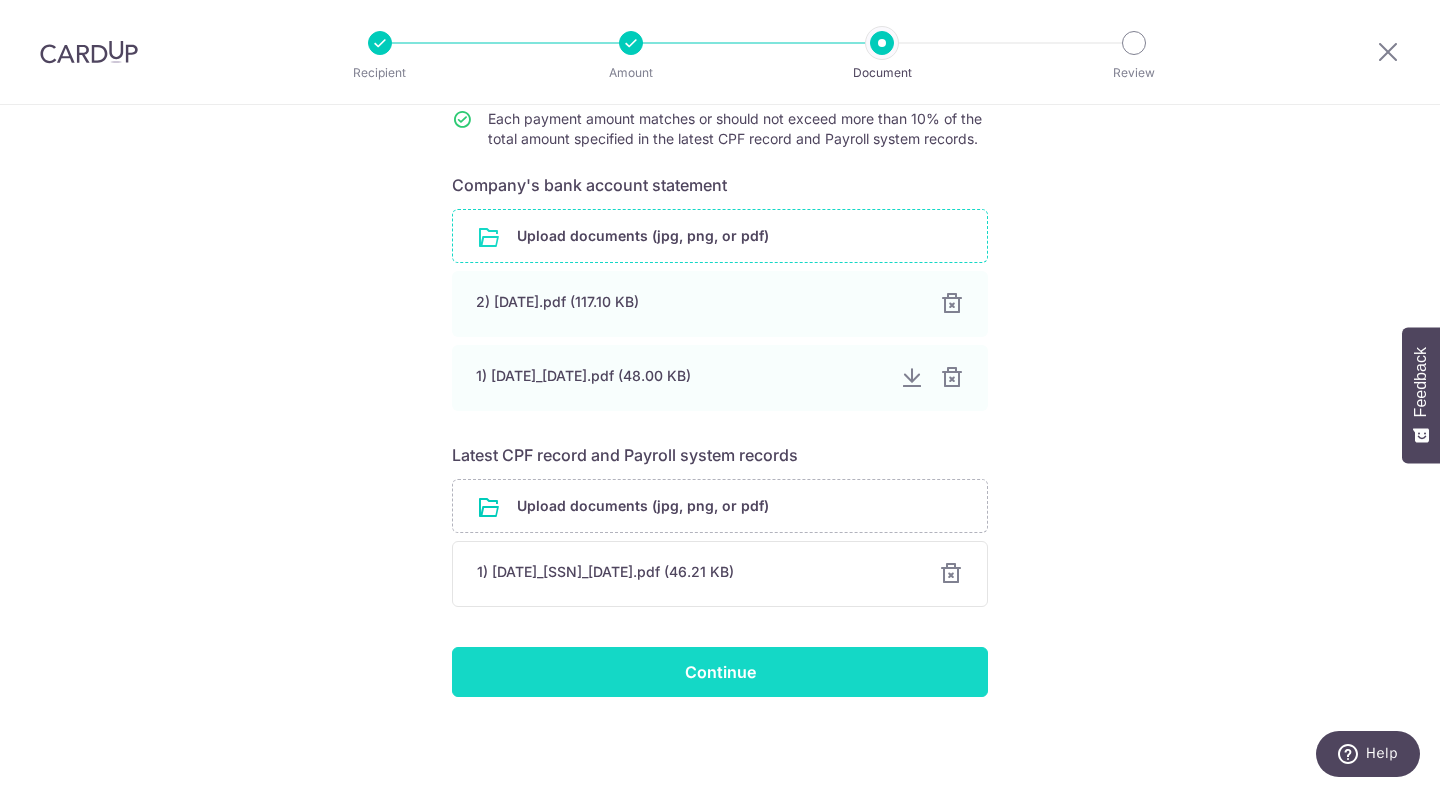 click on "Continue" at bounding box center (720, 672) 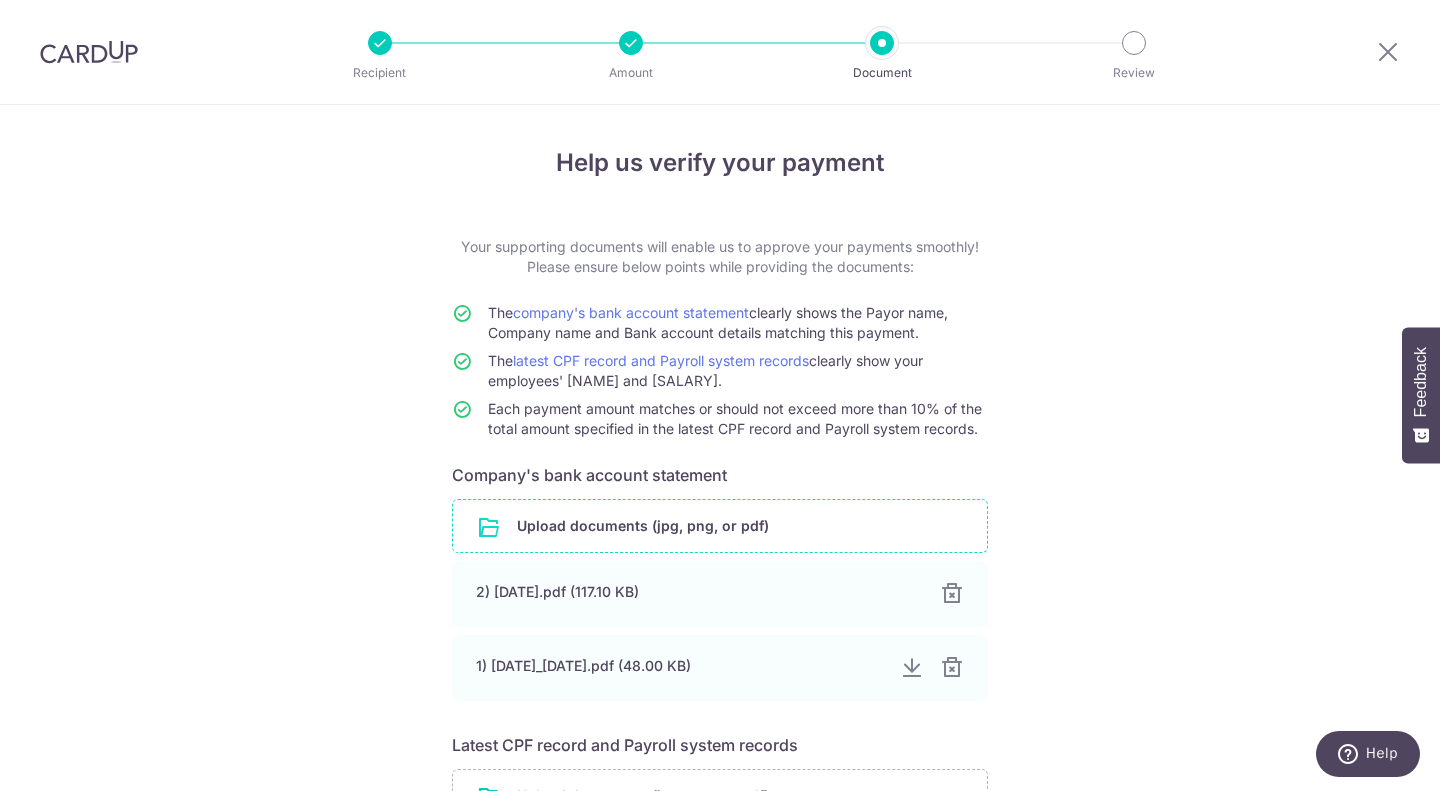 scroll, scrollTop: 290, scrollLeft: 0, axis: vertical 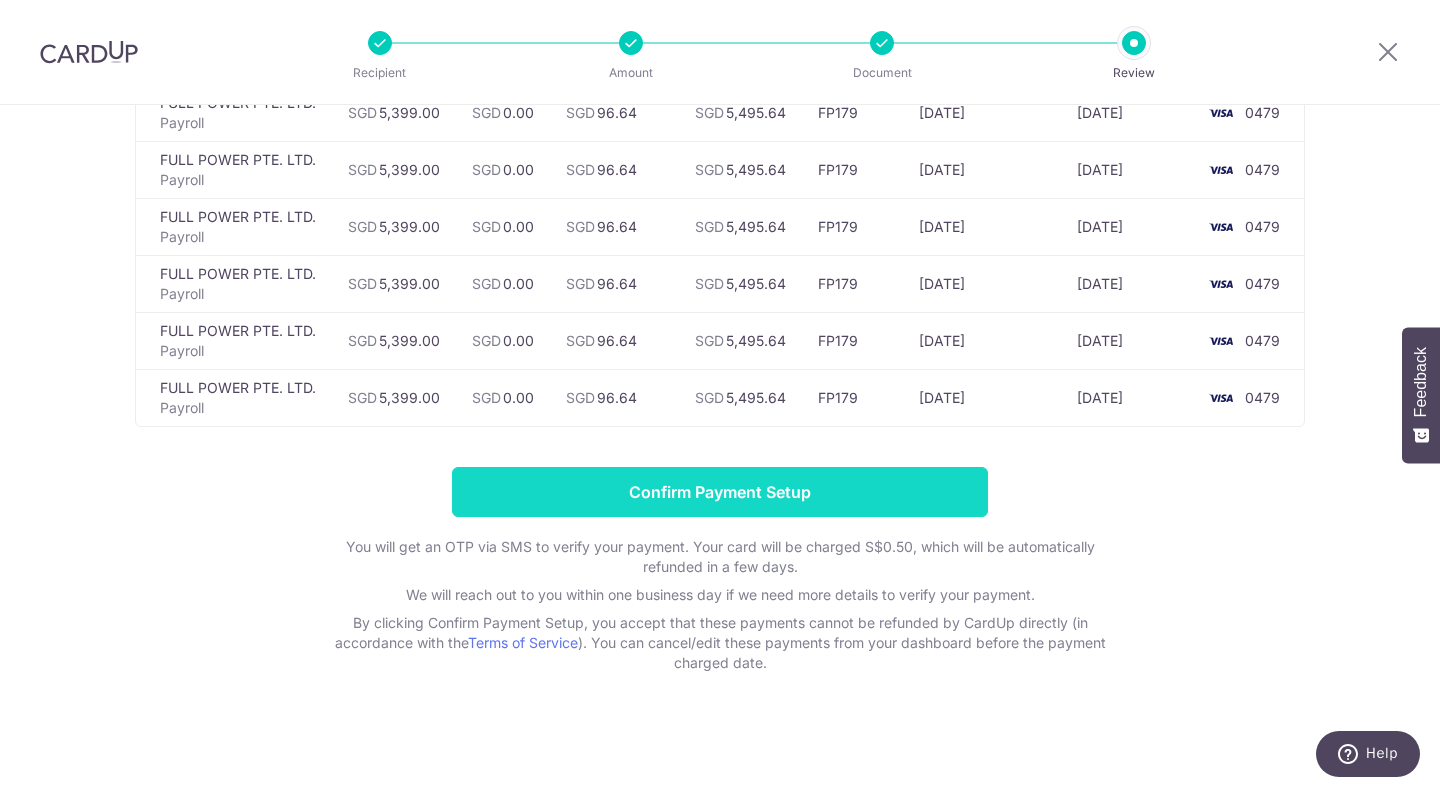 click on "Confirm Payment Setup" at bounding box center [720, 492] 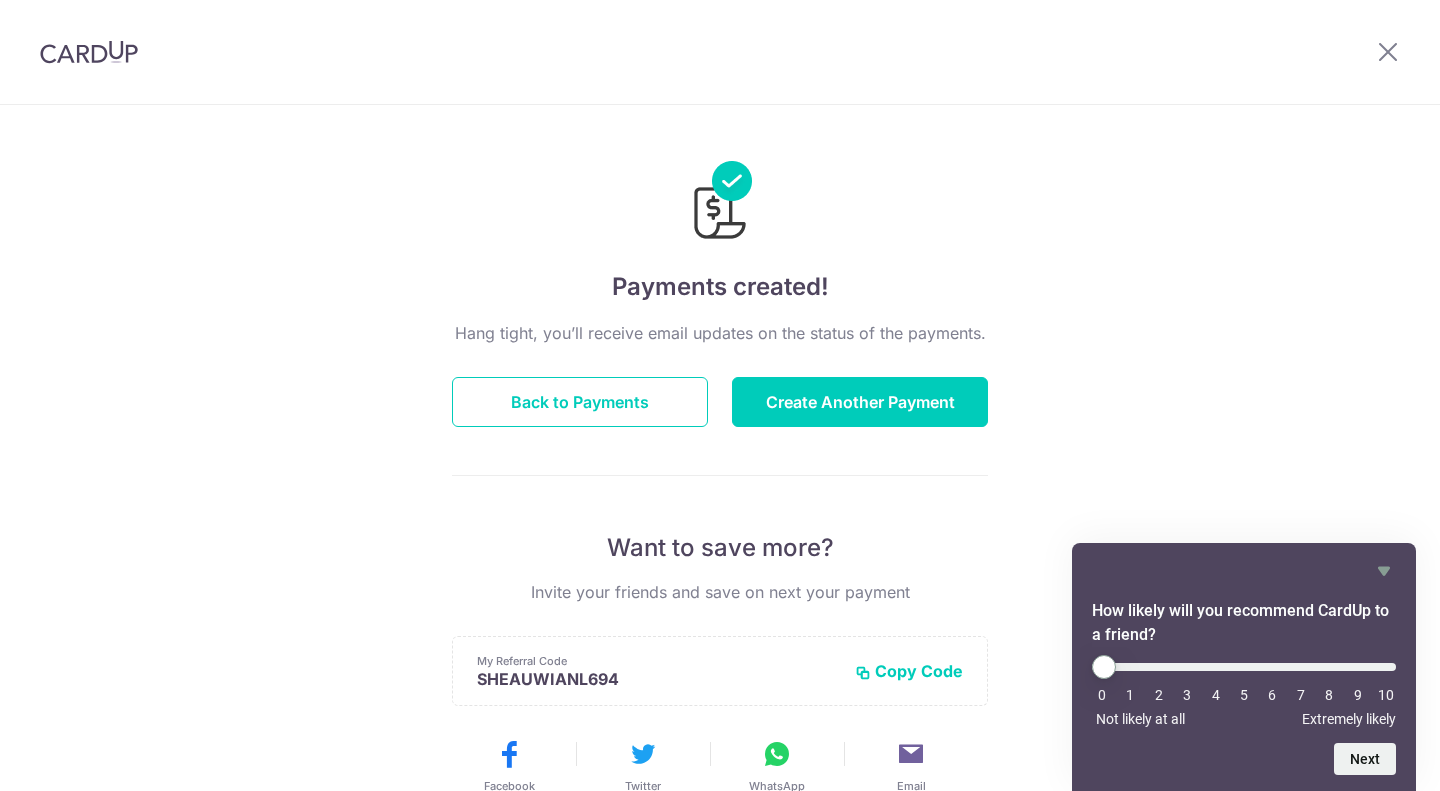 scroll, scrollTop: 0, scrollLeft: 0, axis: both 